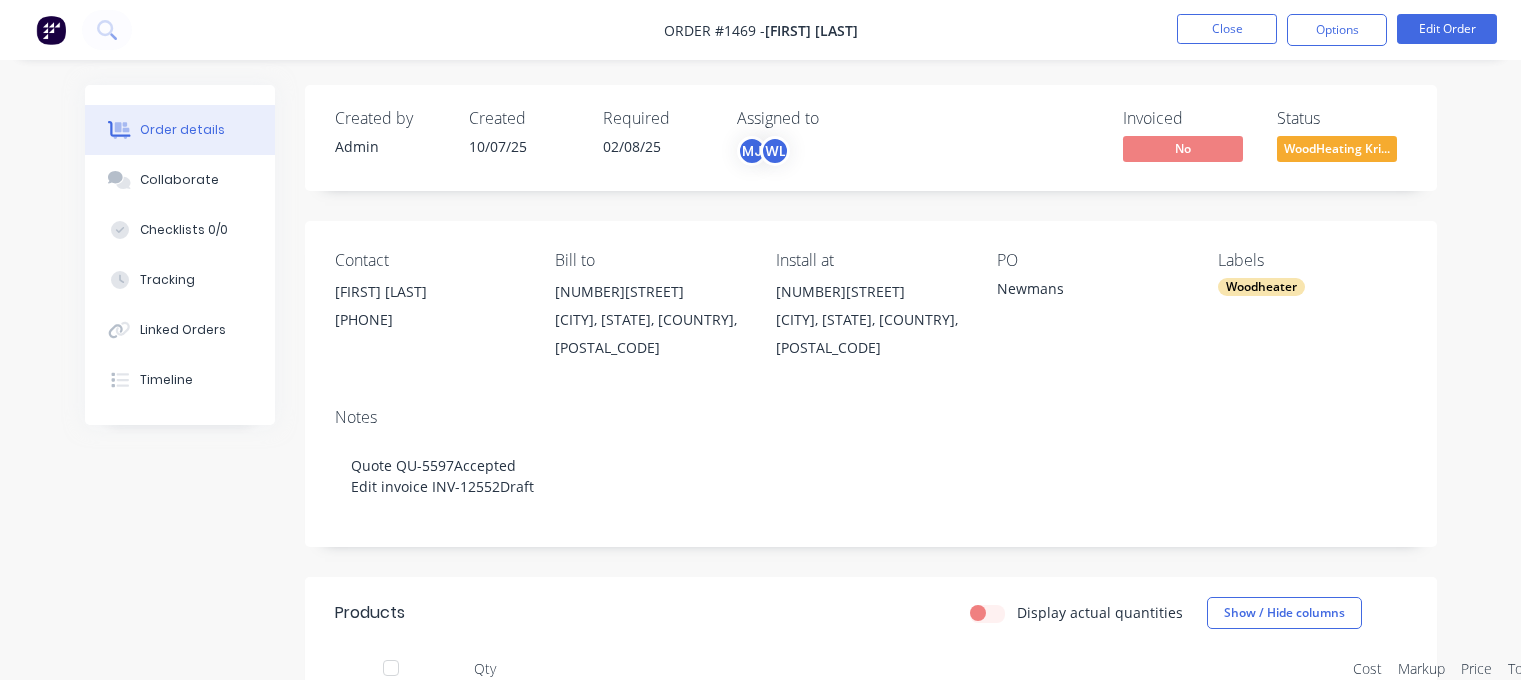 scroll, scrollTop: 0, scrollLeft: 0, axis: both 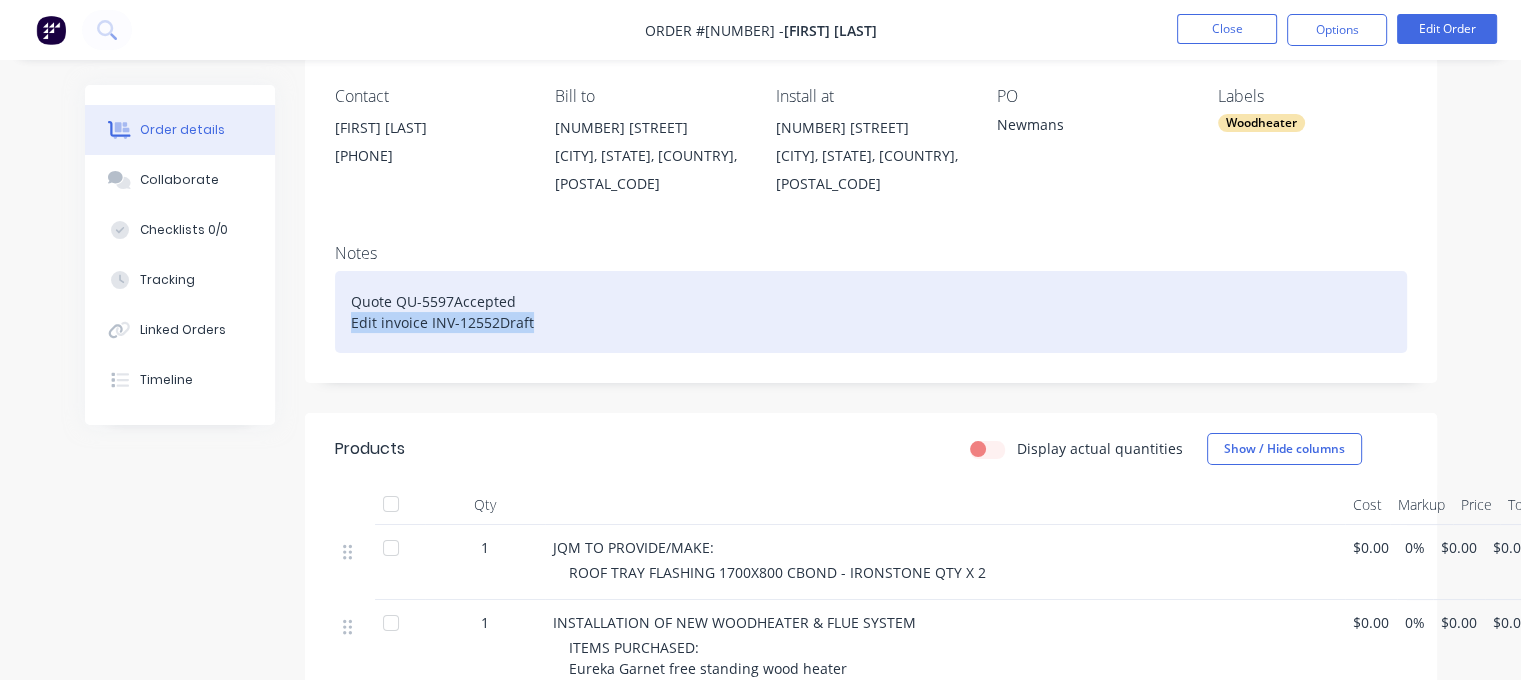 drag, startPoint x: 520, startPoint y: 339, endPoint x: 636, endPoint y: 348, distance: 116.34862 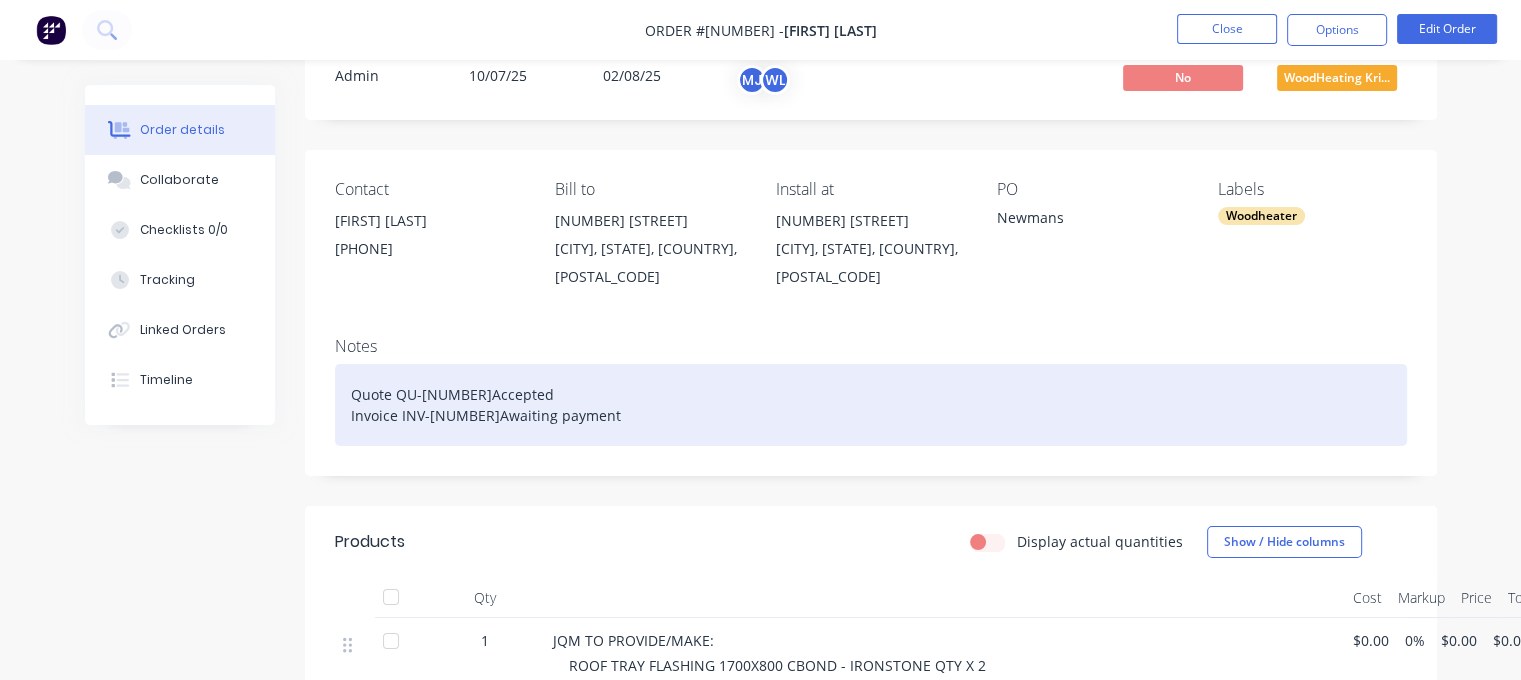scroll, scrollTop: 0, scrollLeft: 0, axis: both 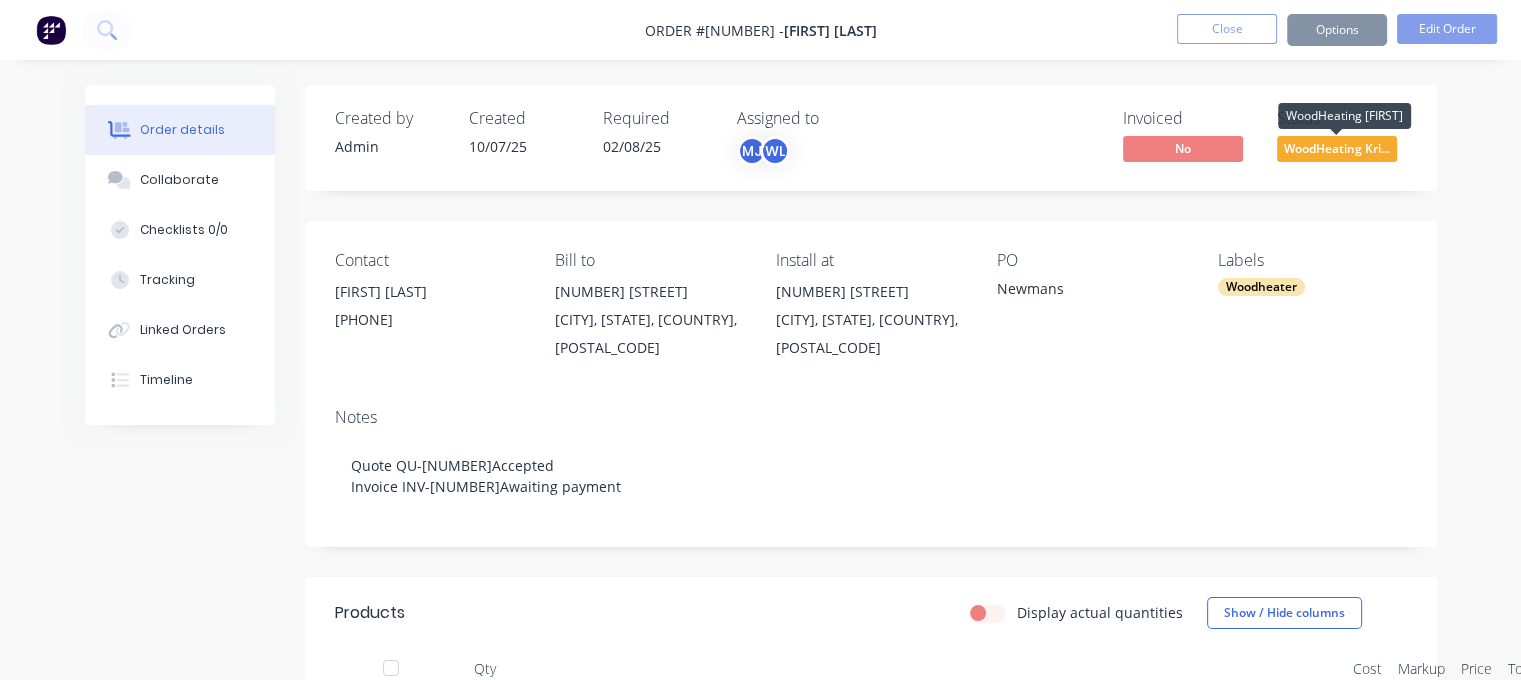 click on "WoodHeating Kri..." at bounding box center (1337, 148) 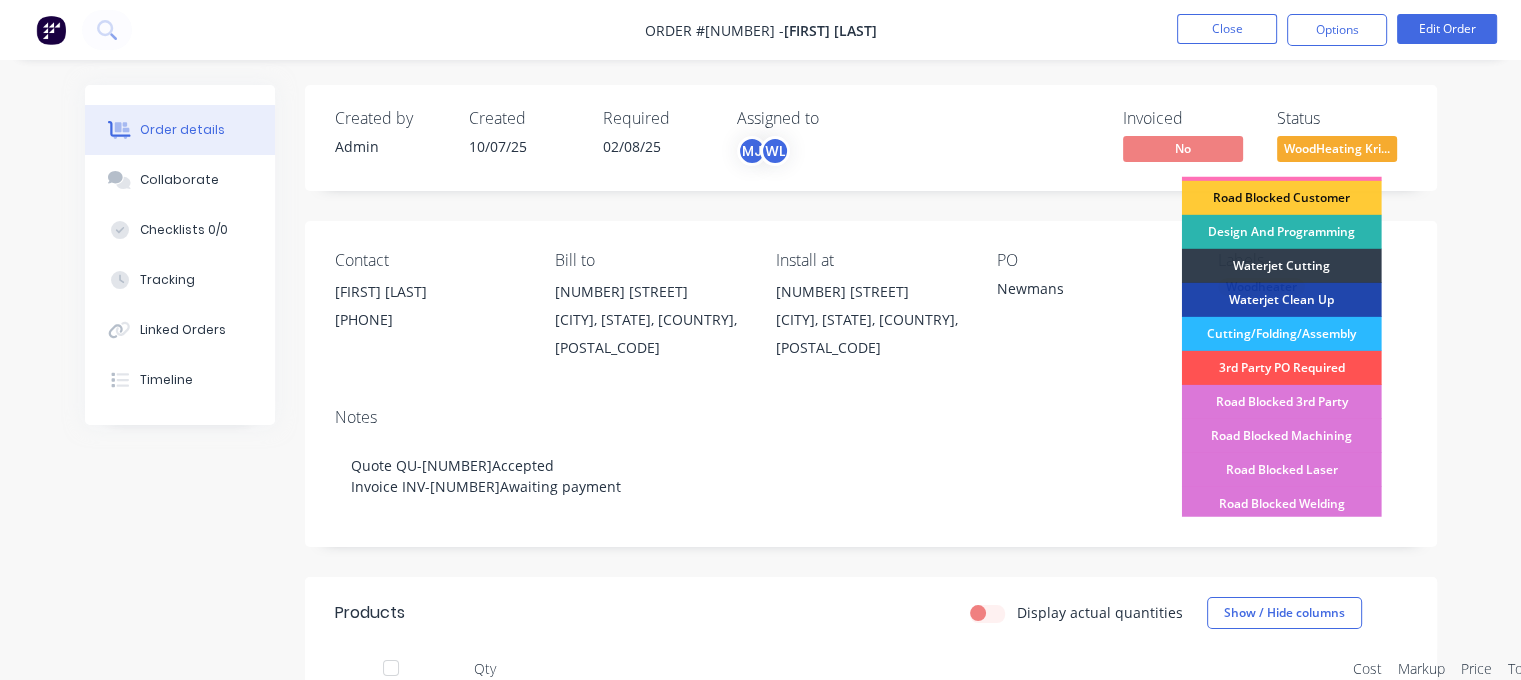 scroll, scrollTop: 614, scrollLeft: 0, axis: vertical 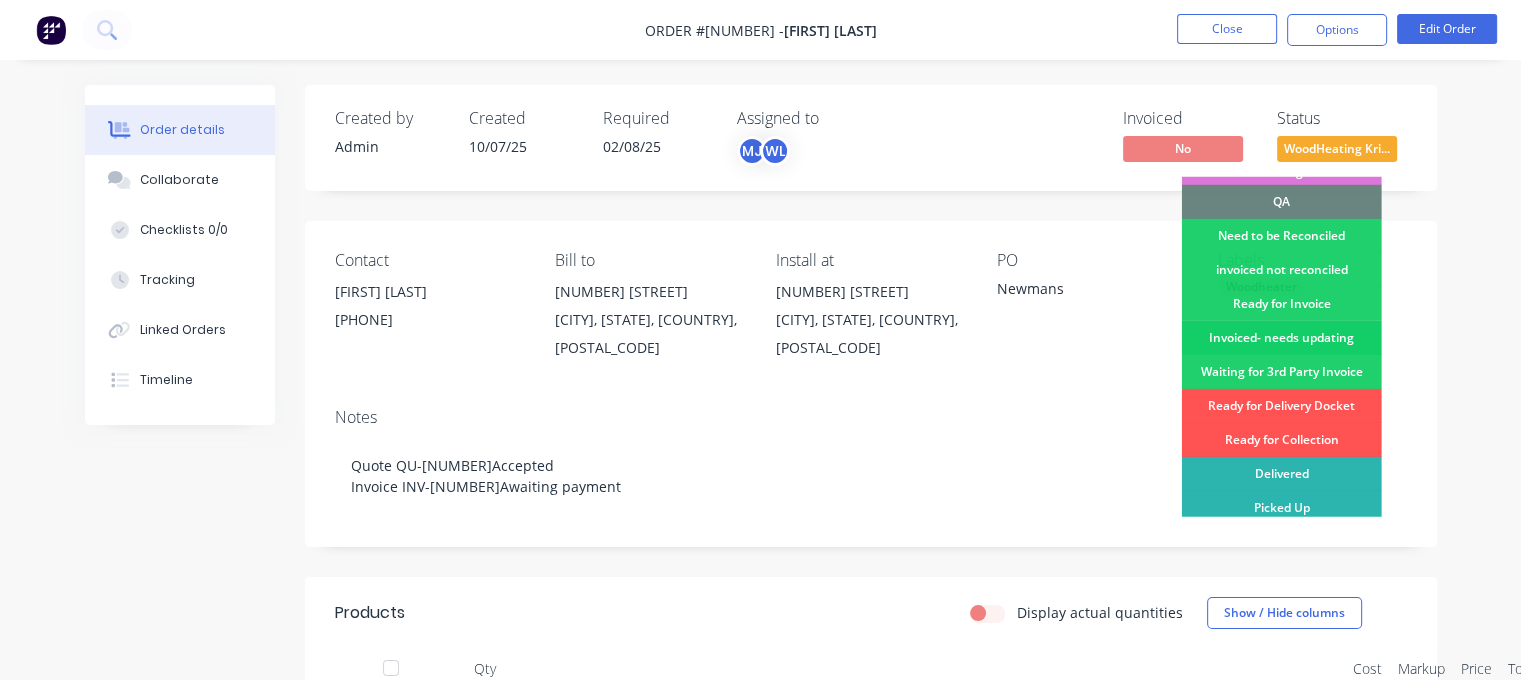 click on "Invoiced- needs updating" at bounding box center [1282, 338] 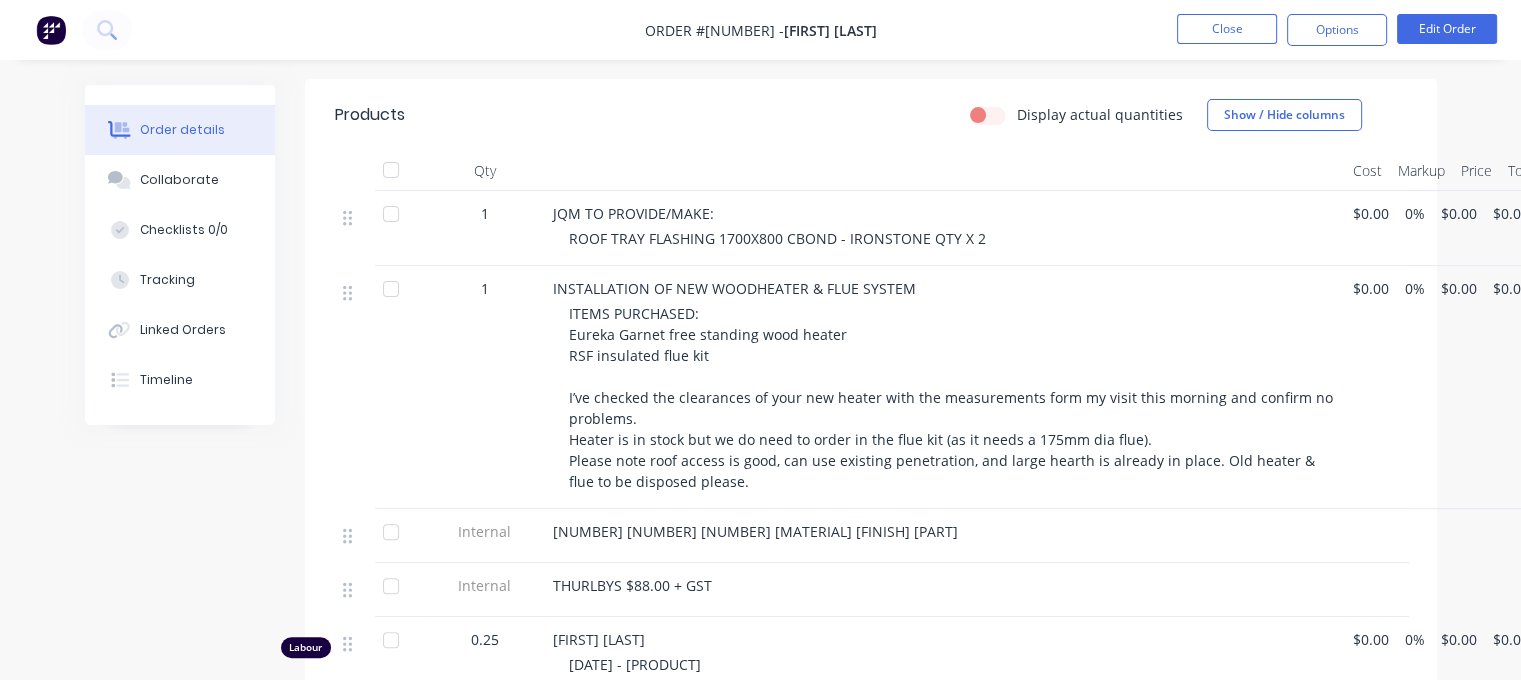 scroll, scrollTop: 0, scrollLeft: 0, axis: both 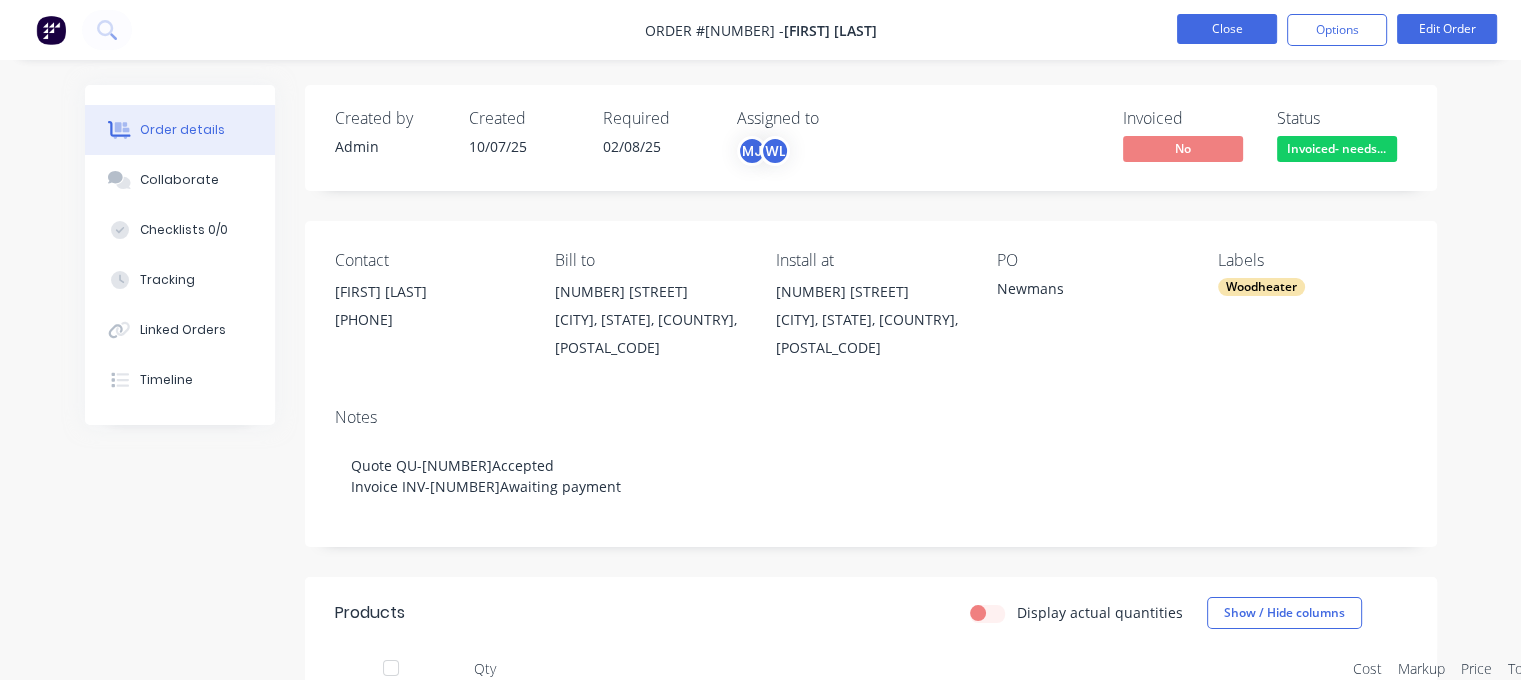 click on "Close" at bounding box center [1227, 29] 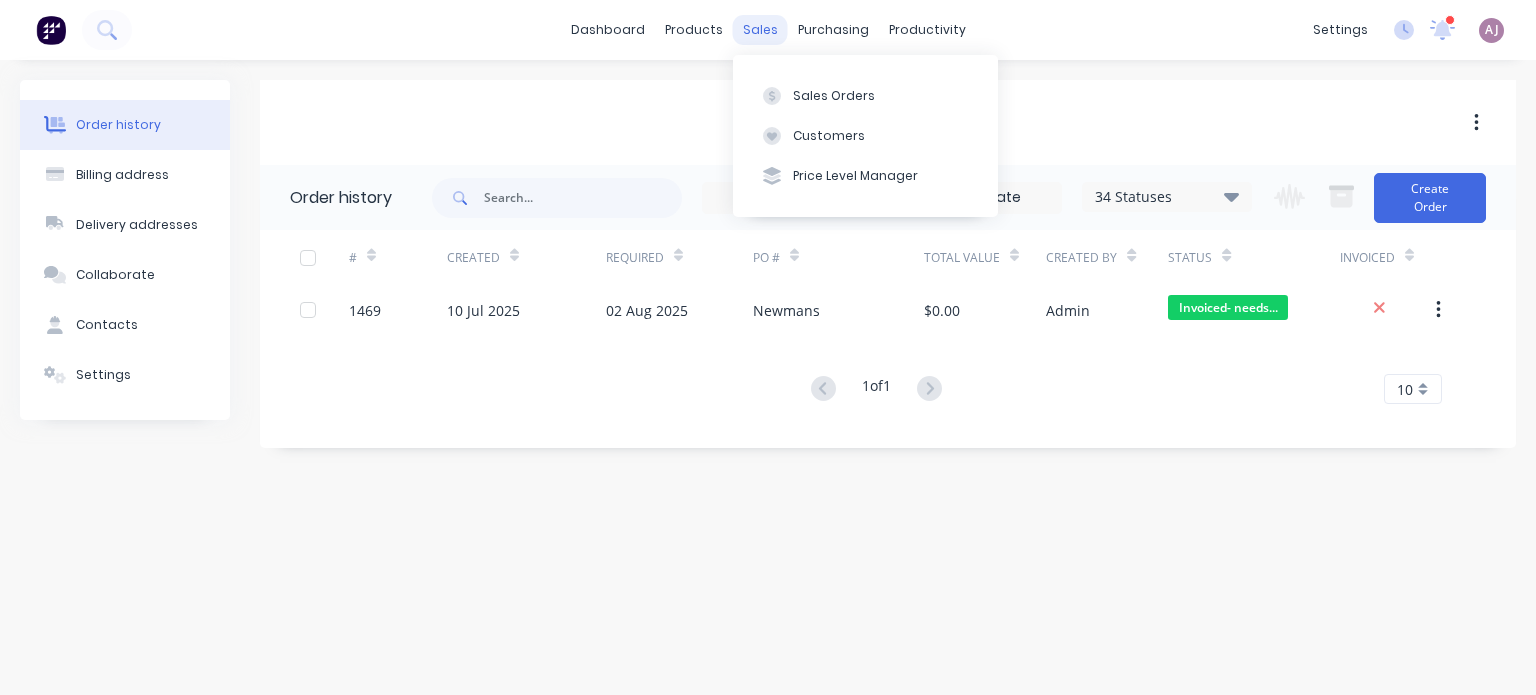 click on "sales" at bounding box center [760, 30] 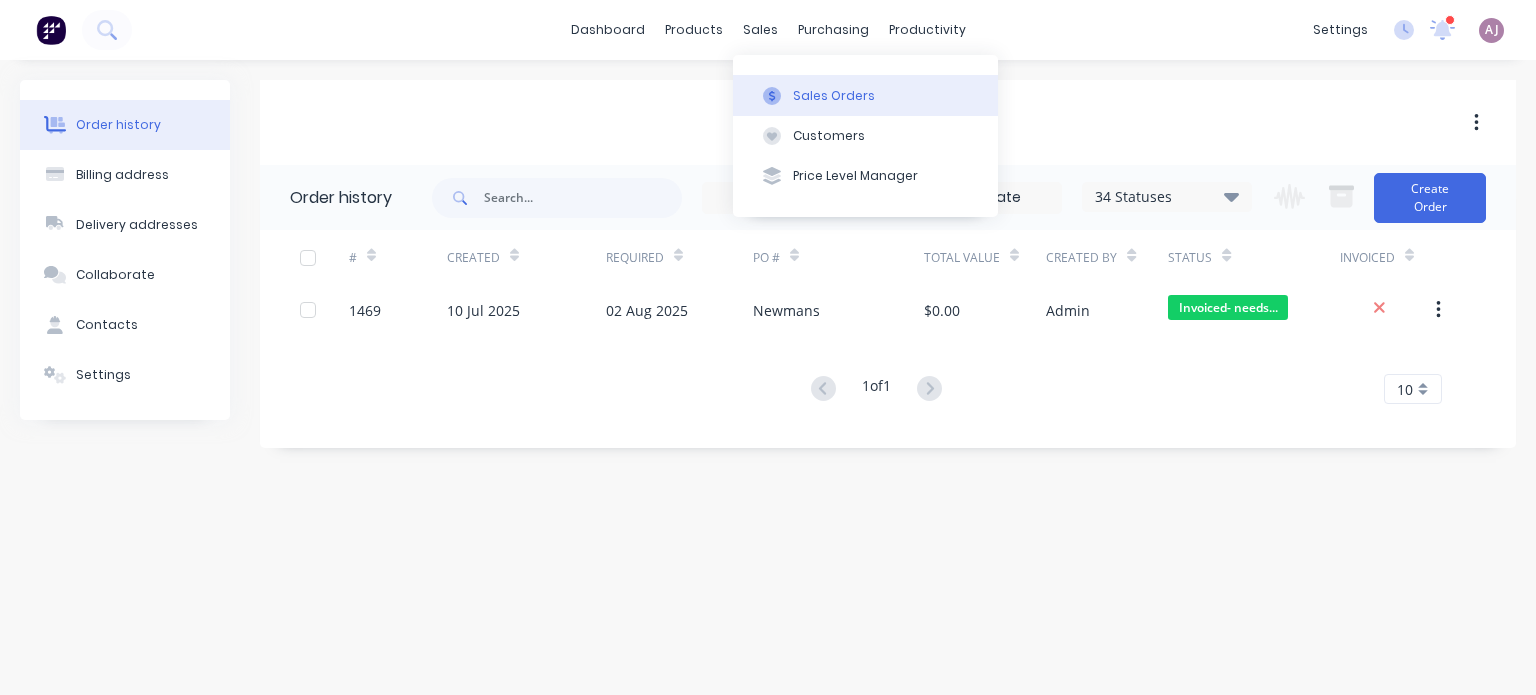 click on "Sales Orders" at bounding box center [834, 96] 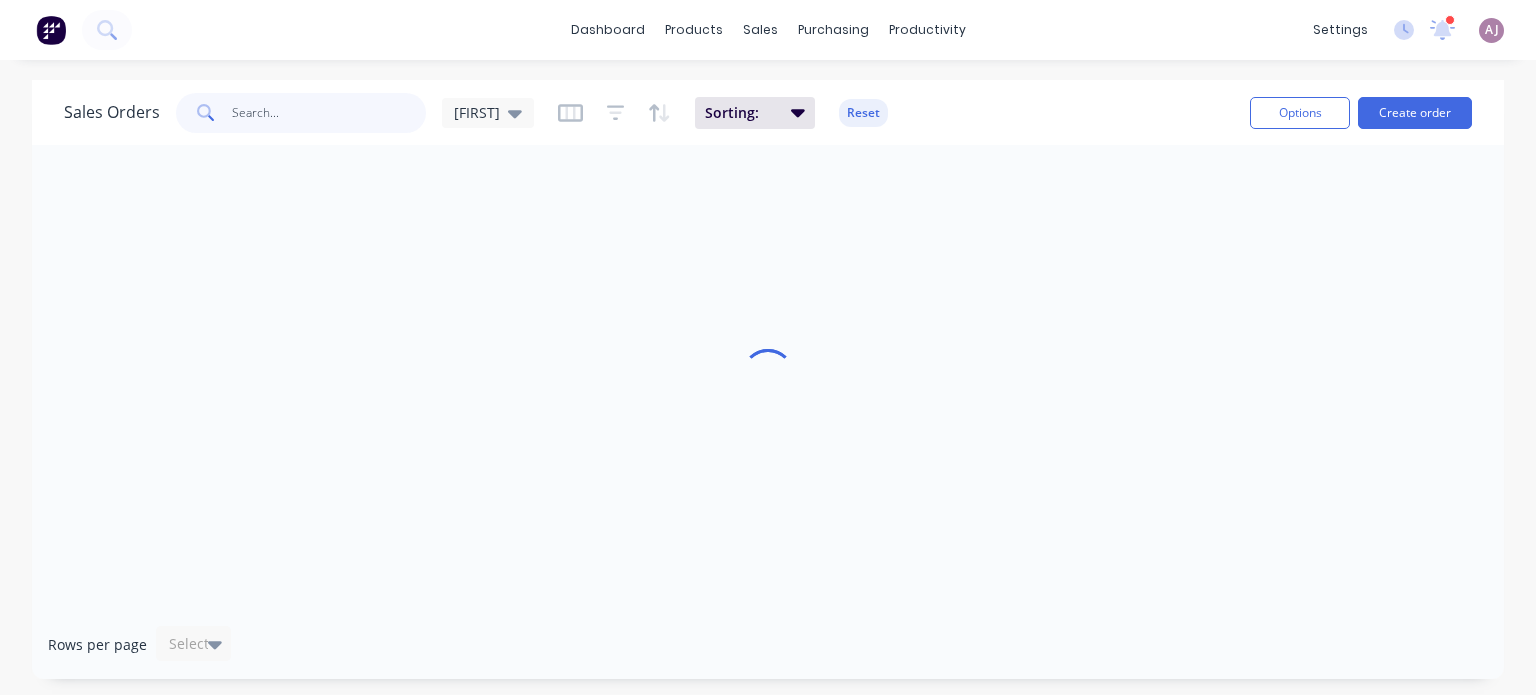 click at bounding box center [329, 113] 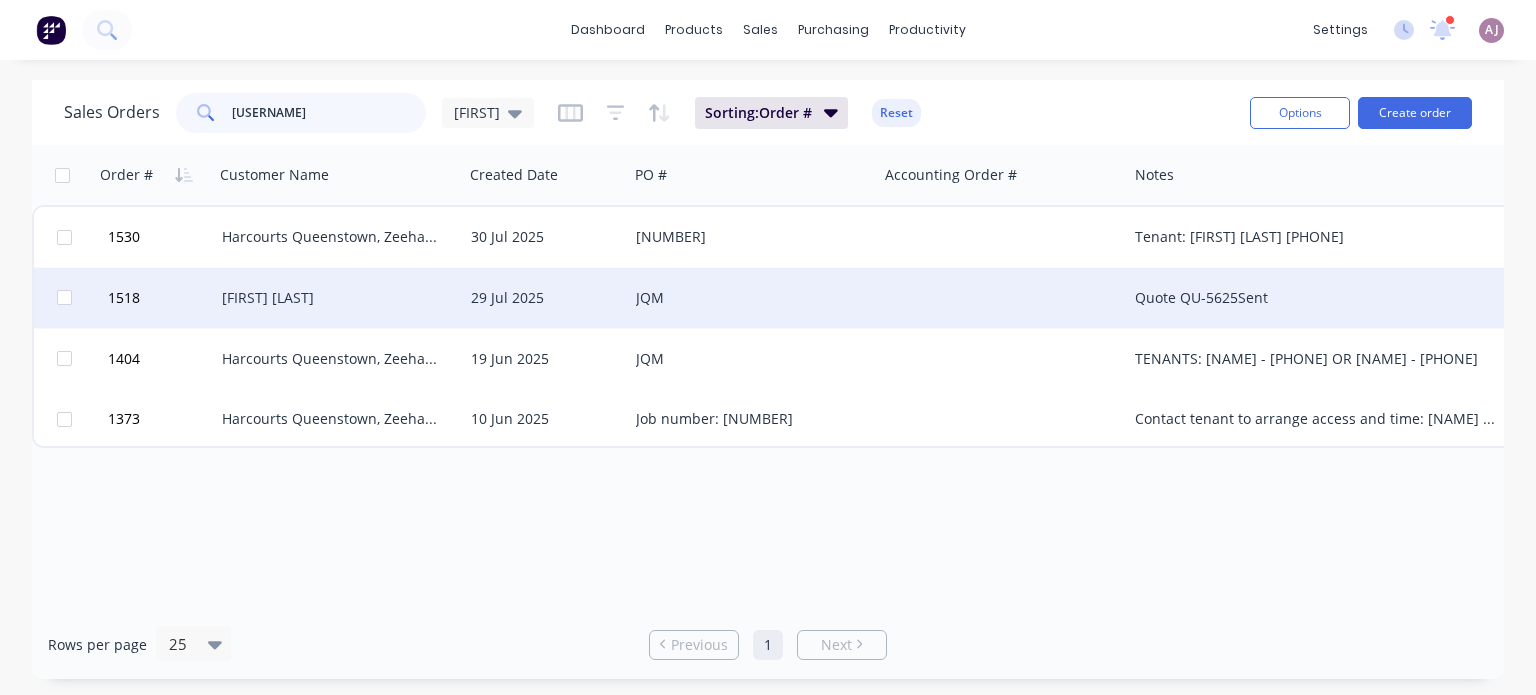 type on "[USERNAME]" 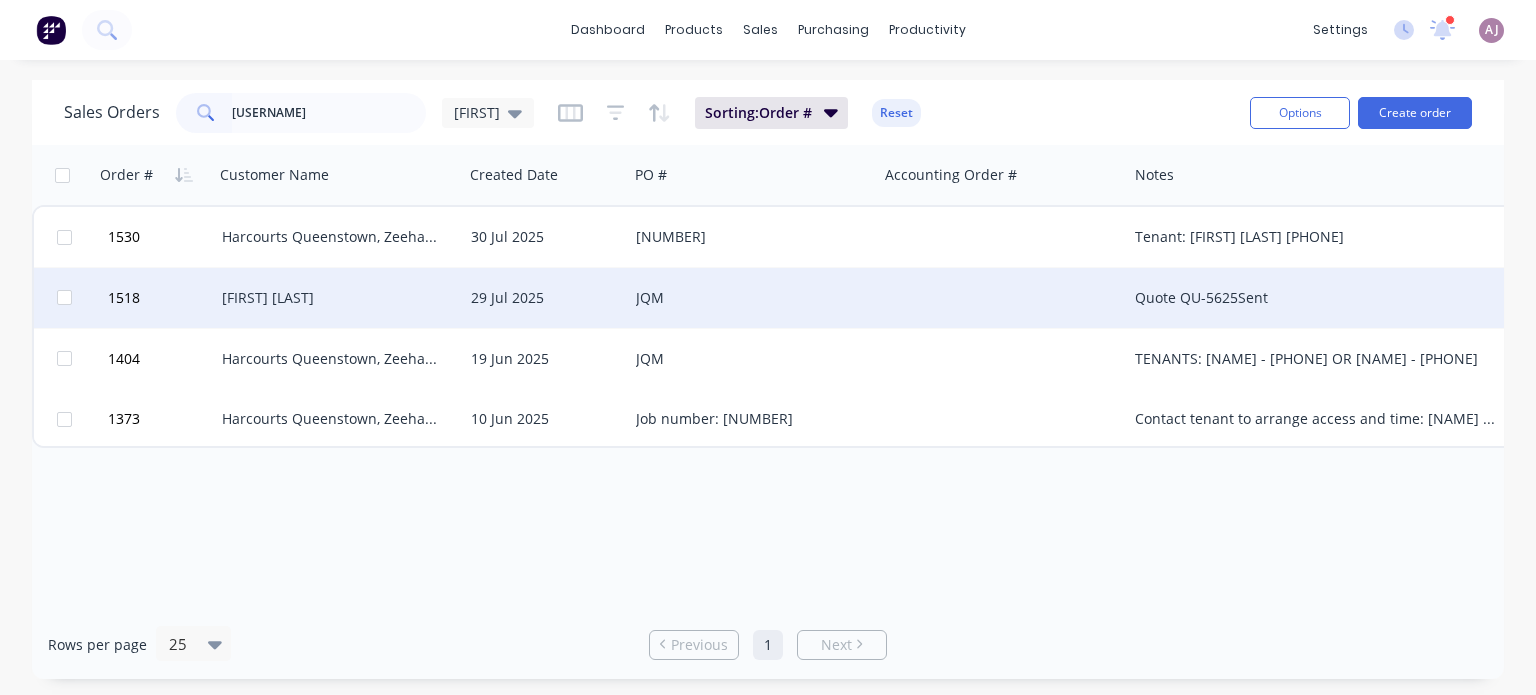 click on "[FIRST] [LAST]" at bounding box center [338, 298] 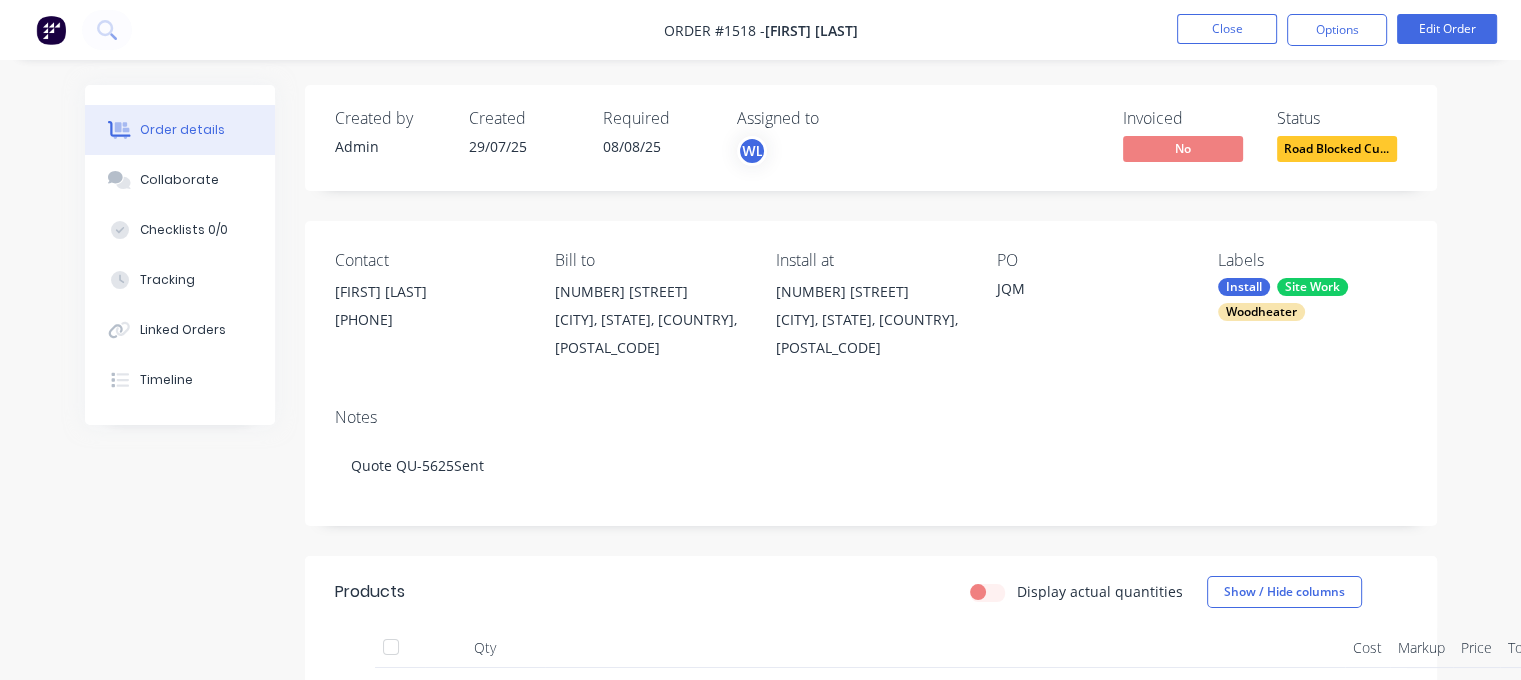 click on "Road Blocked Cu..." at bounding box center [1337, 148] 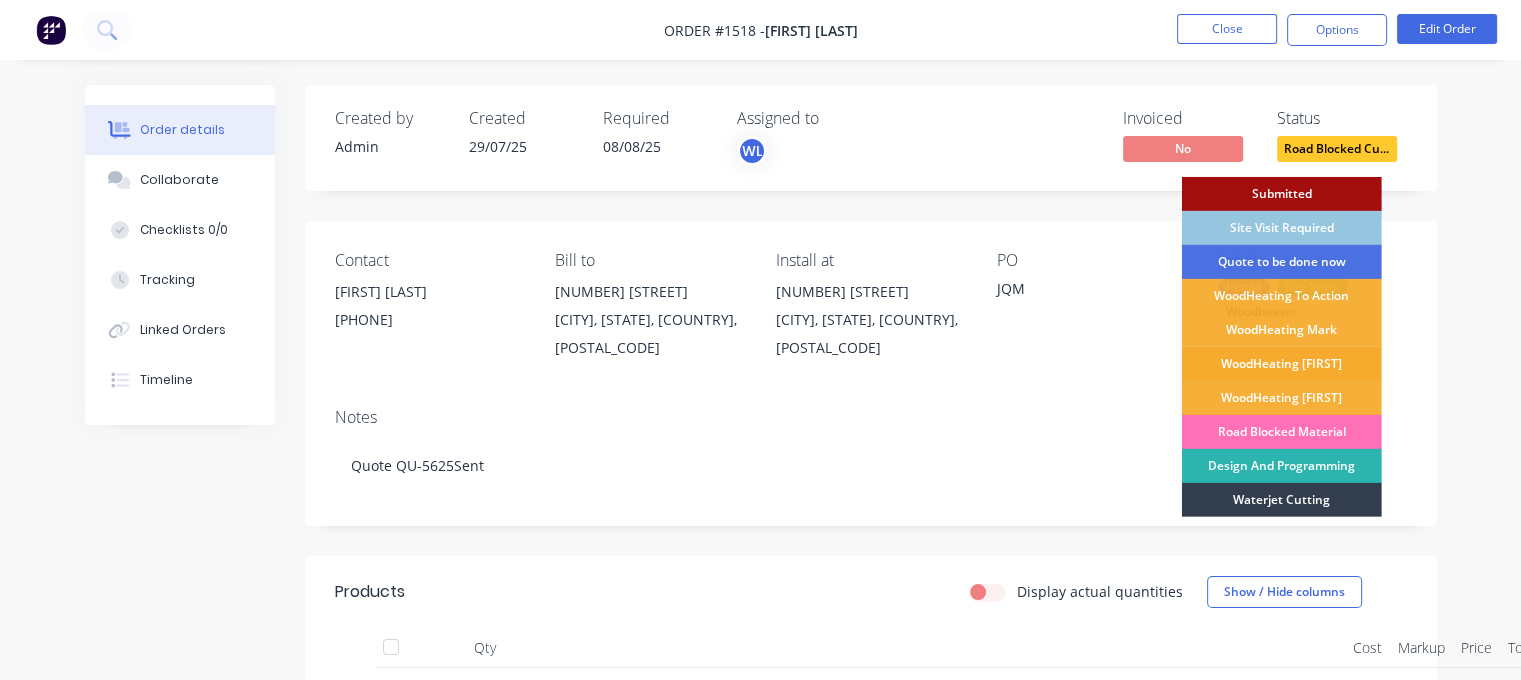 click on "WoodHeating [FIRST]" at bounding box center (1282, 364) 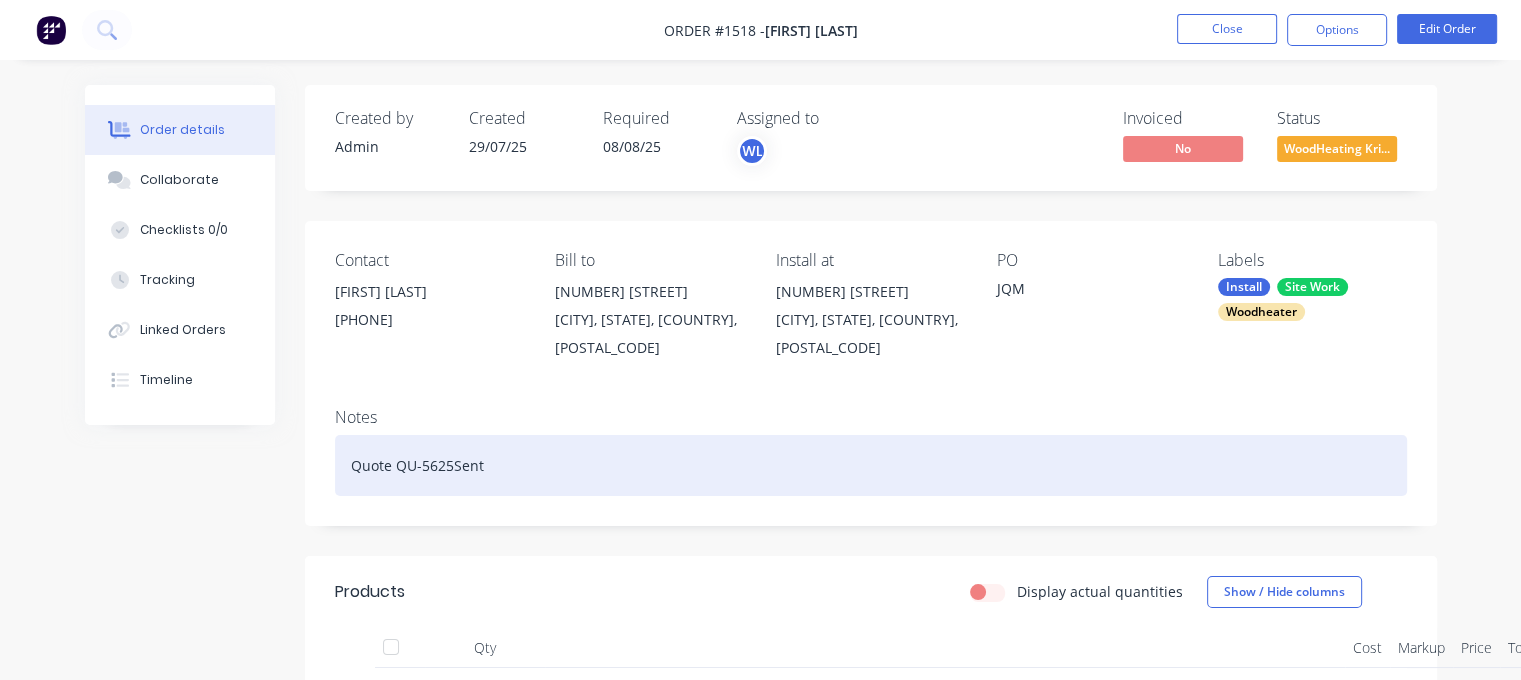 click on "Quote QU-5625Sent" at bounding box center (871, 465) 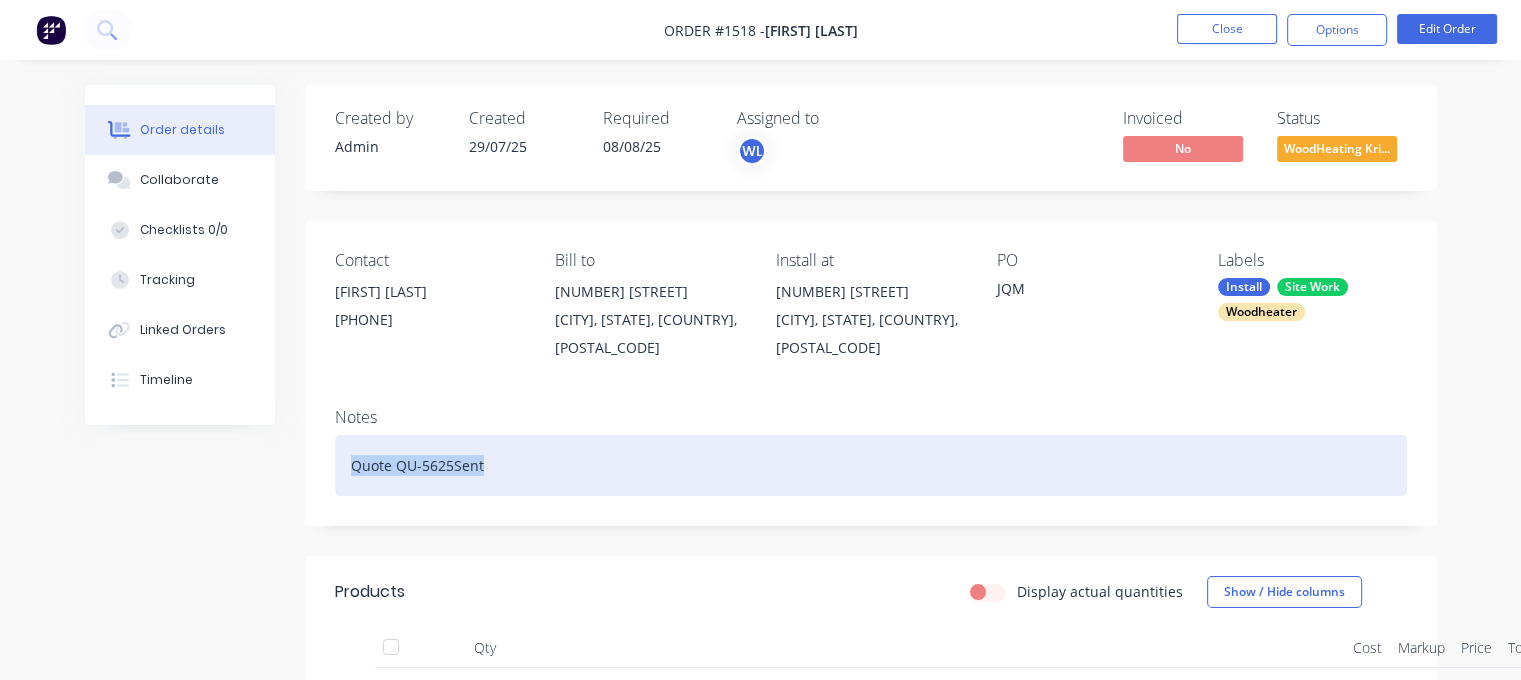 drag, startPoint x: 432, startPoint y: 476, endPoint x: 301, endPoint y: 489, distance: 131.64346 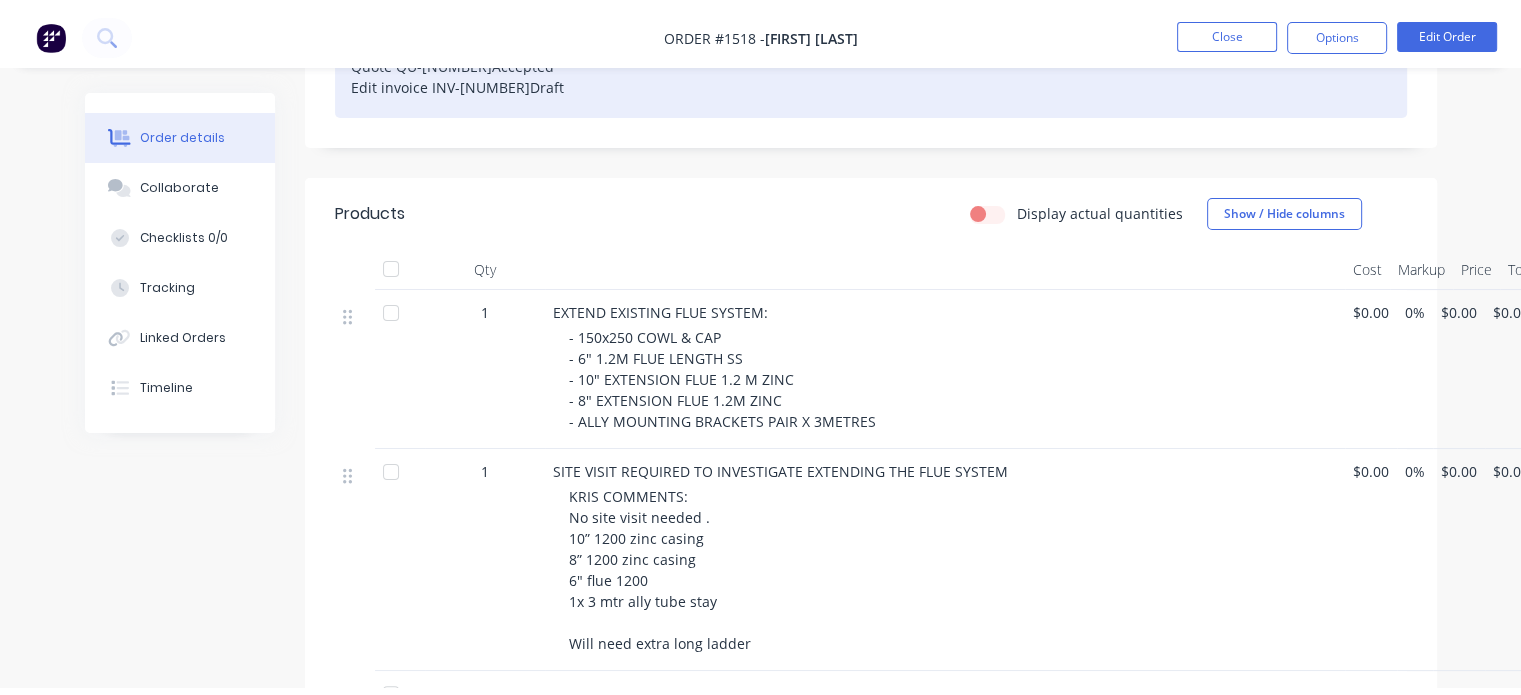 scroll, scrollTop: 0, scrollLeft: 0, axis: both 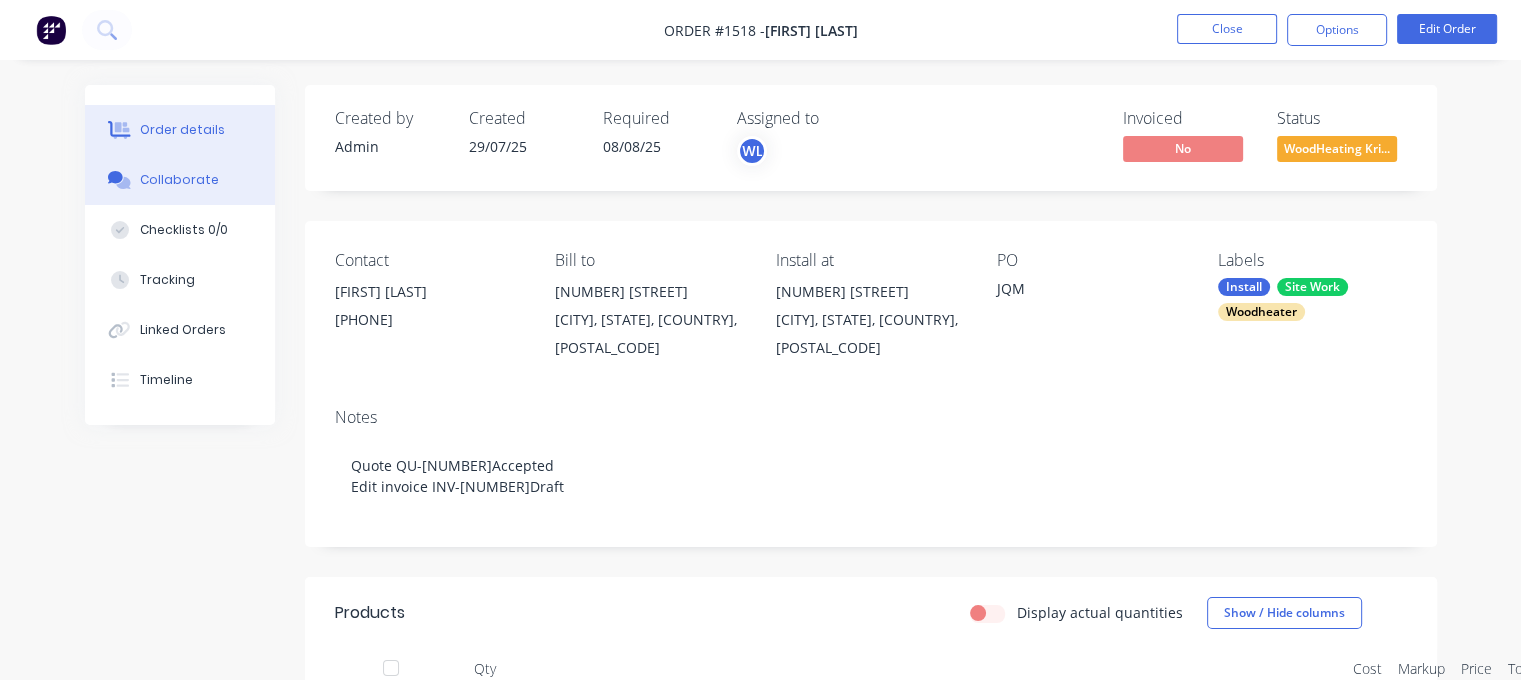 click on "Collaborate" at bounding box center [180, 180] 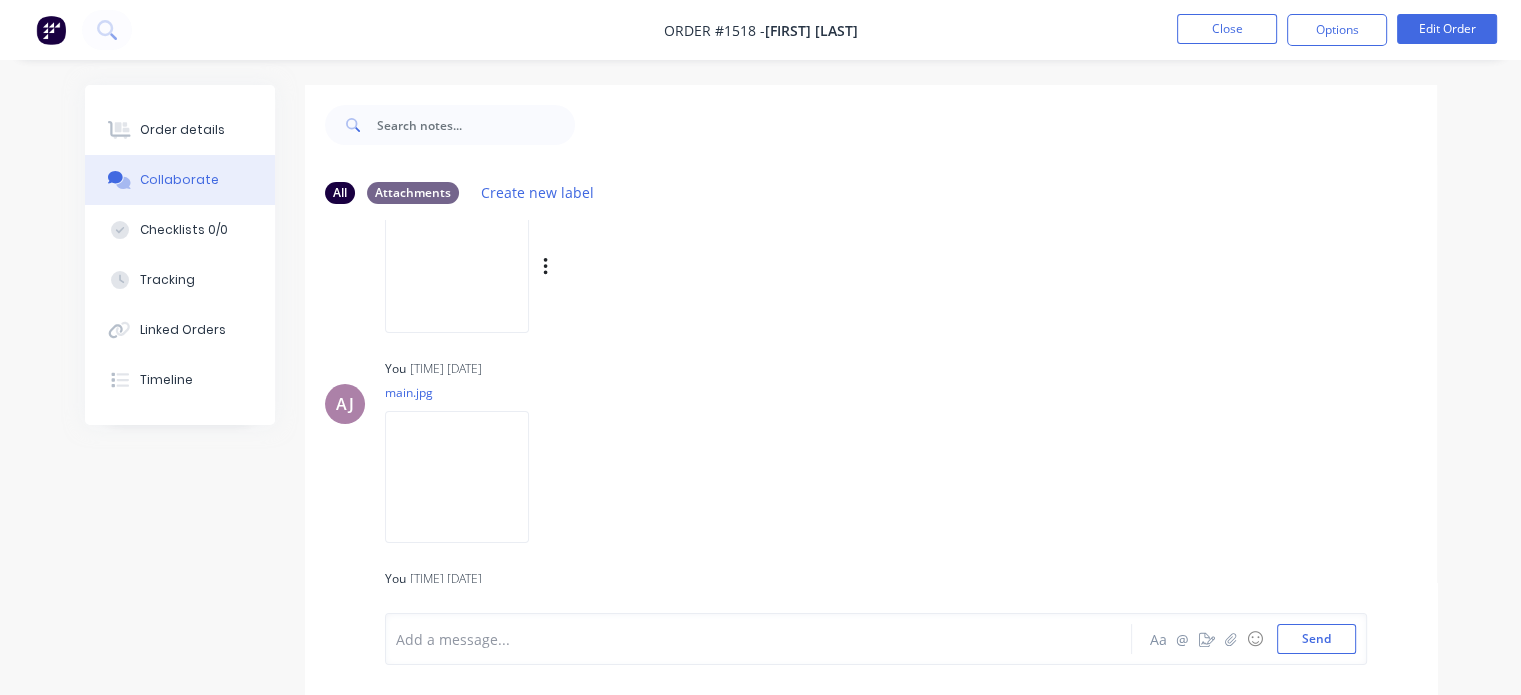 scroll, scrollTop: 464, scrollLeft: 0, axis: vertical 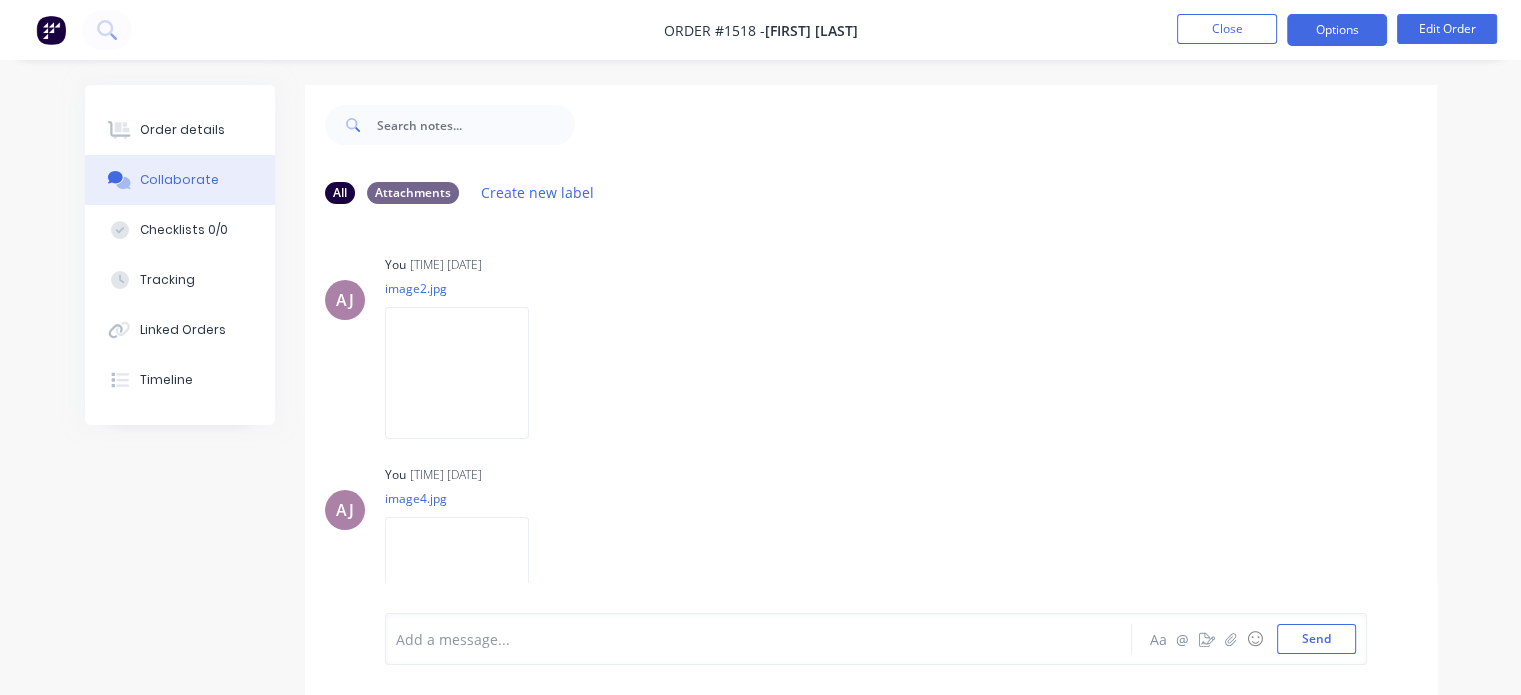 click on "Options" at bounding box center [1337, 30] 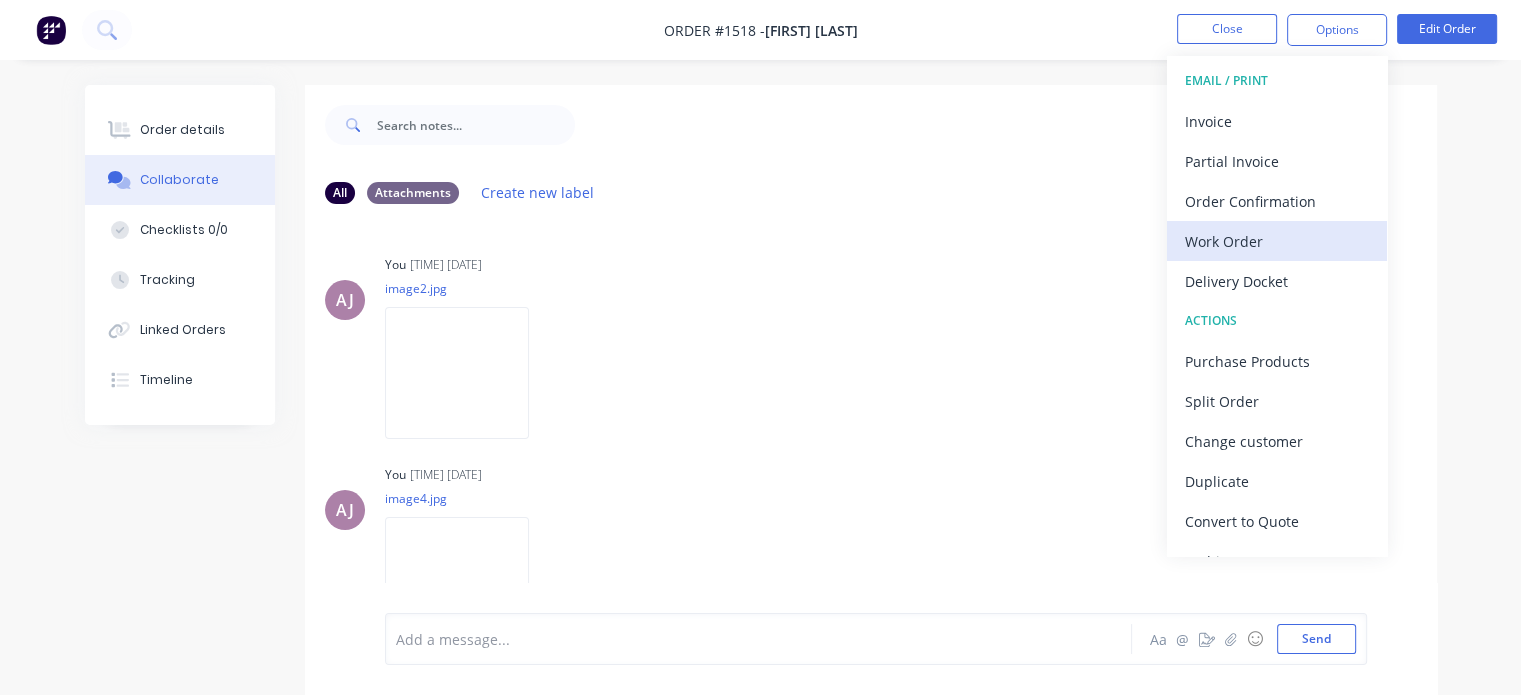 click on "Work Order" at bounding box center (1277, 241) 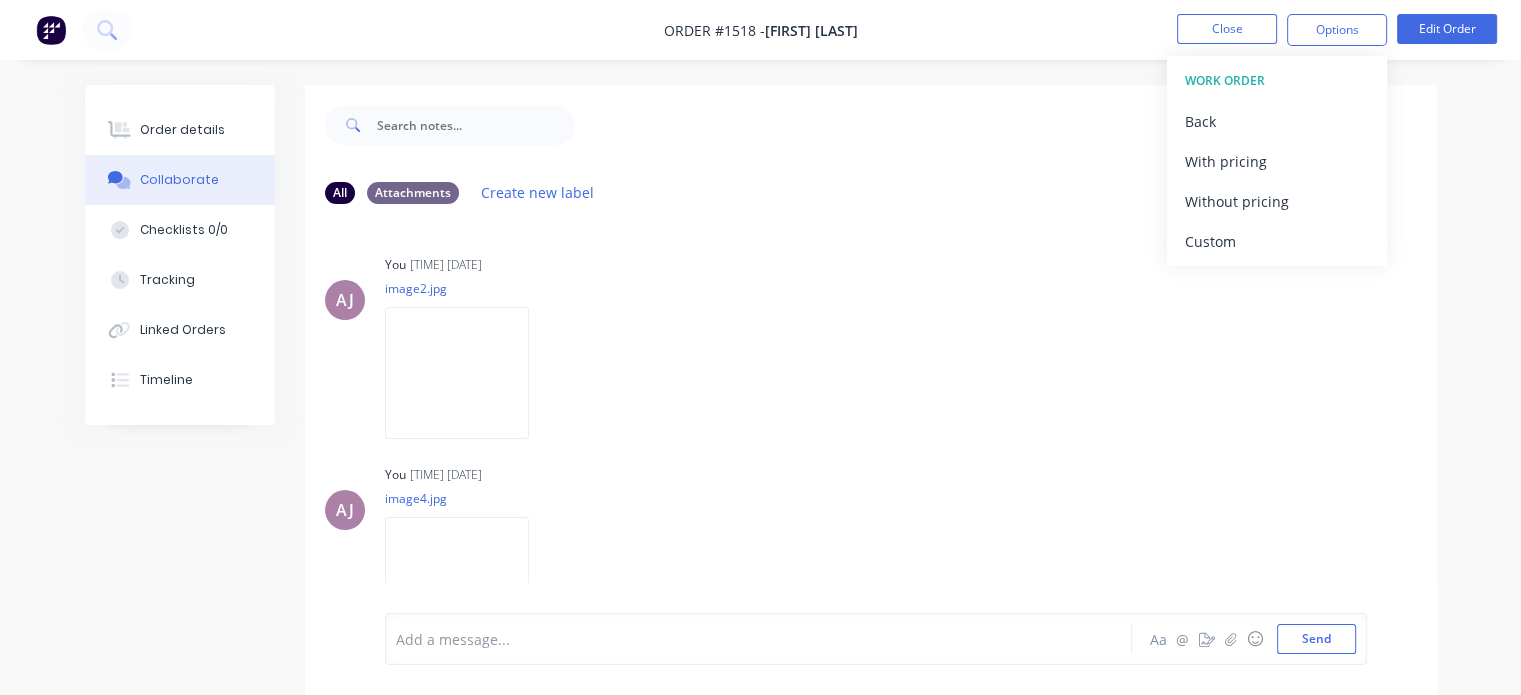 click on "Custom" at bounding box center (1277, 241) 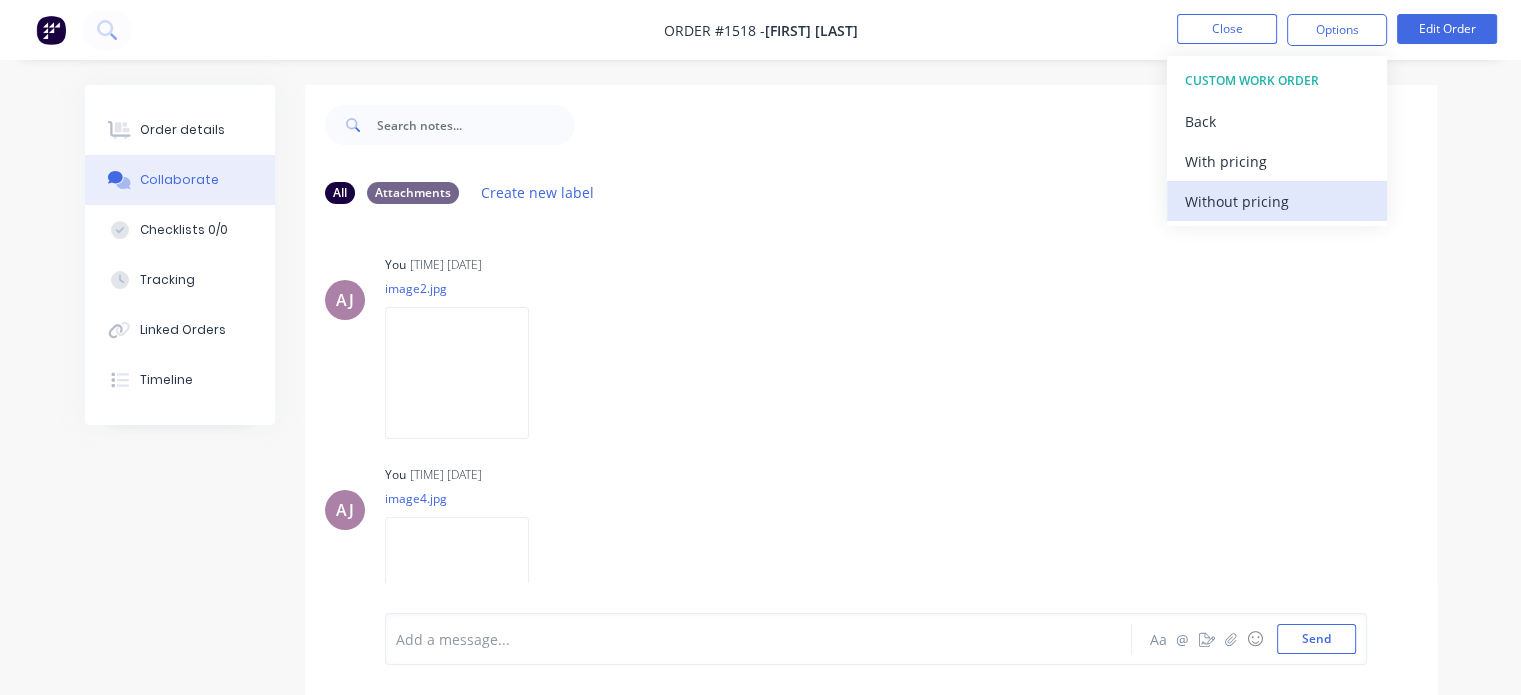 click on "Without pricing" at bounding box center [1277, 201] 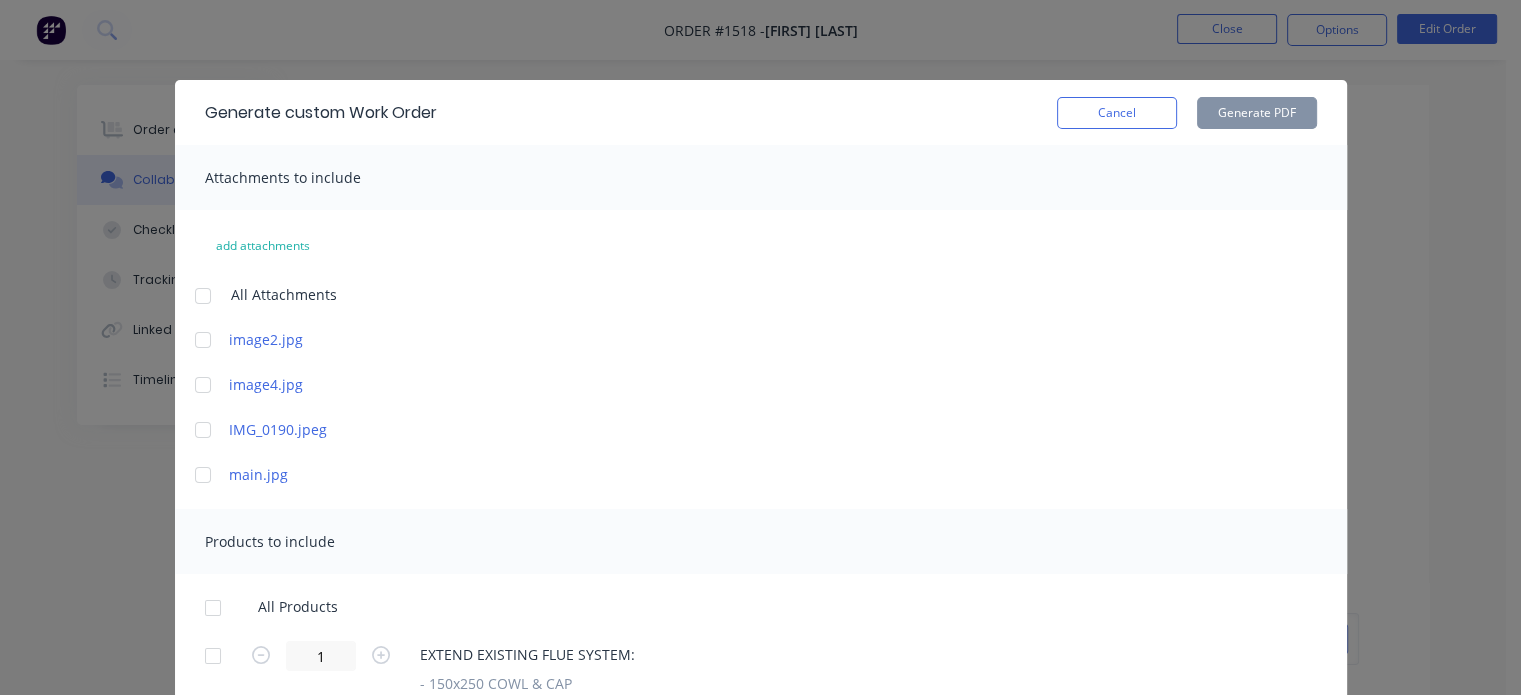 click at bounding box center [203, 296] 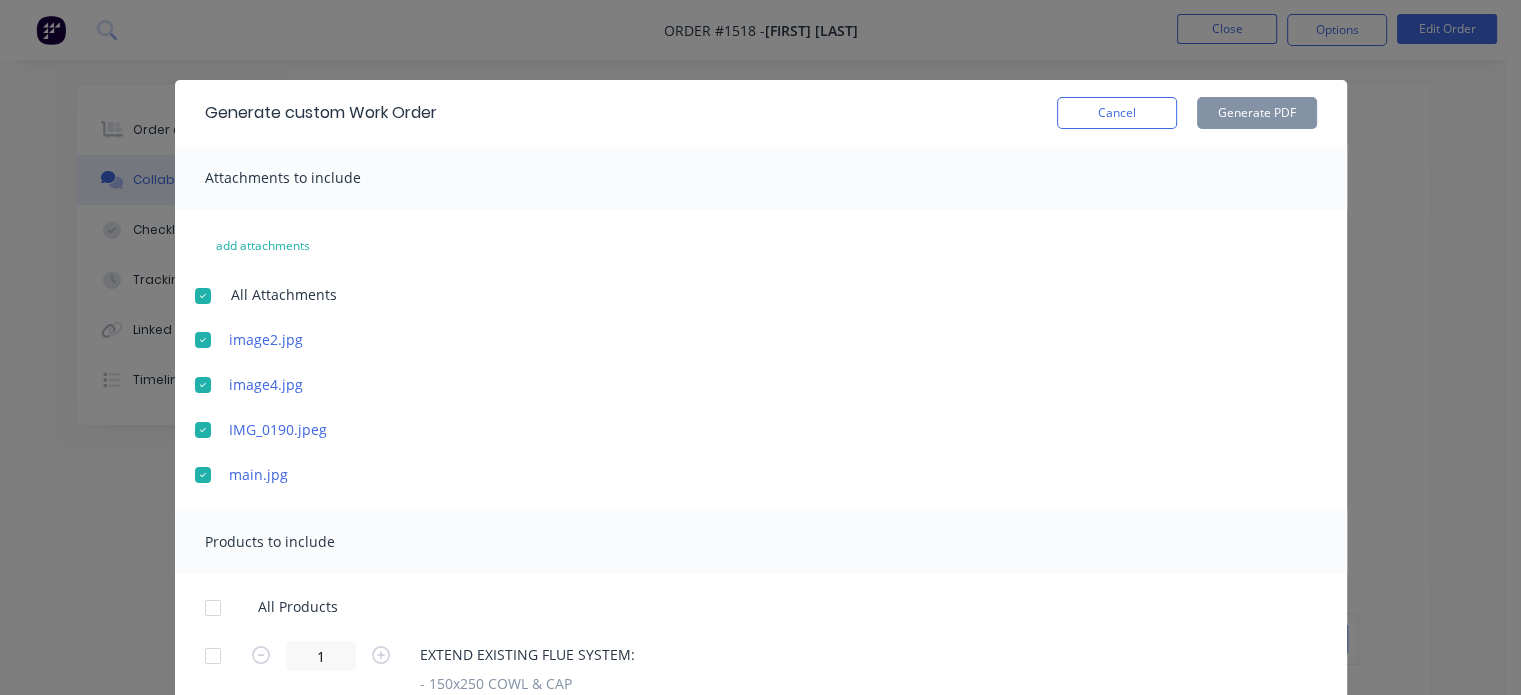 click at bounding box center (213, 608) 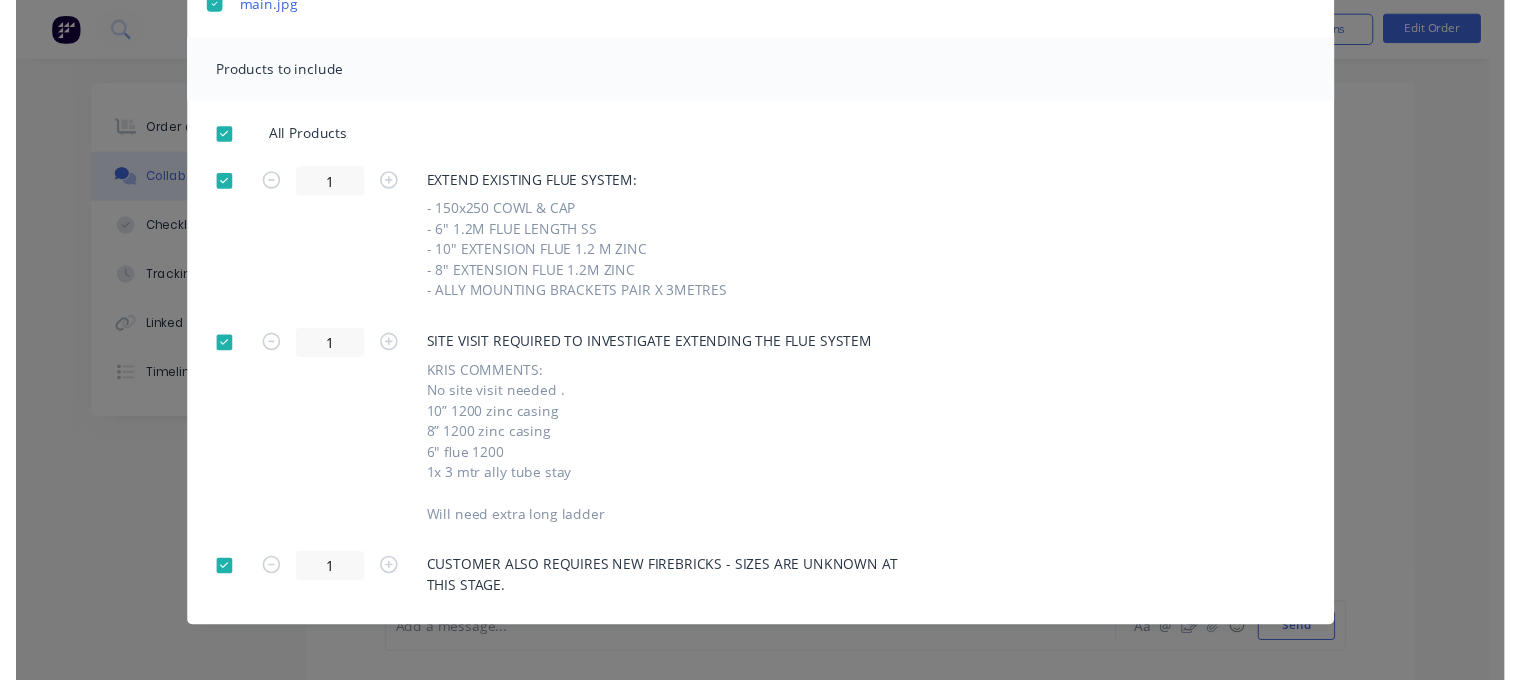 scroll, scrollTop: 0, scrollLeft: 0, axis: both 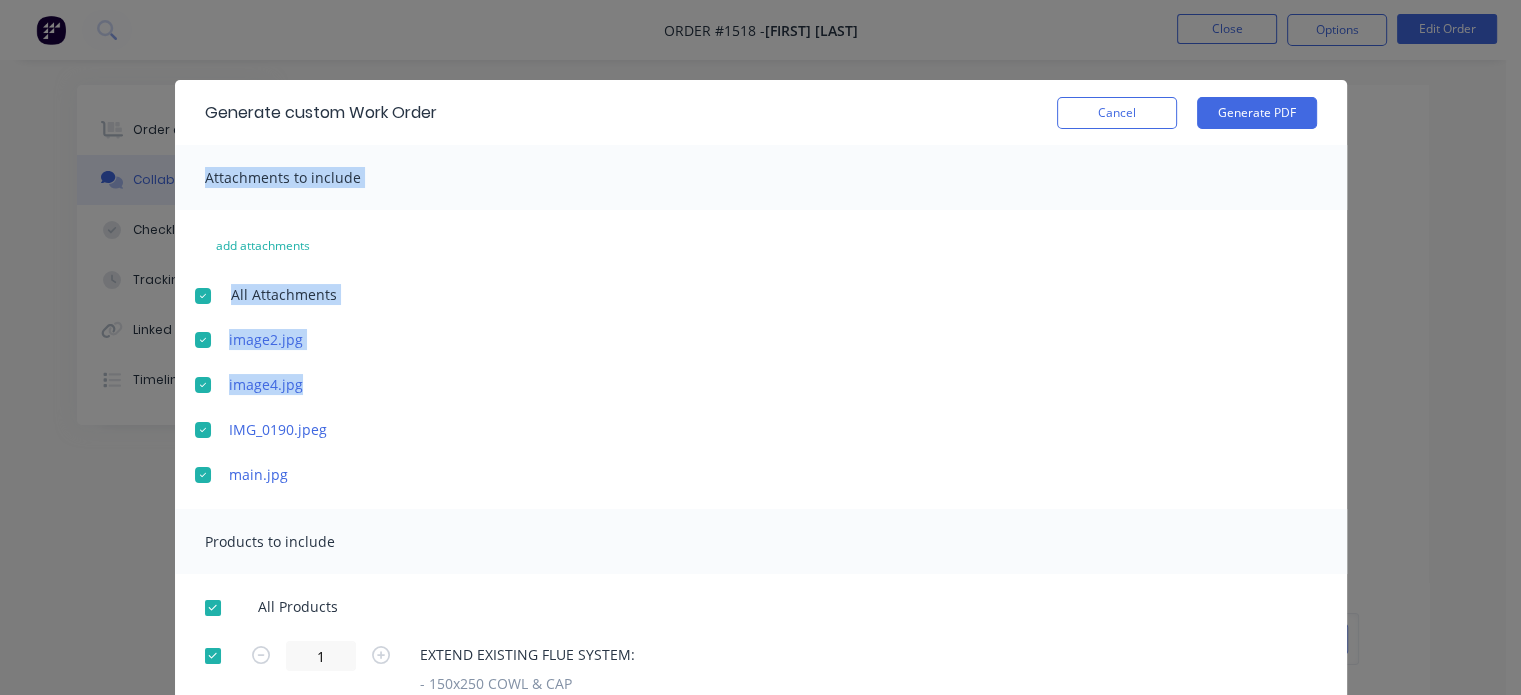 drag, startPoint x: 909, startPoint y: 103, endPoint x: 987, endPoint y: 361, distance: 269.53293 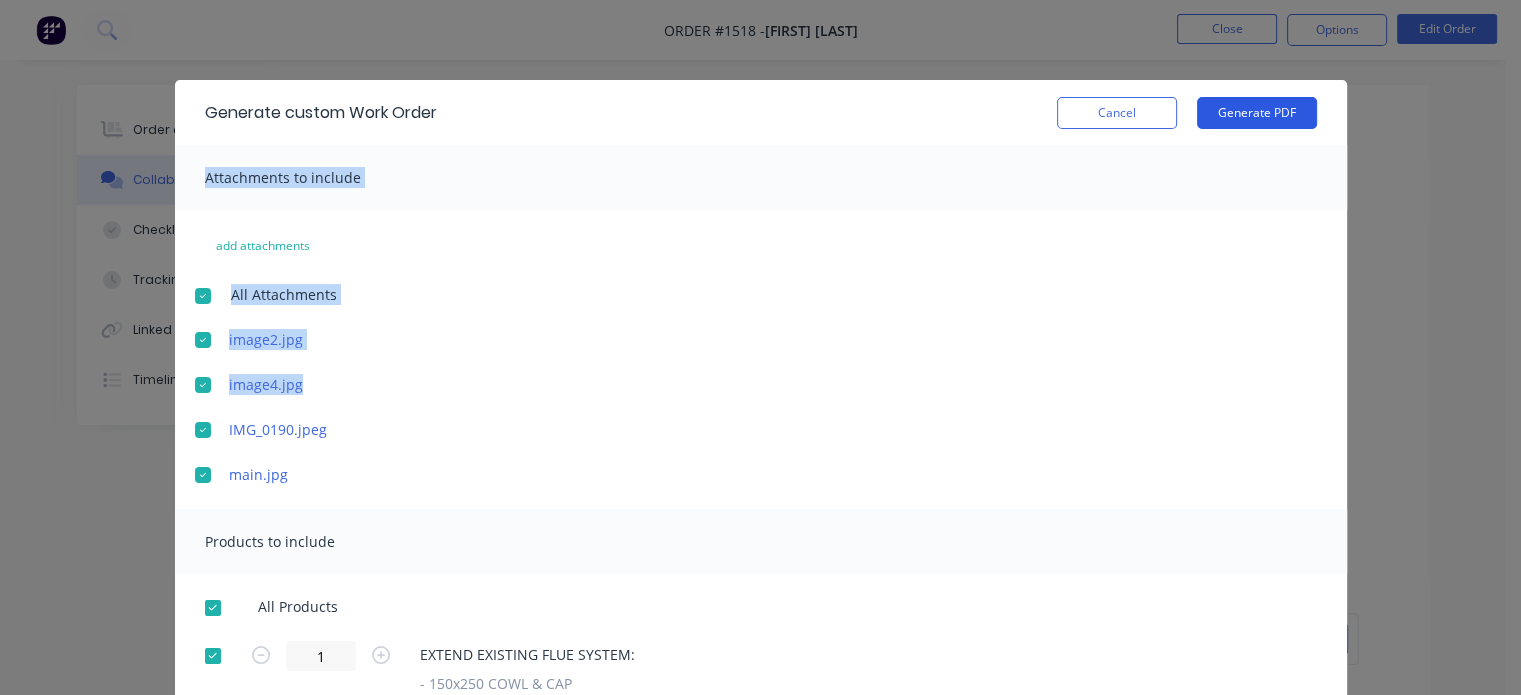 click on "Generate PDF" at bounding box center [1257, 113] 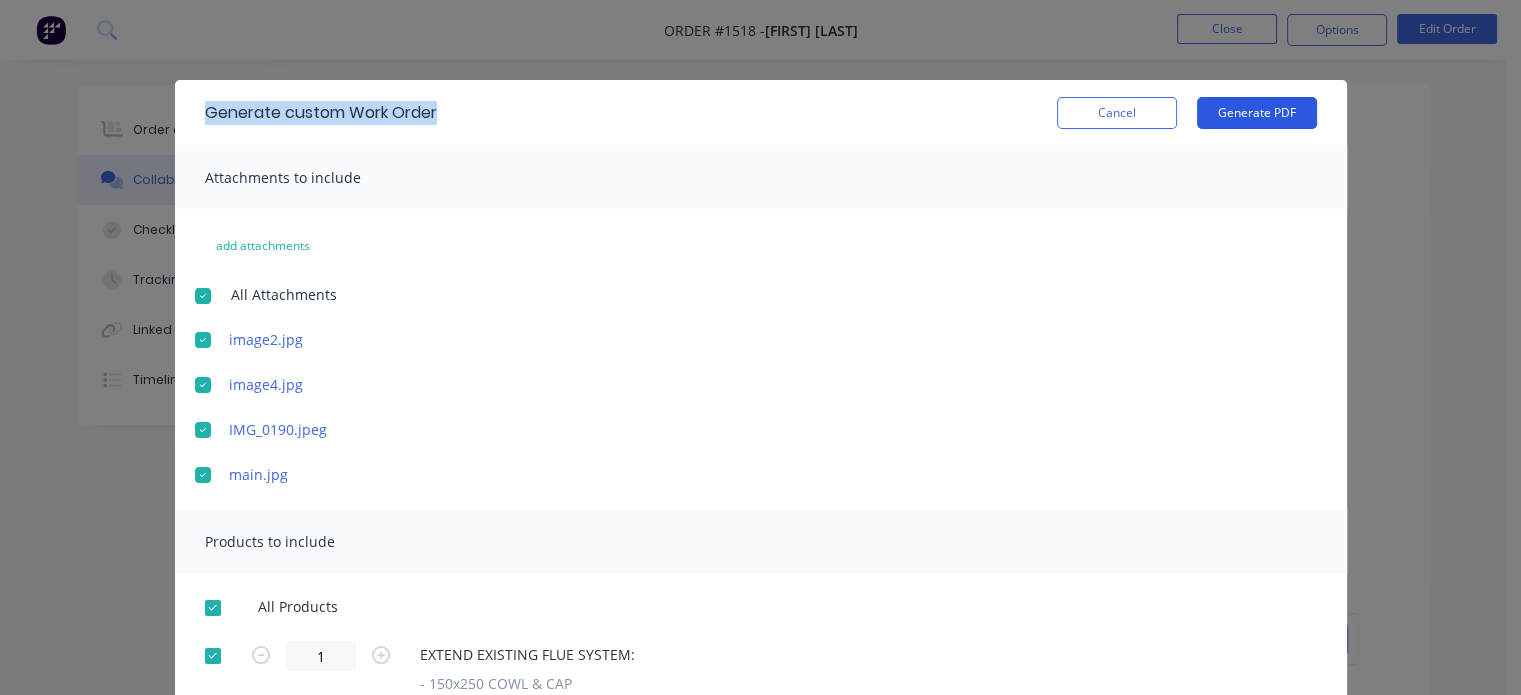 click on "Generate PDF" at bounding box center (1257, 113) 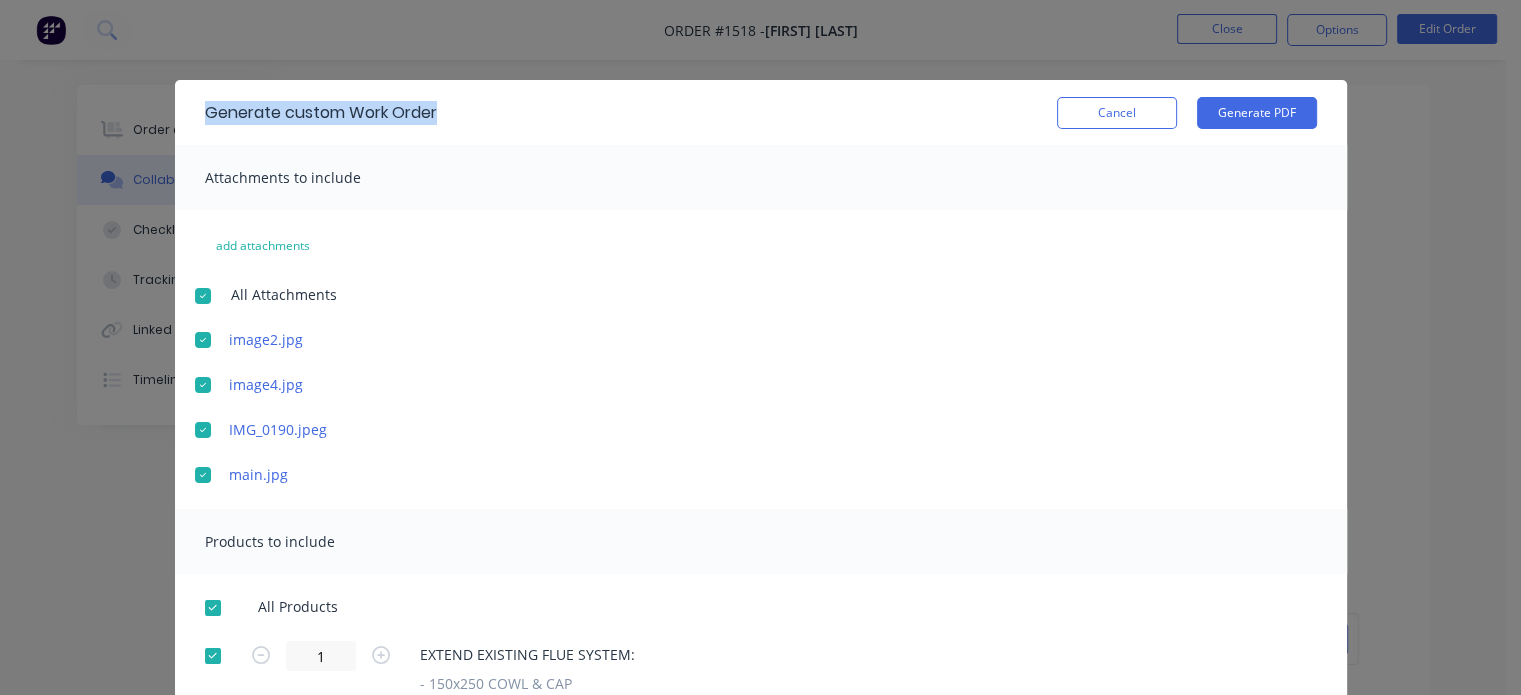drag, startPoint x: 1129, startPoint y: 109, endPoint x: 1067, endPoint y: 118, distance: 62.649822 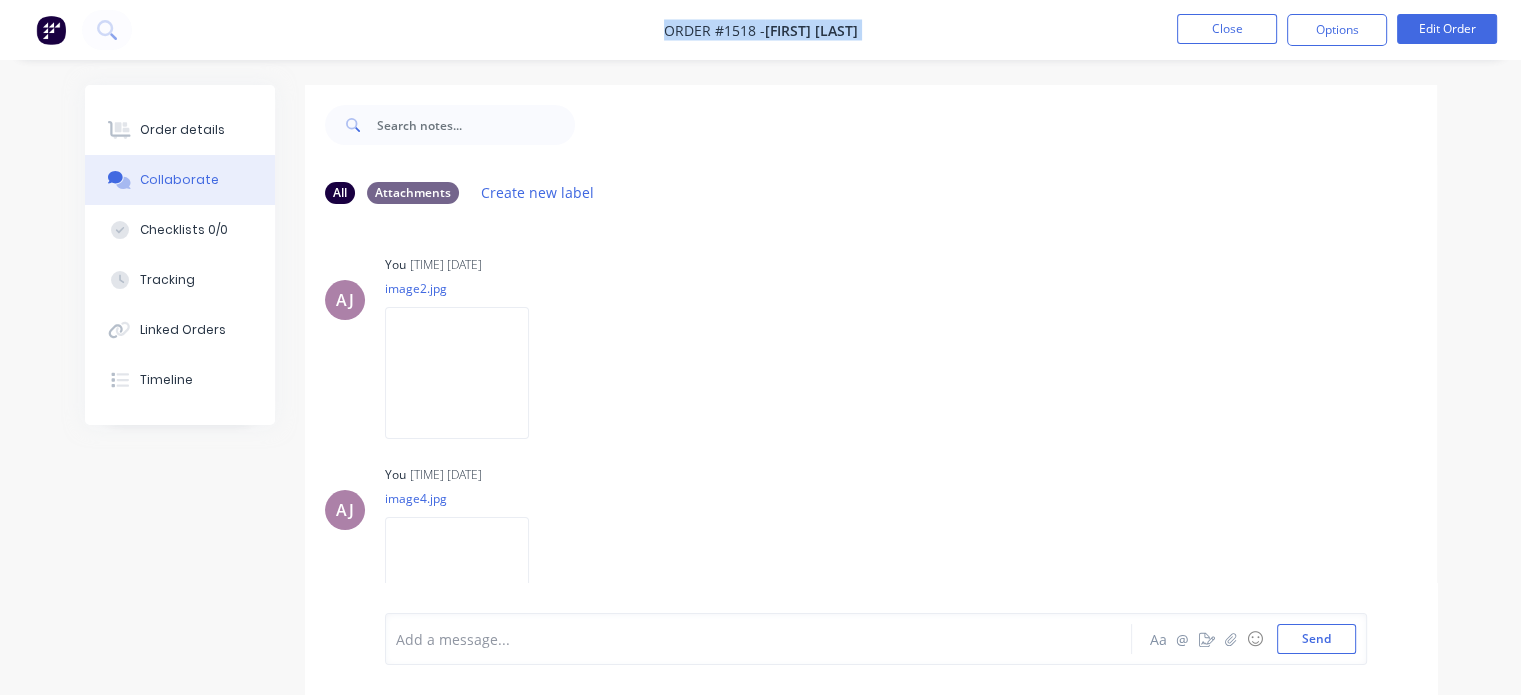 drag, startPoint x: 640, startPoint y: 34, endPoint x: 889, endPoint y: 30, distance: 249.03212 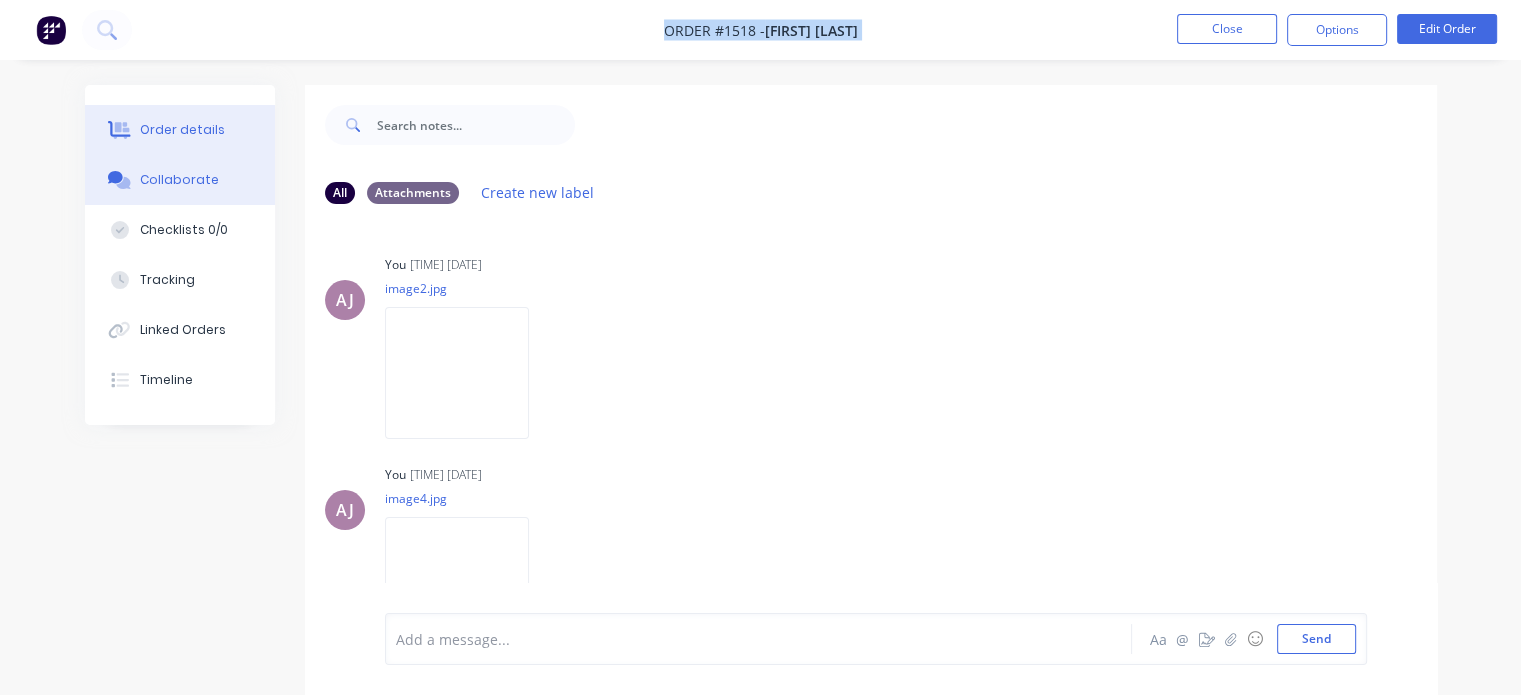 click on "Order details" at bounding box center [182, 130] 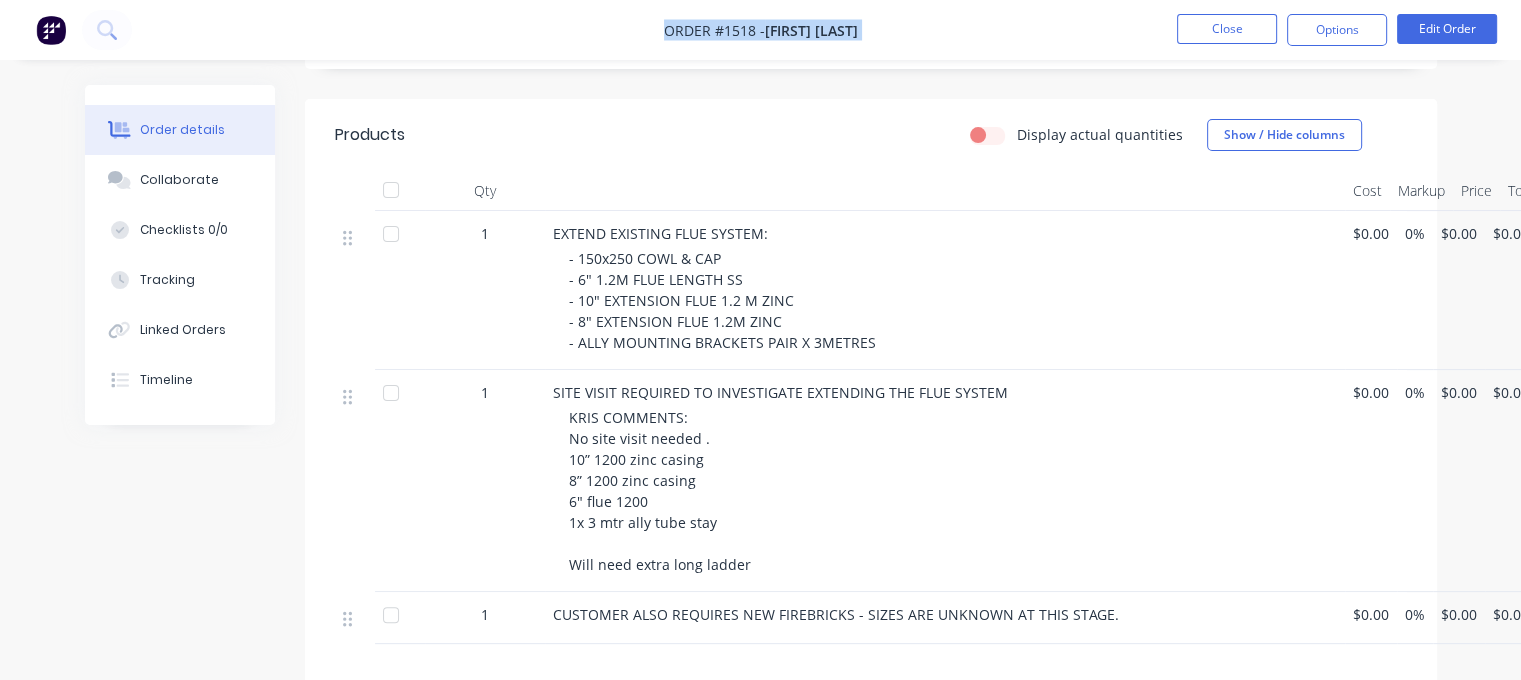 scroll, scrollTop: 500, scrollLeft: 0, axis: vertical 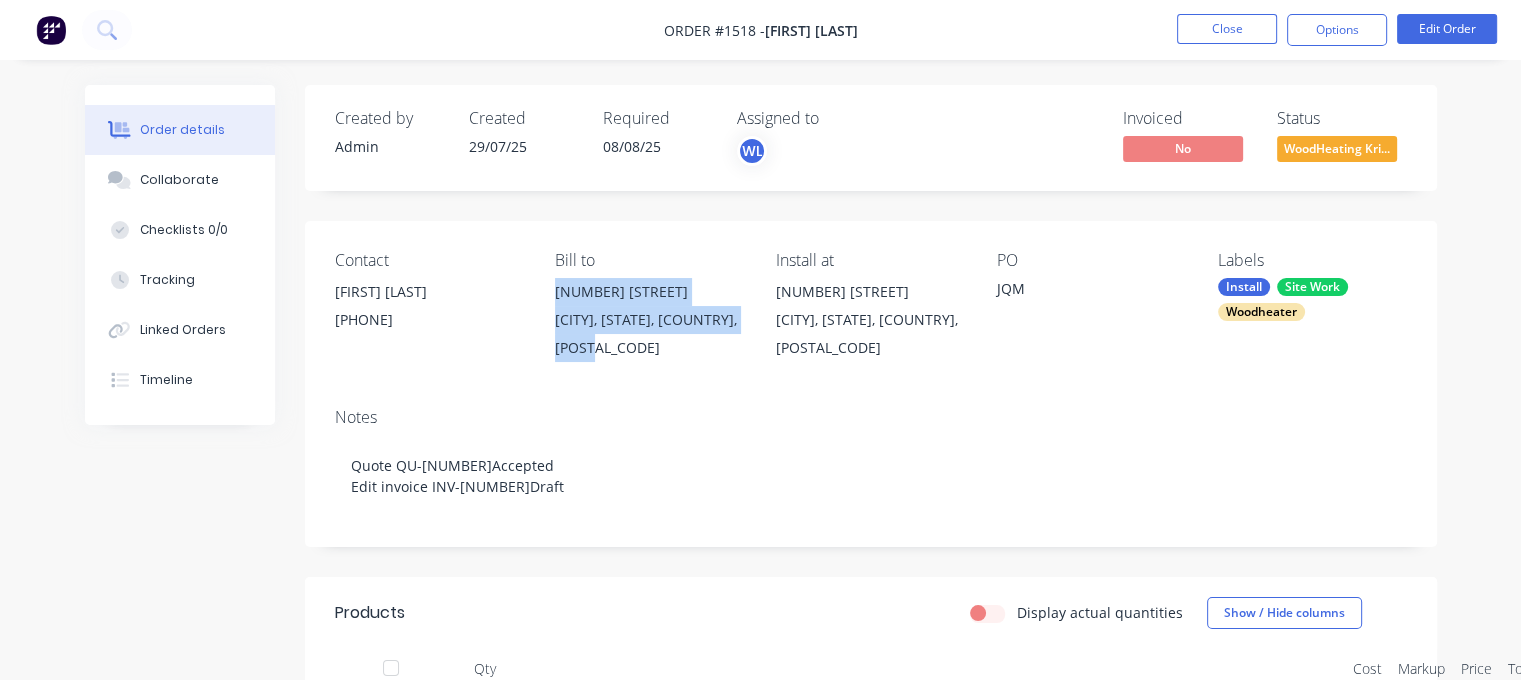 drag, startPoint x: 564, startPoint y: 291, endPoint x: 621, endPoint y: 379, distance: 104.84751 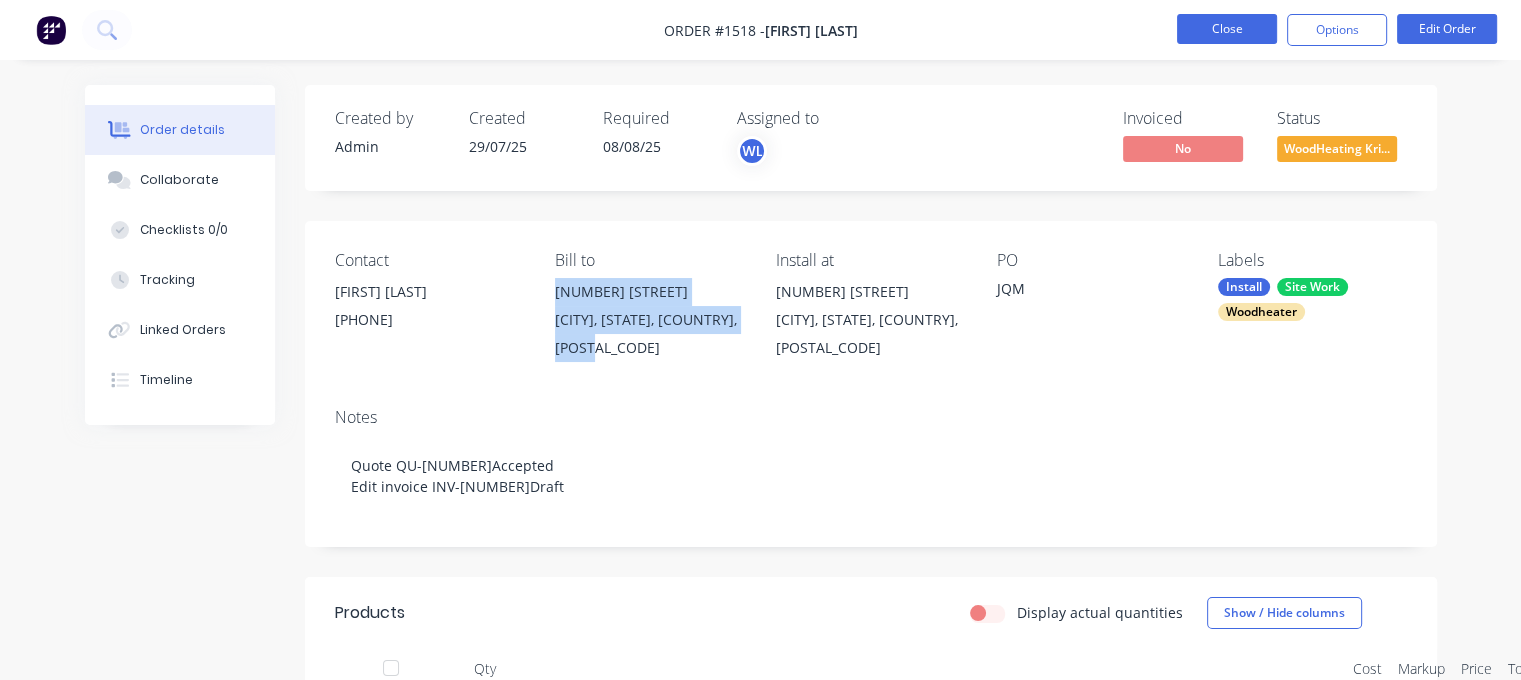 click on "Close" at bounding box center [1227, 29] 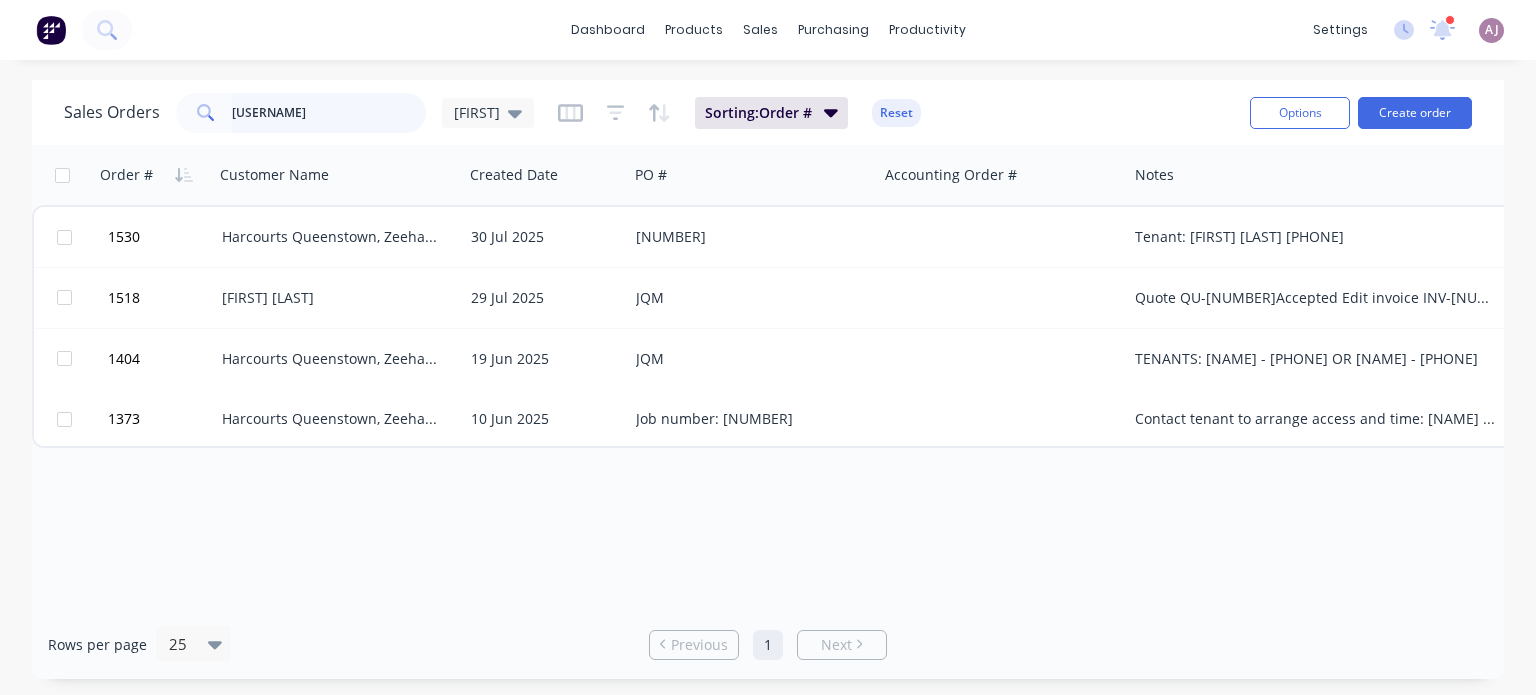 click on "[USERNAME]" at bounding box center [329, 113] 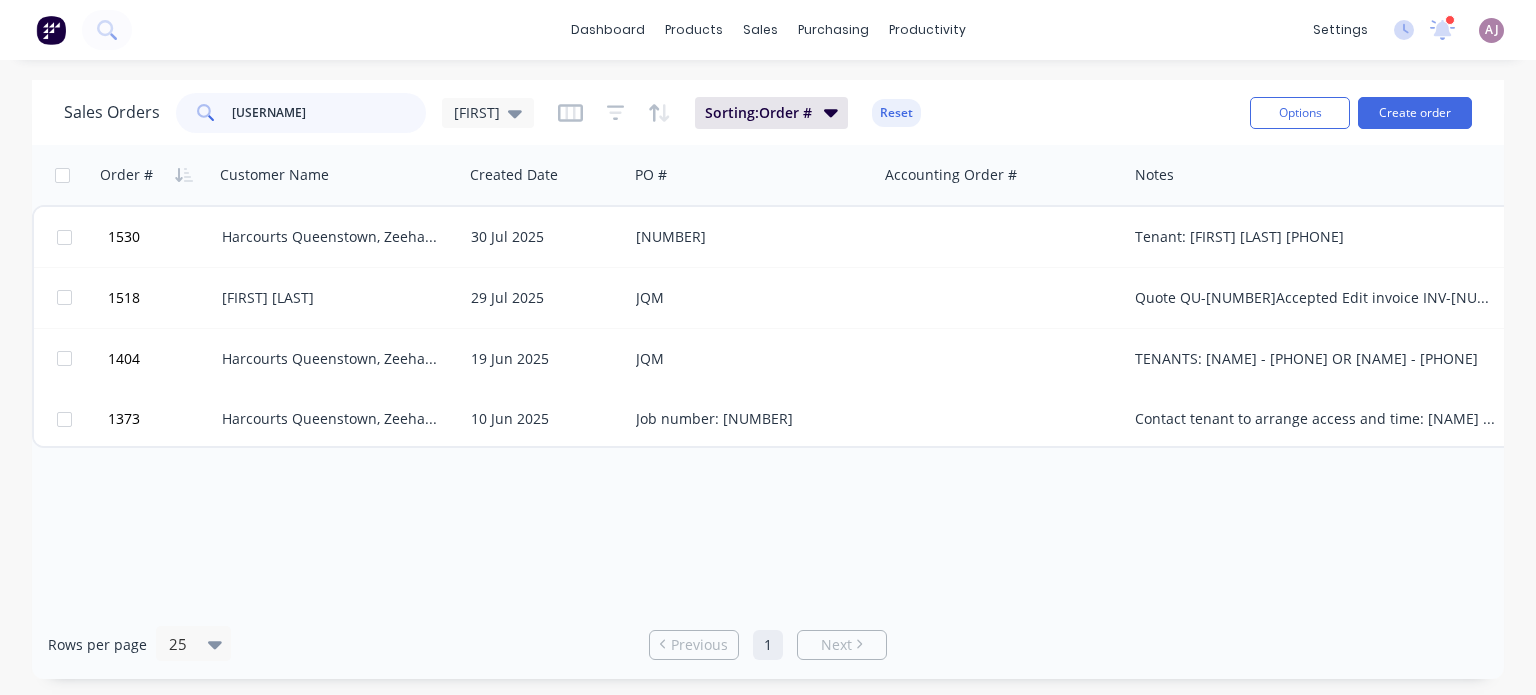 click on "[USERNAME]" at bounding box center [329, 113] 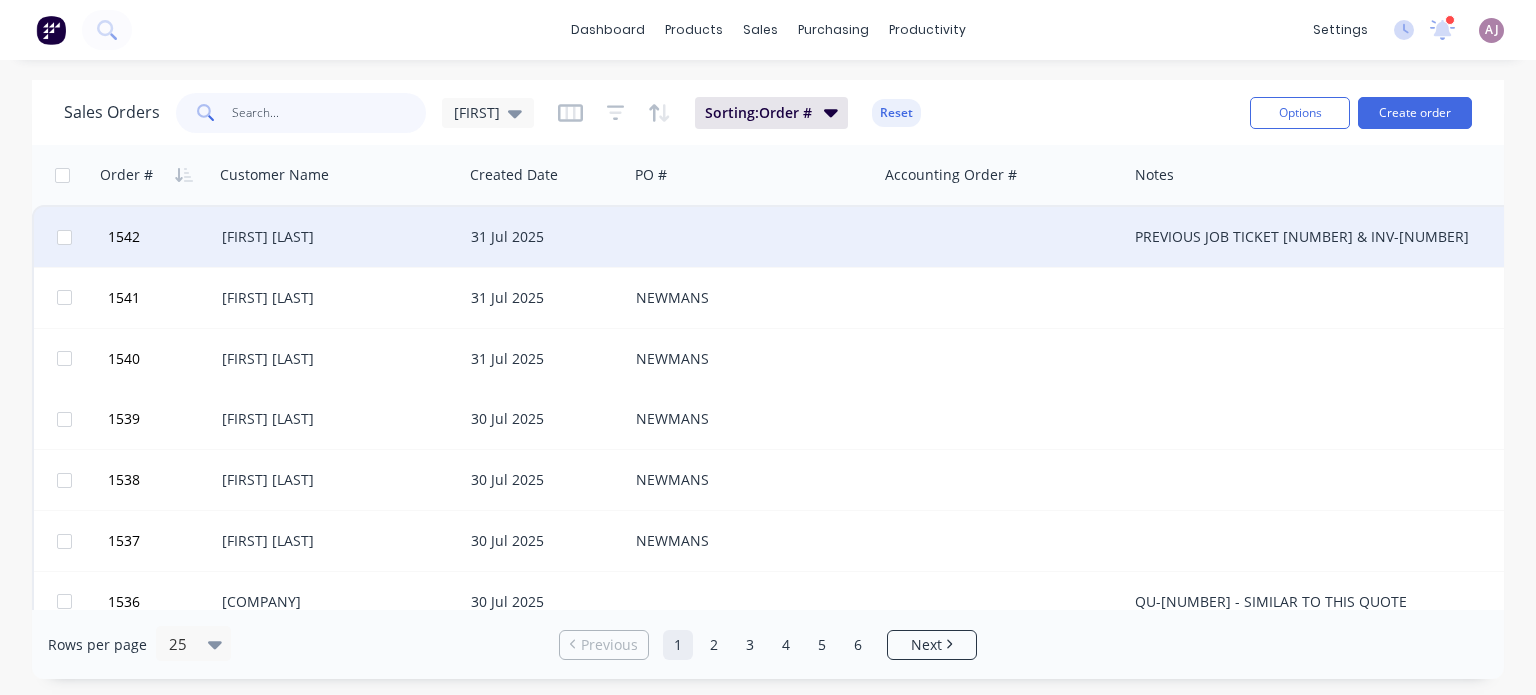 type 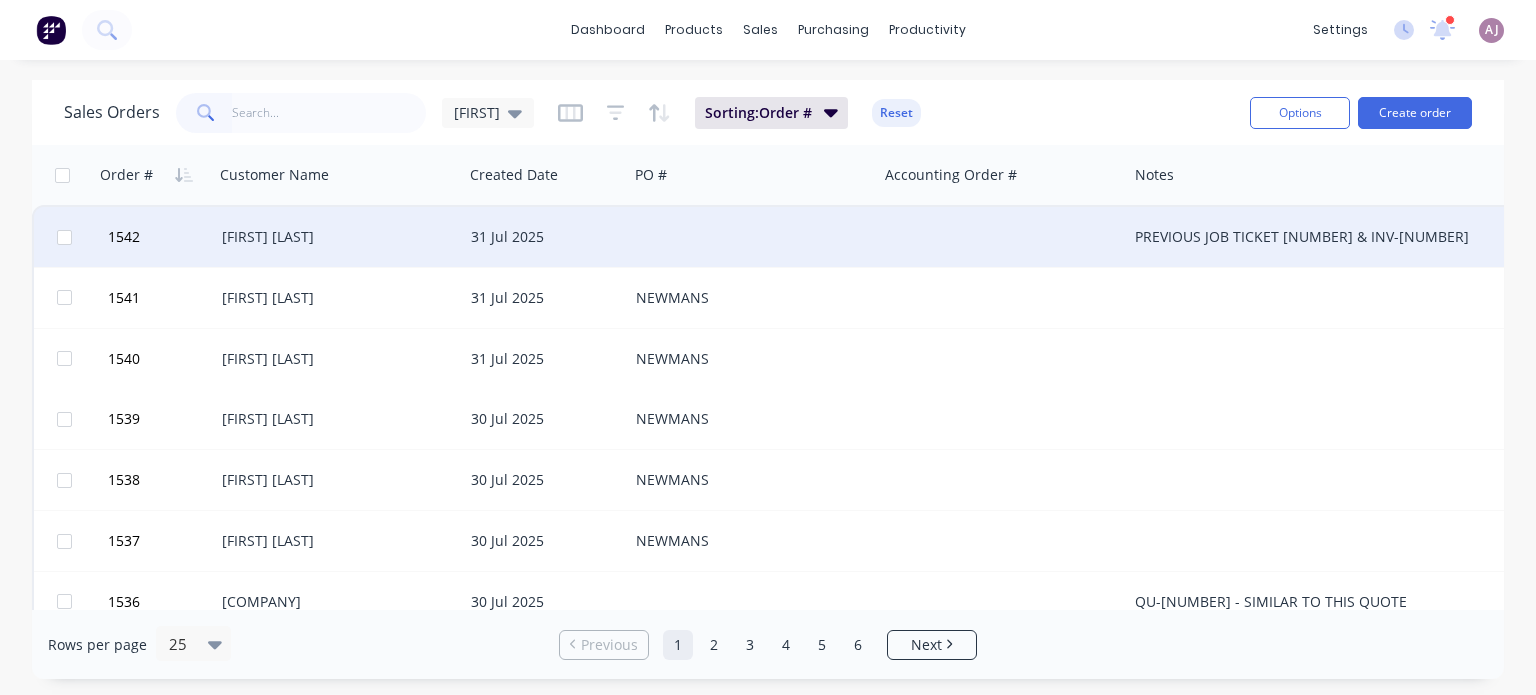 click on "[FIRST] [LAST]" at bounding box center [333, 237] 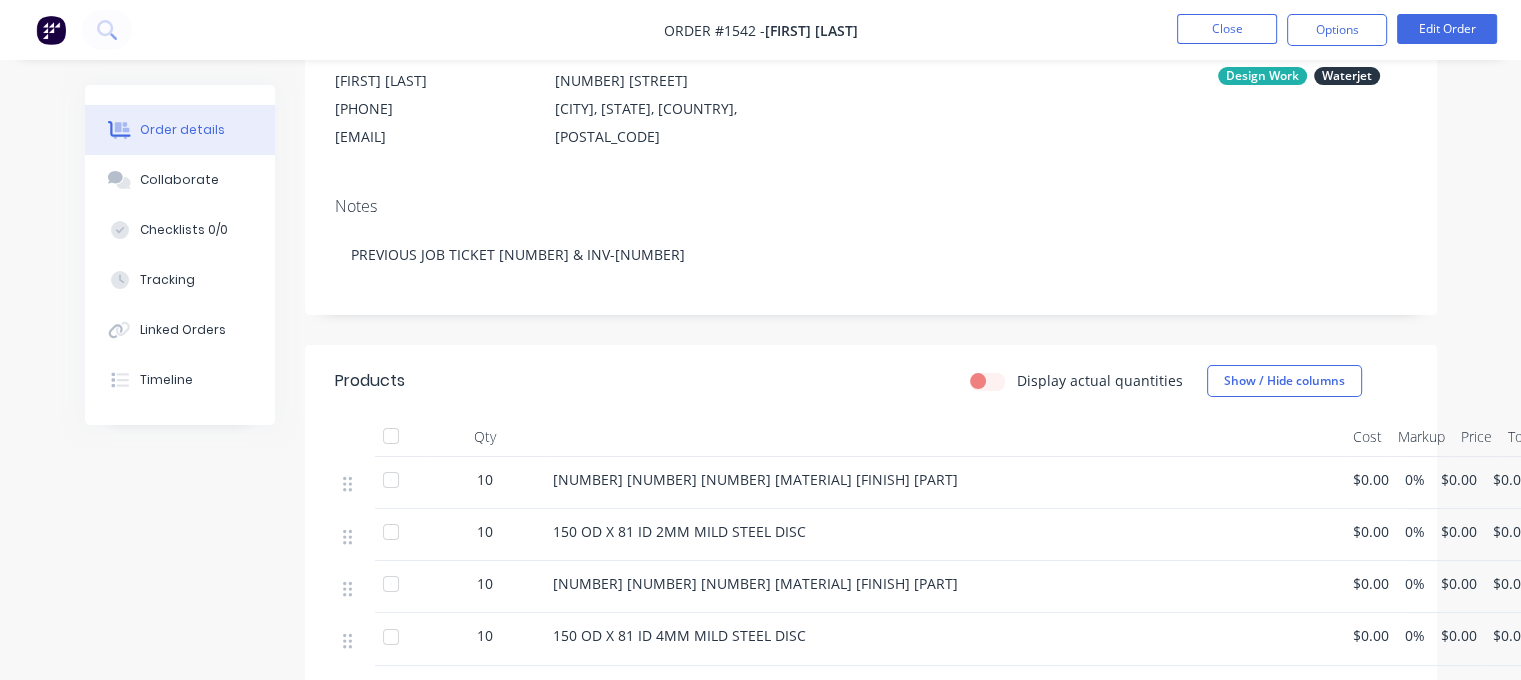 scroll, scrollTop: 0, scrollLeft: 0, axis: both 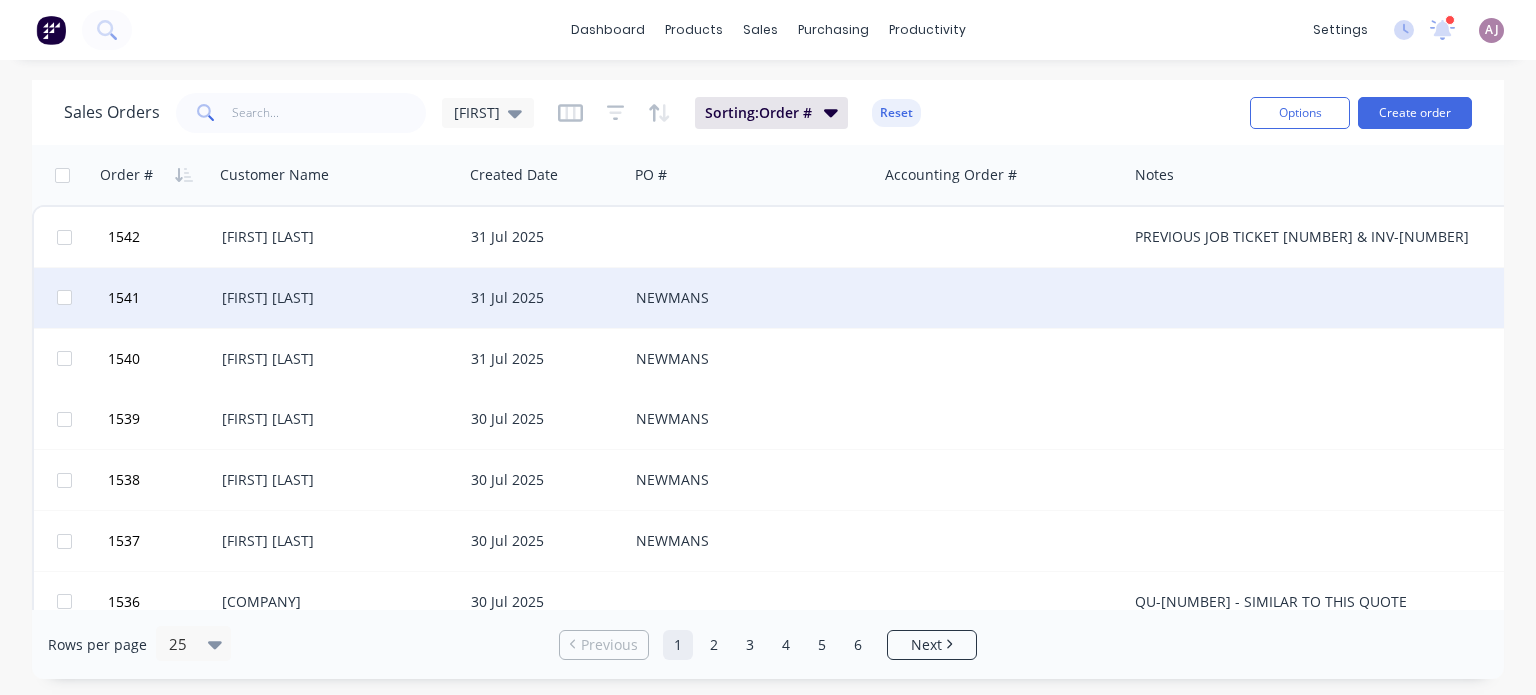 click on "[FIRST] [LAST]" at bounding box center (333, 298) 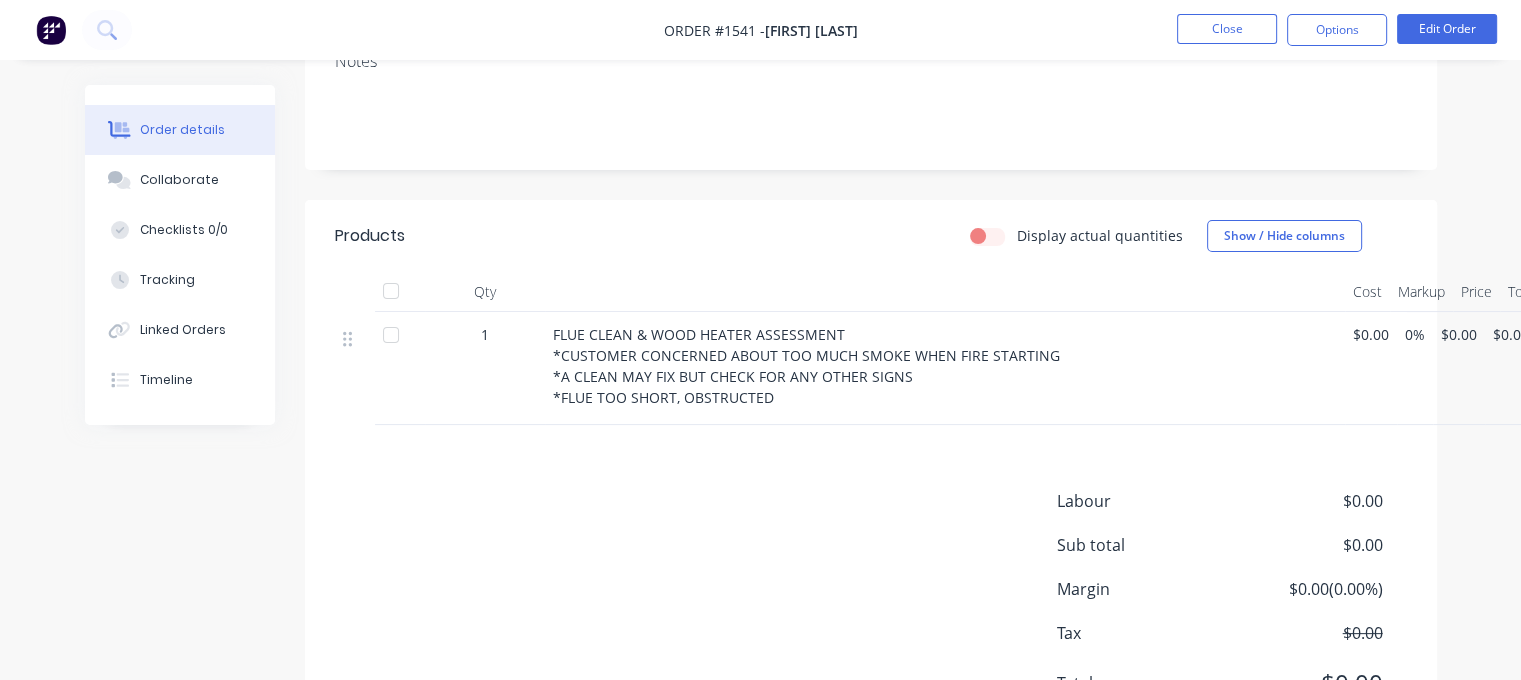scroll, scrollTop: 400, scrollLeft: 0, axis: vertical 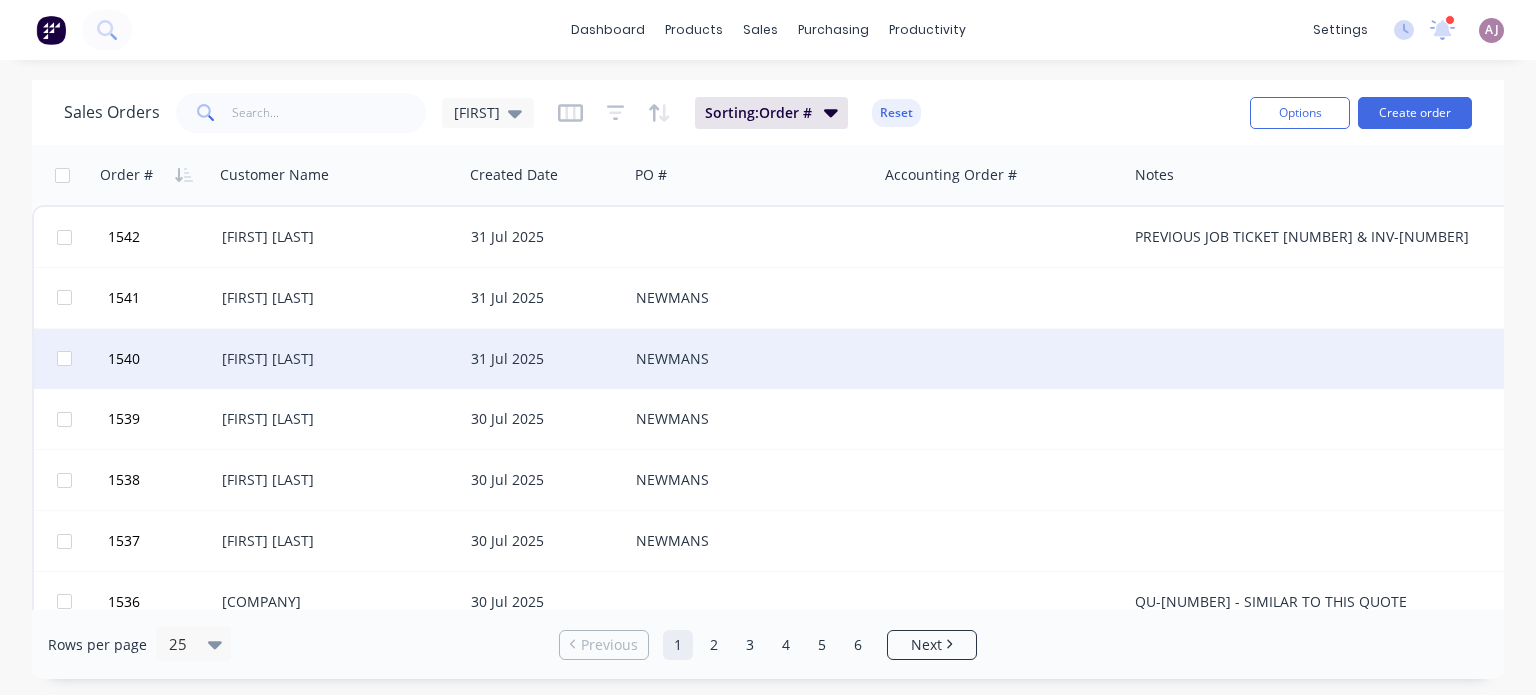 click on "31 Jul 2025" at bounding box center (545, 359) 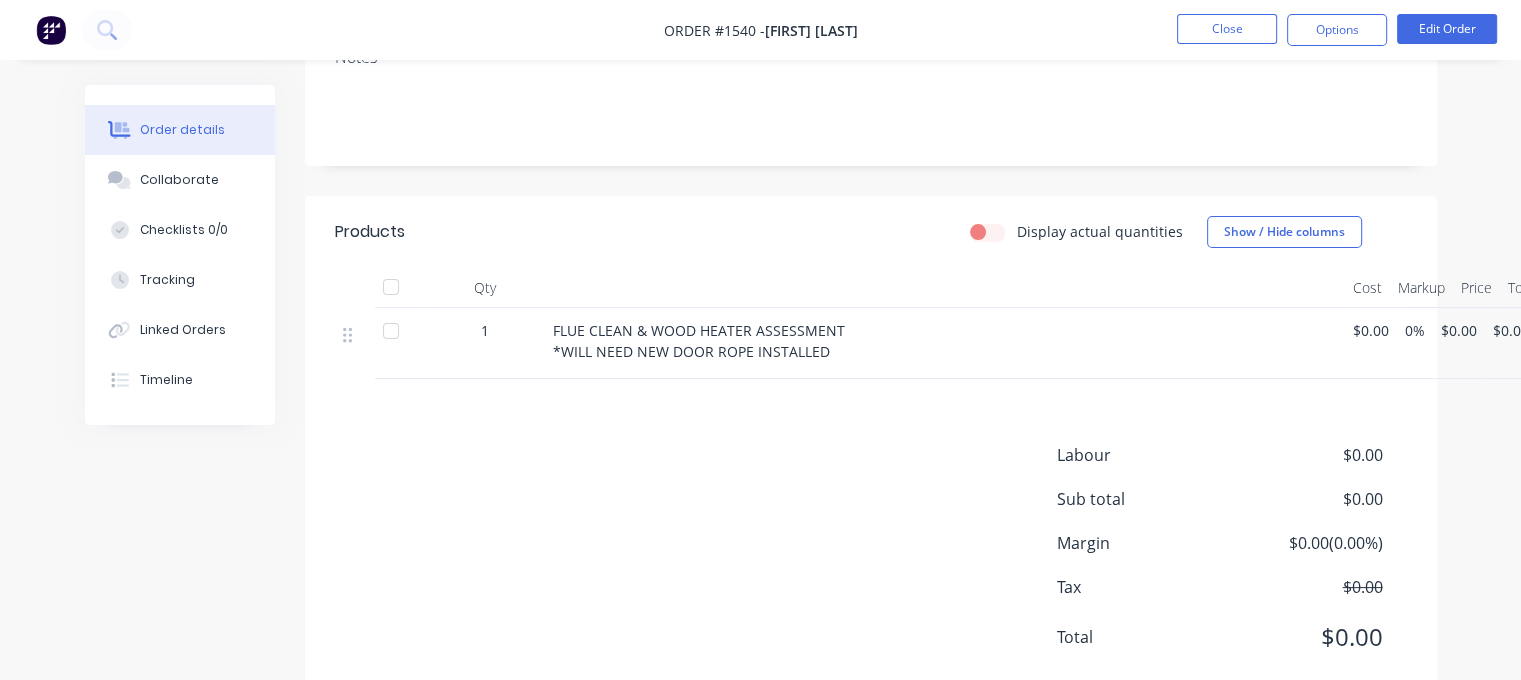 scroll, scrollTop: 300, scrollLeft: 0, axis: vertical 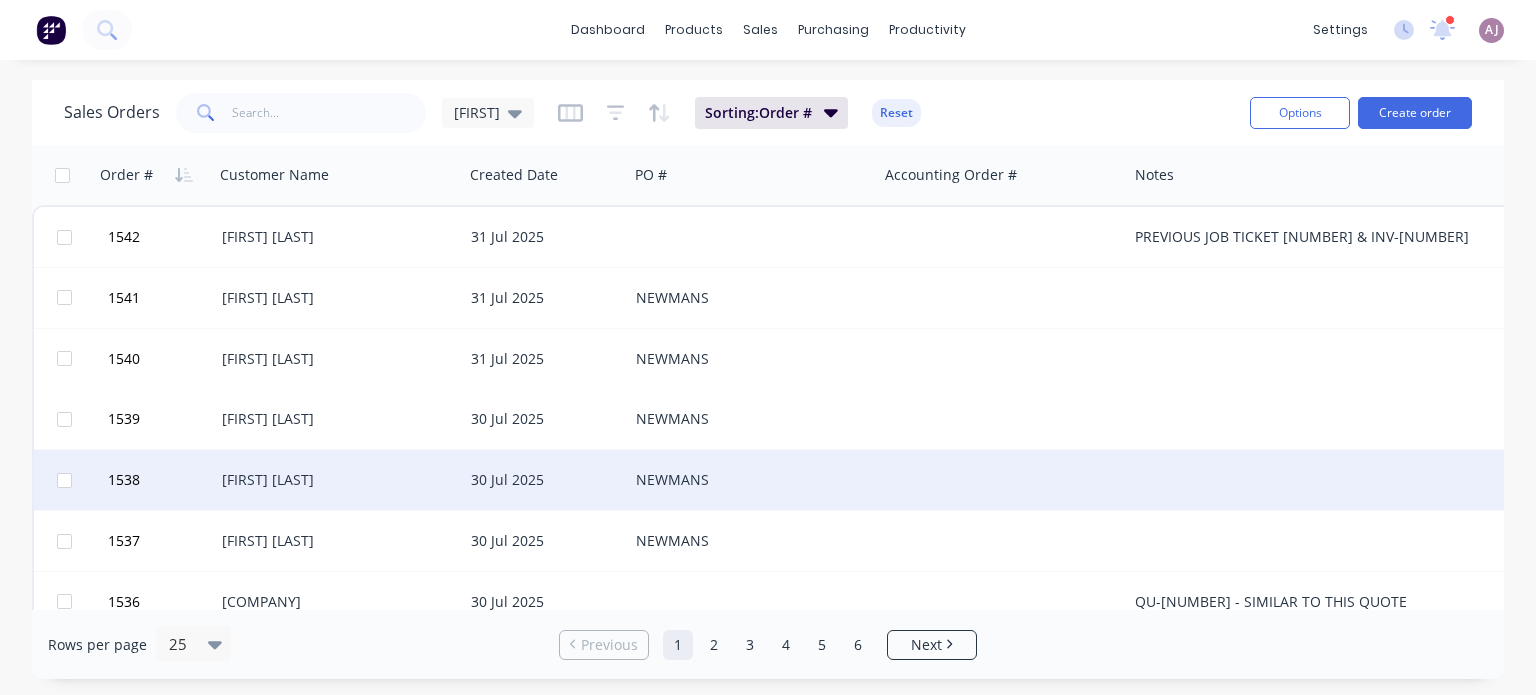 click on "30 Jul 2025" at bounding box center [545, 480] 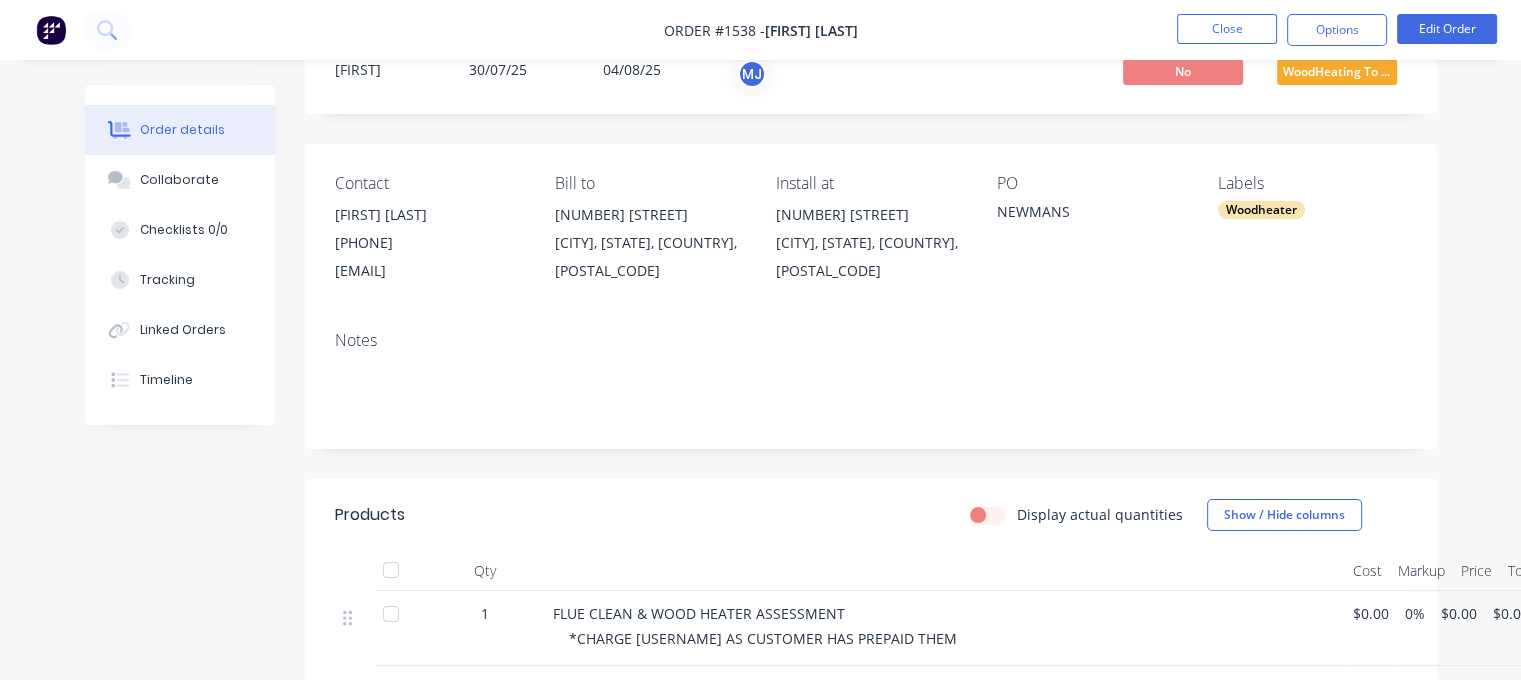 scroll, scrollTop: 300, scrollLeft: 0, axis: vertical 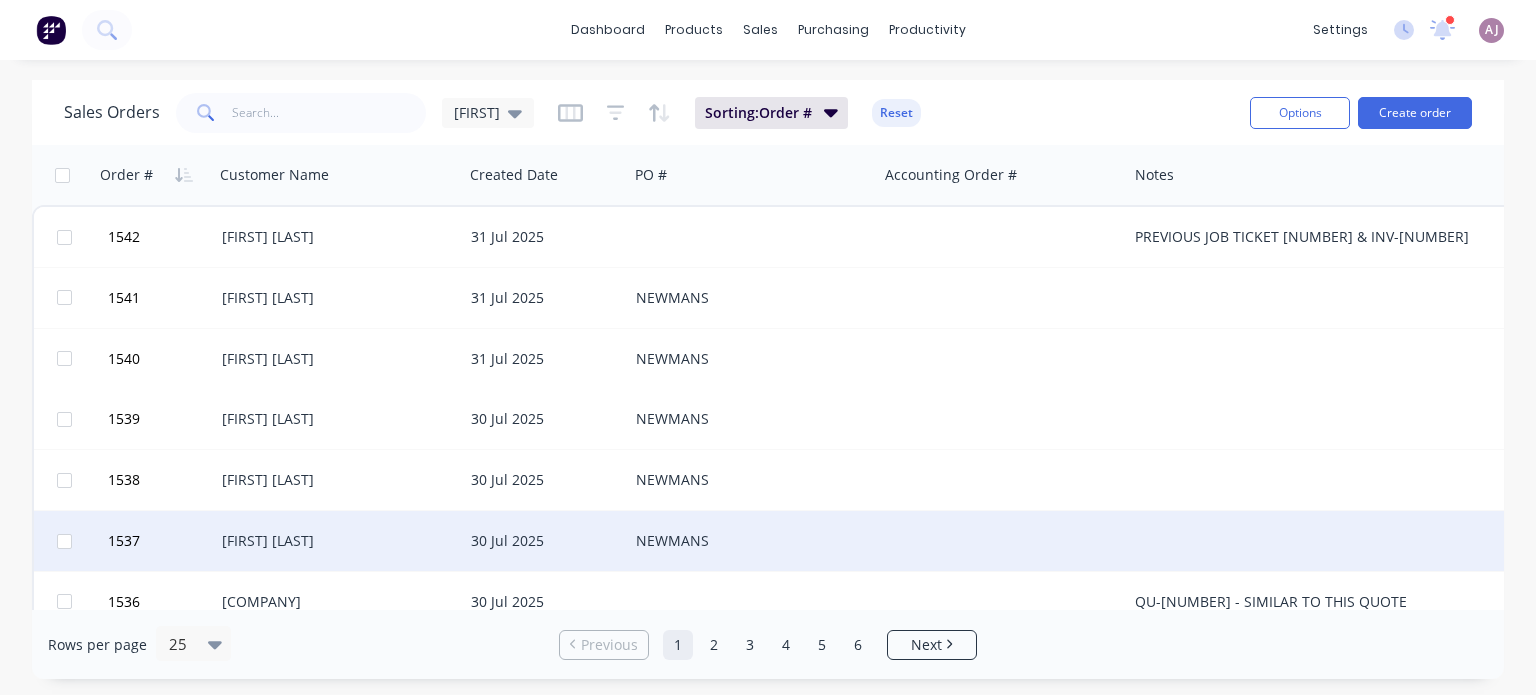 click on "[FIRST] [LAST]" at bounding box center [338, 541] 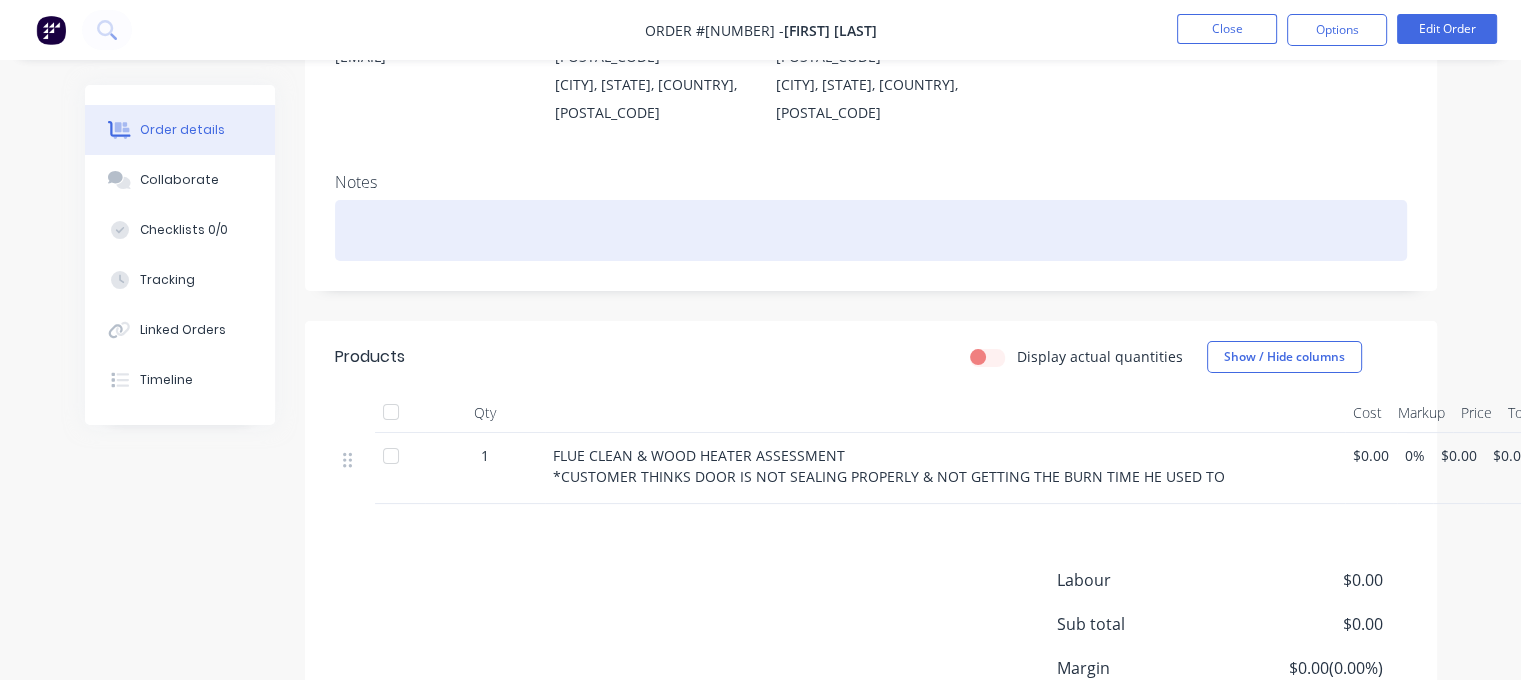 scroll, scrollTop: 300, scrollLeft: 0, axis: vertical 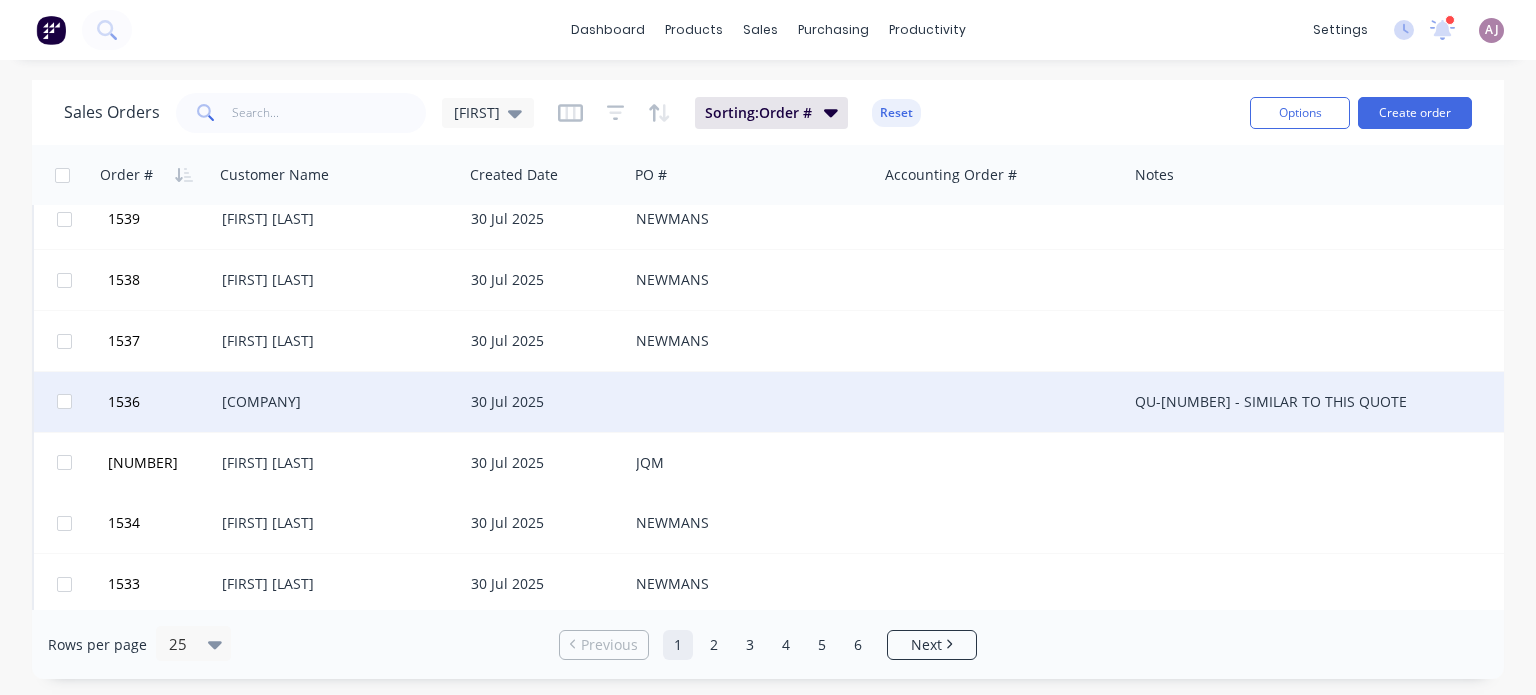 click on "[COMPANY]" at bounding box center [338, 402] 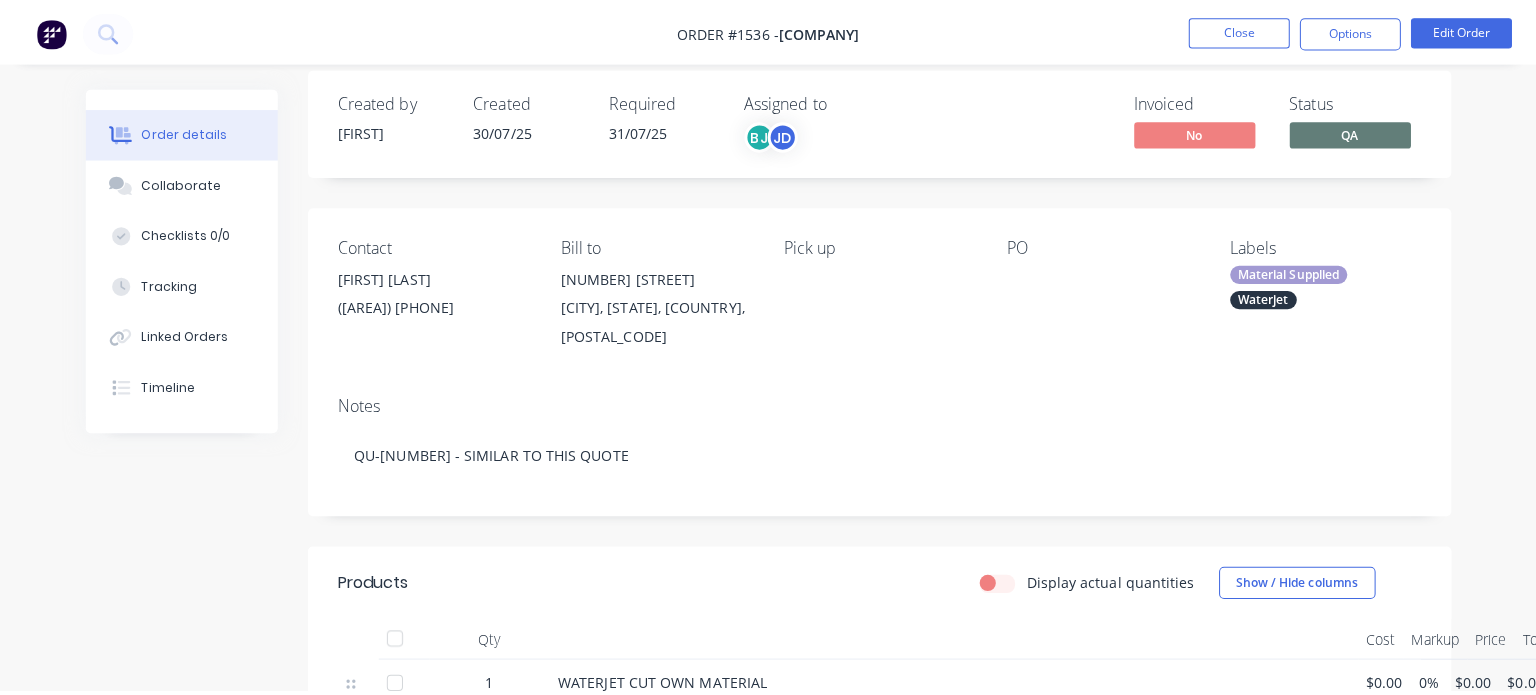scroll, scrollTop: 0, scrollLeft: 0, axis: both 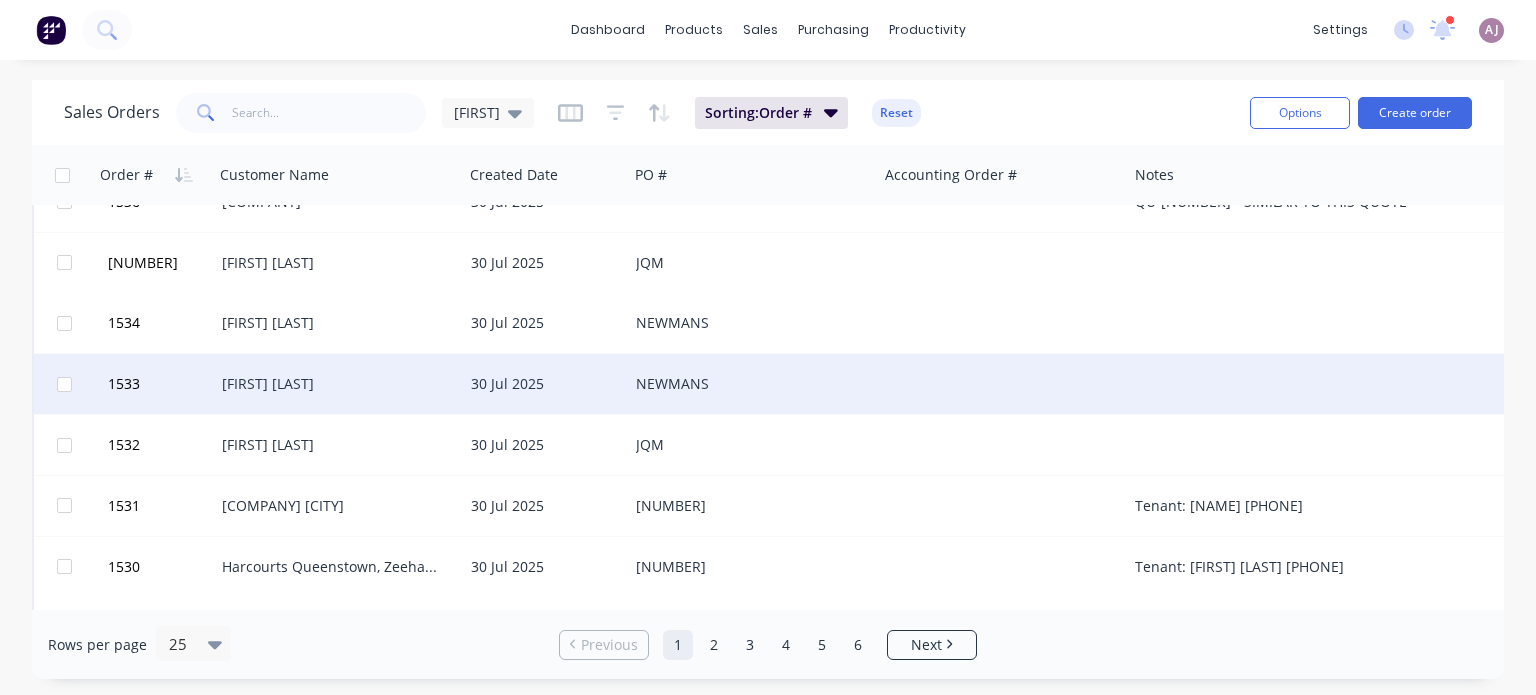 click on "[FIRST] [LAST]" at bounding box center (333, 384) 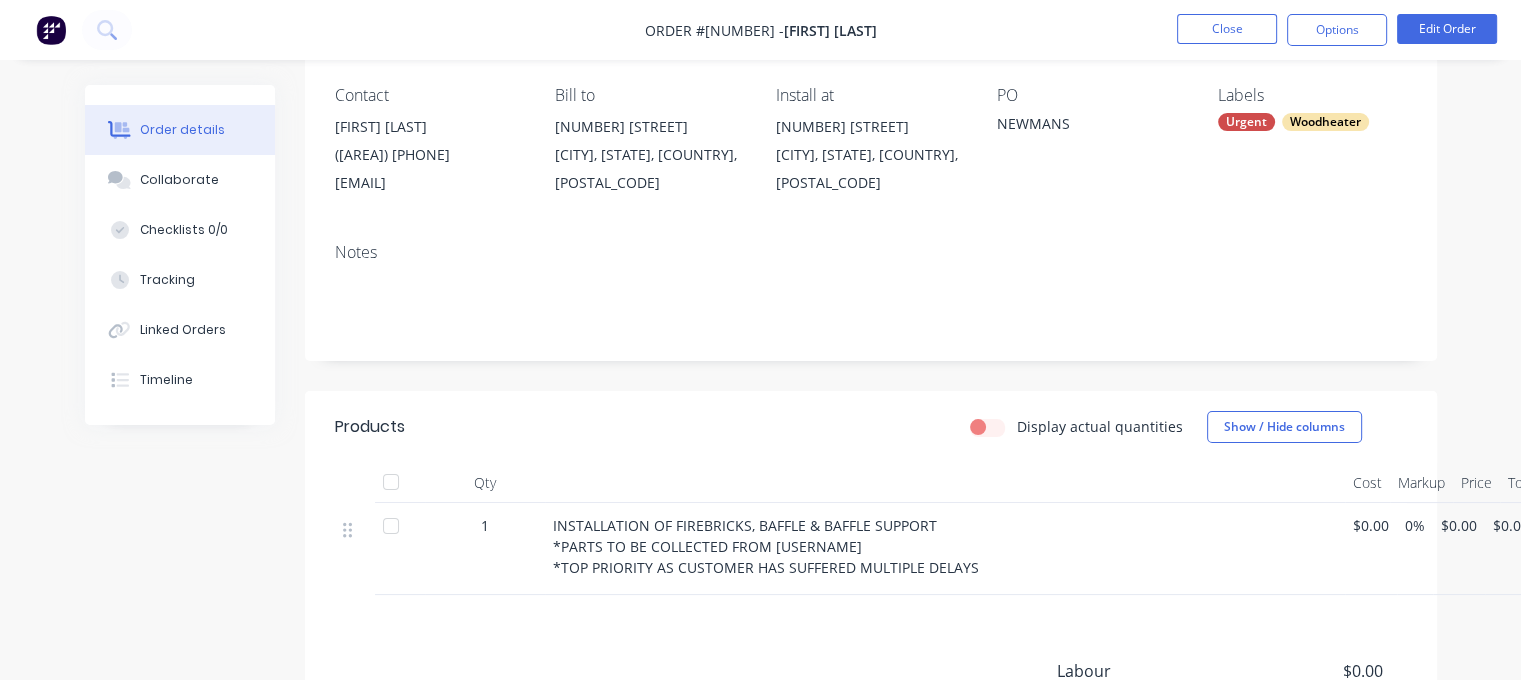 scroll, scrollTop: 300, scrollLeft: 0, axis: vertical 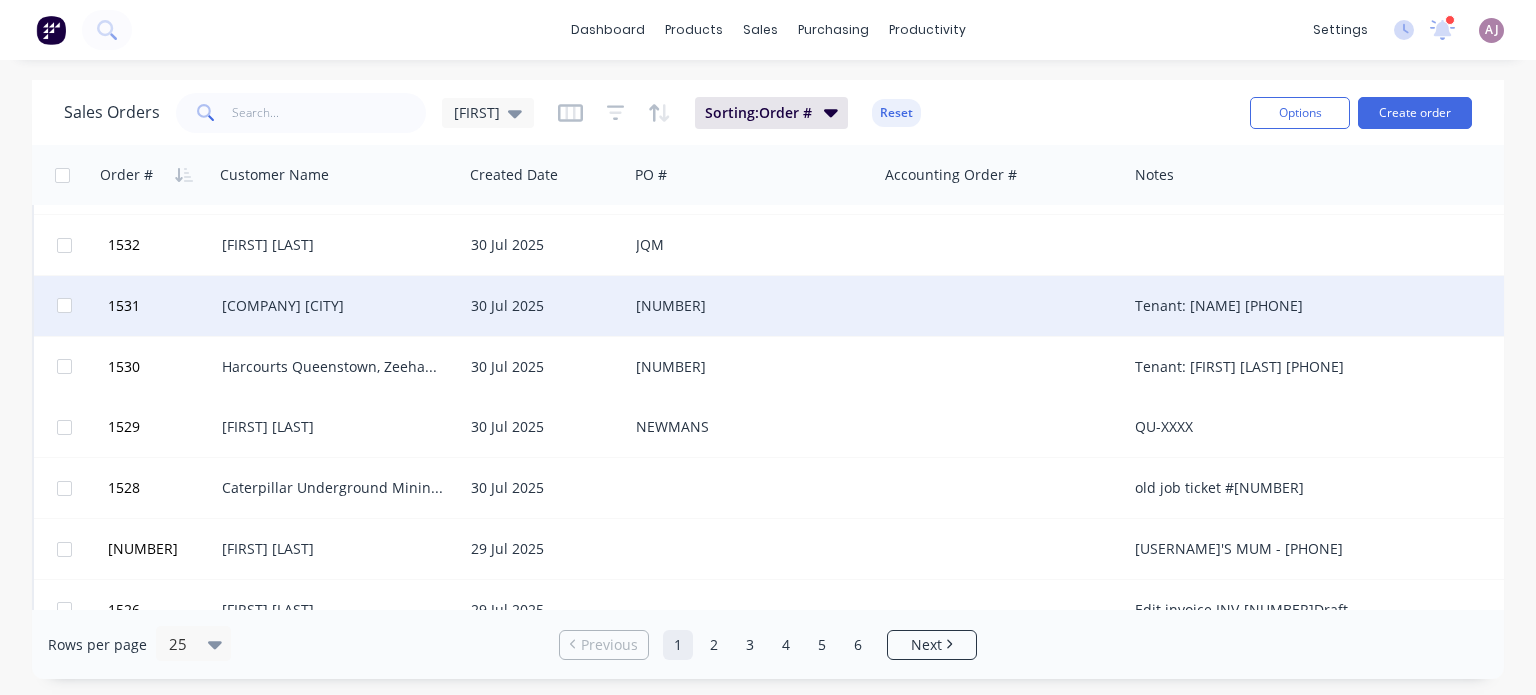 click on "[COMPANY] [CITY]" at bounding box center [333, 306] 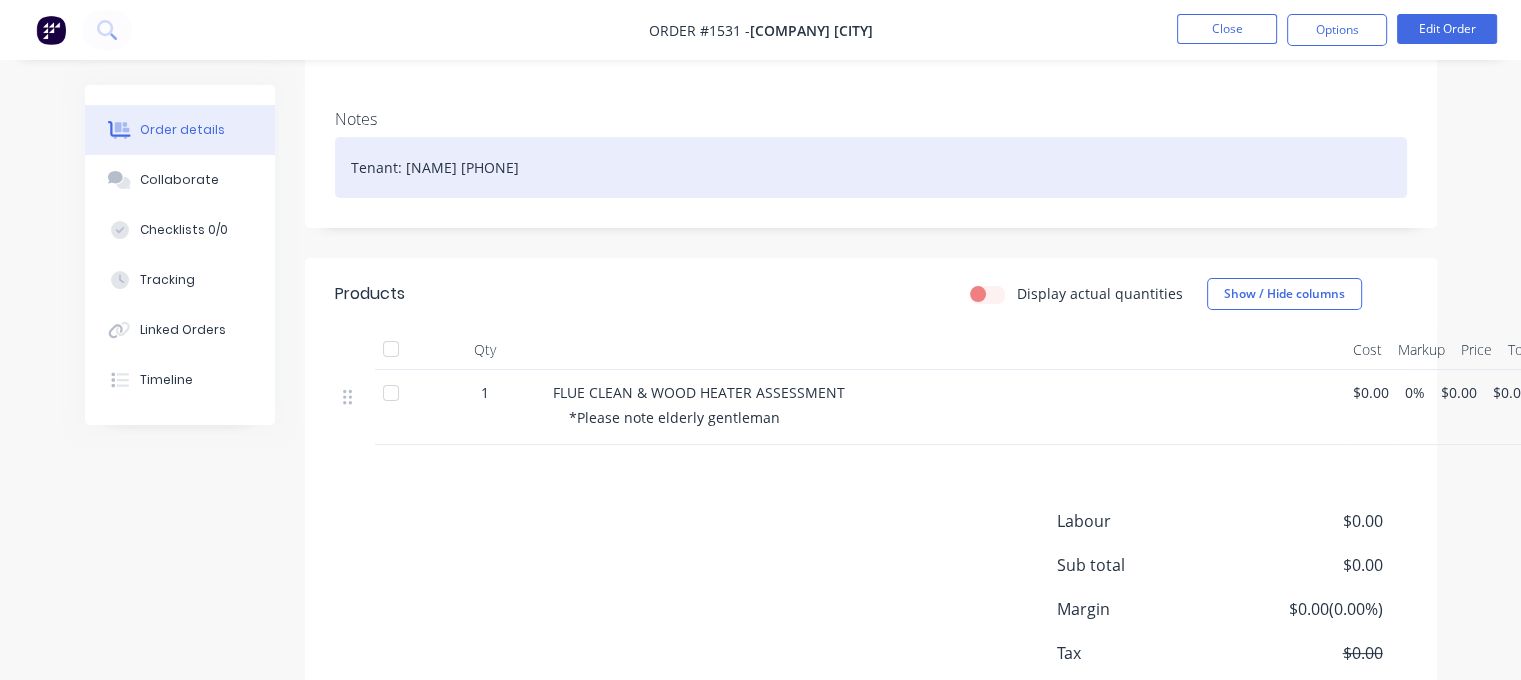 scroll, scrollTop: 300, scrollLeft: 0, axis: vertical 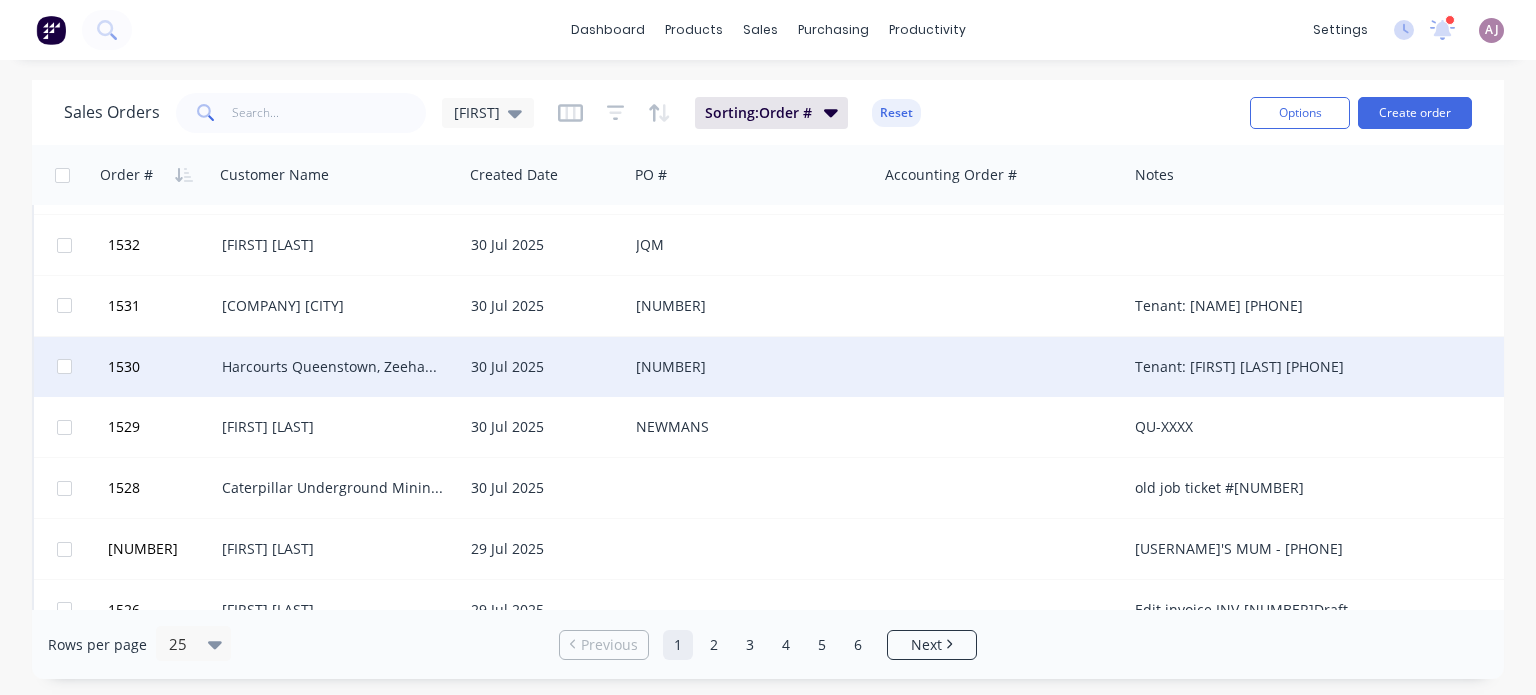click on "Harcourts Queenstown, Zeehan & Strahan" at bounding box center (333, 367) 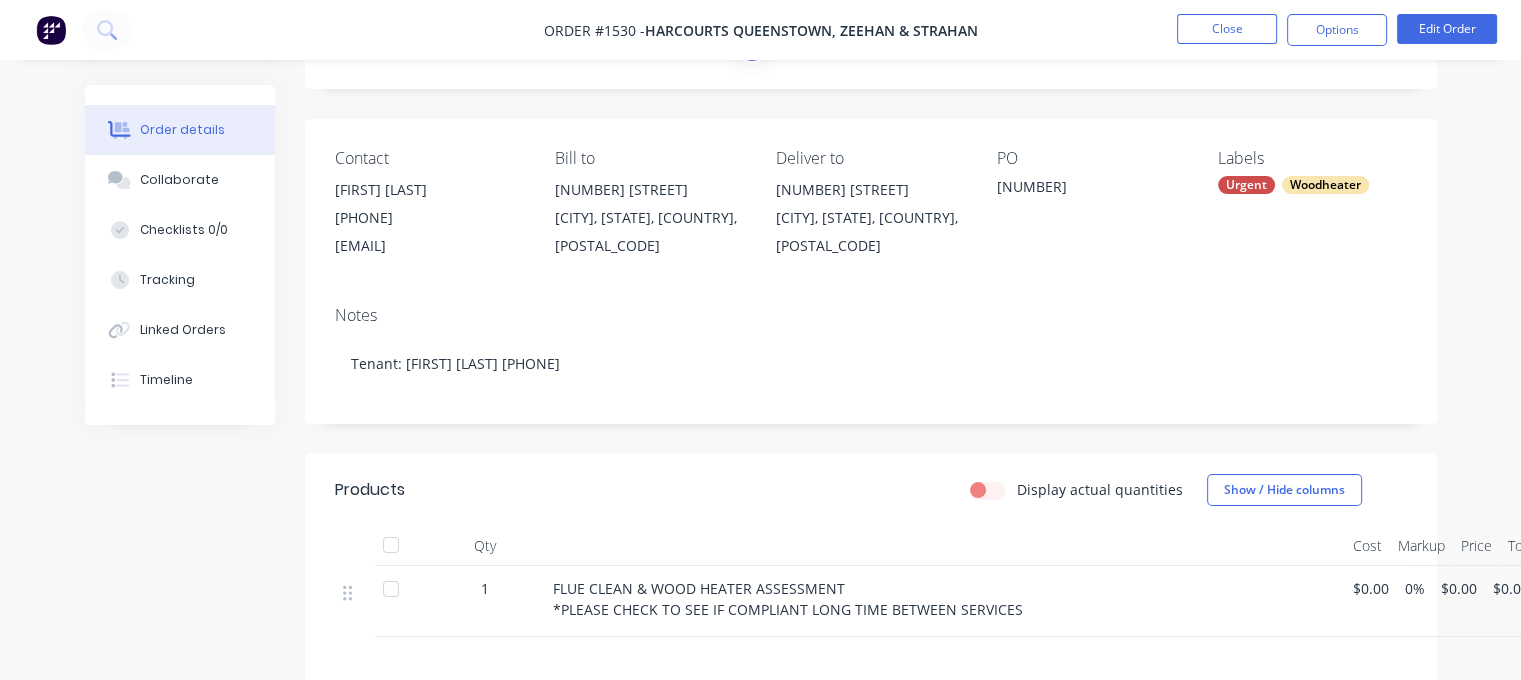 scroll, scrollTop: 300, scrollLeft: 0, axis: vertical 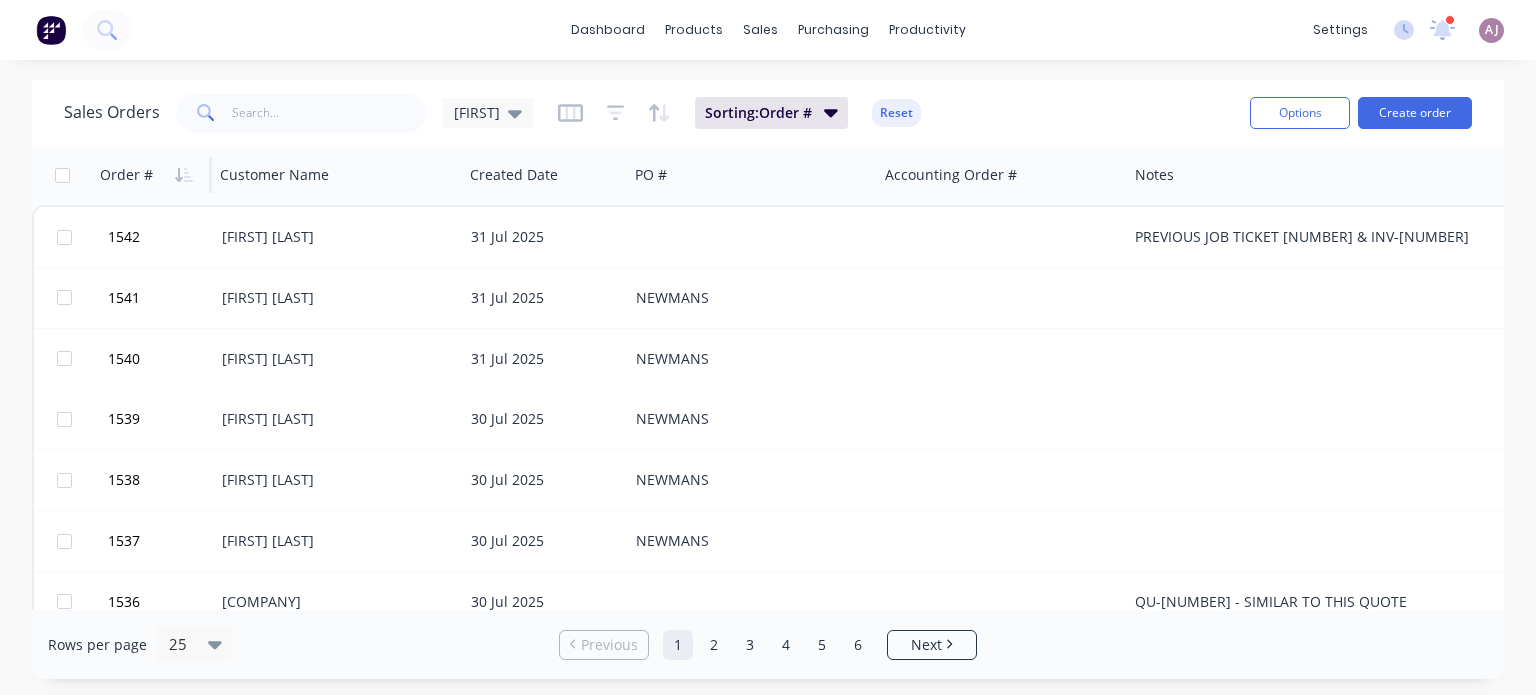 click on "Order #" at bounding box center [126, 175] 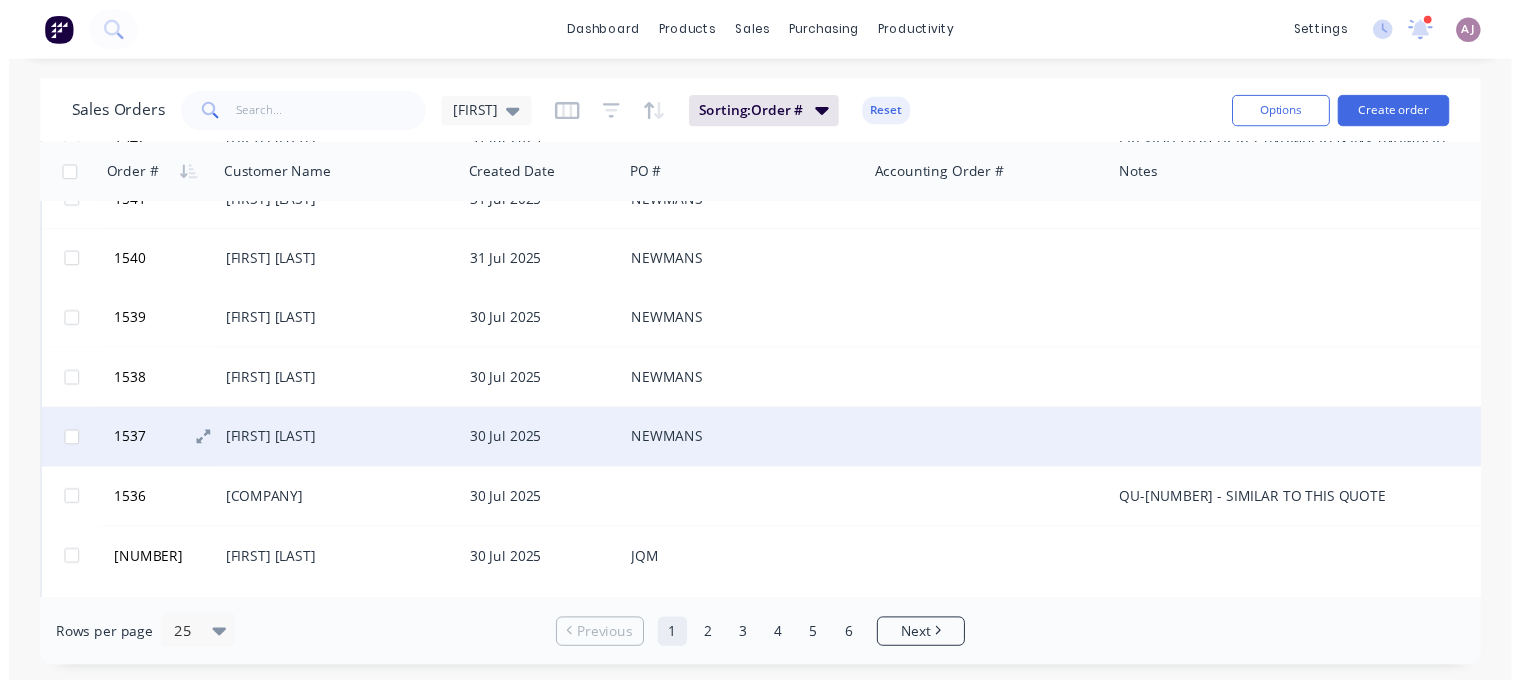 scroll, scrollTop: 0, scrollLeft: 0, axis: both 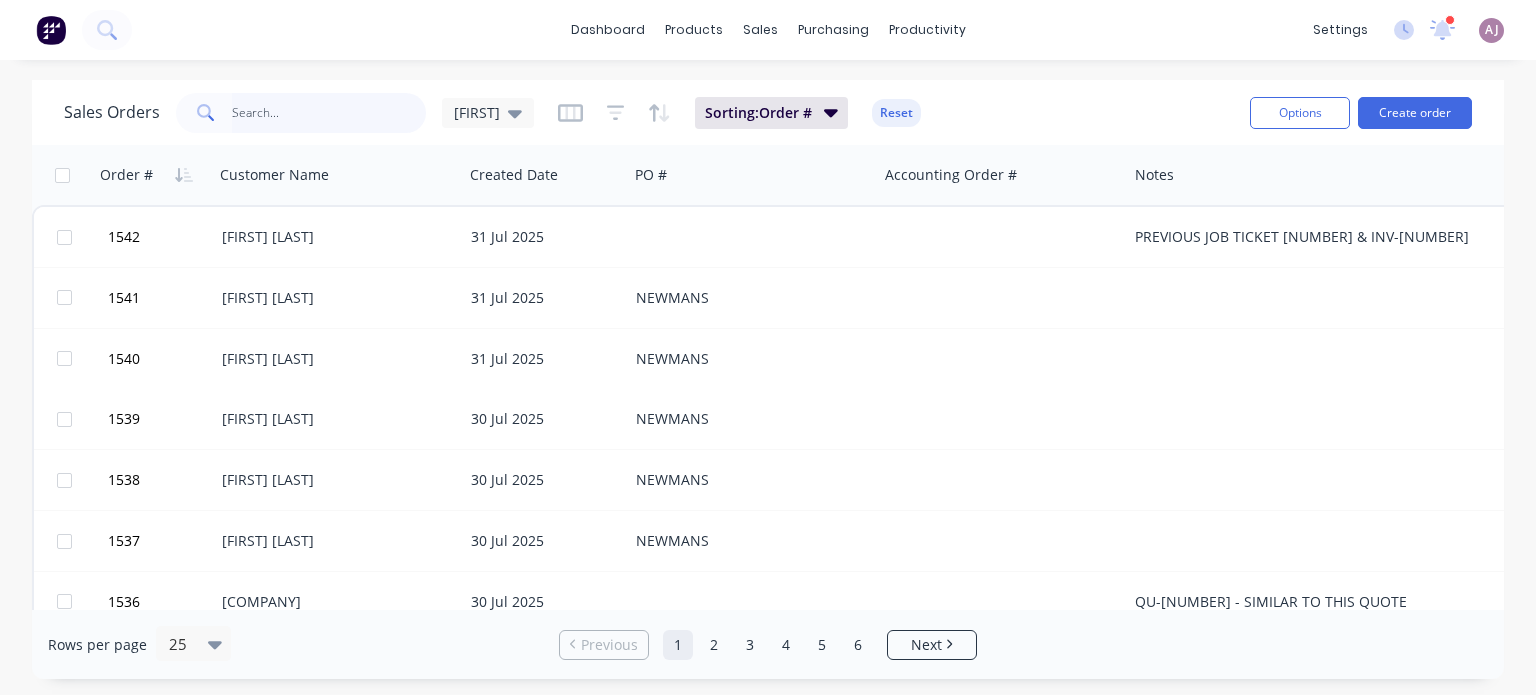 click at bounding box center [329, 113] 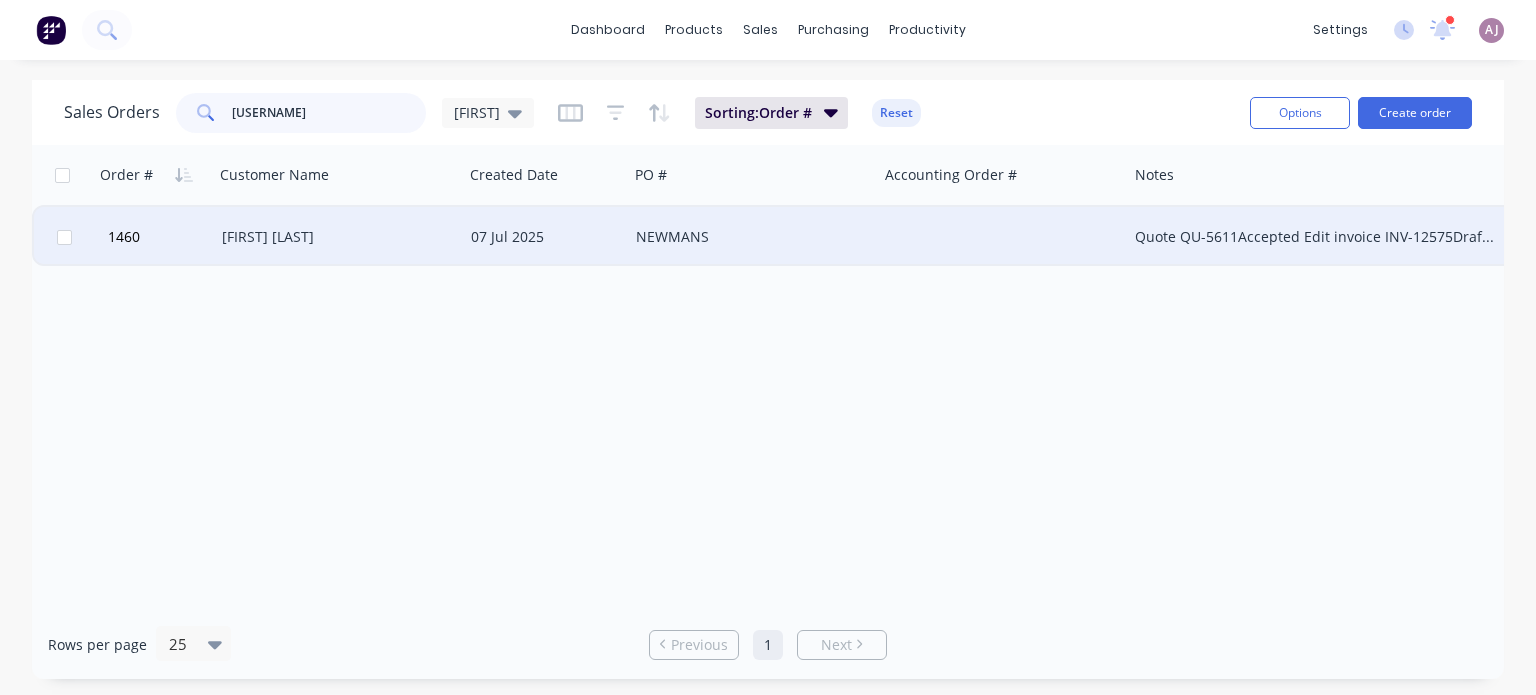 type on "[USERNAME]" 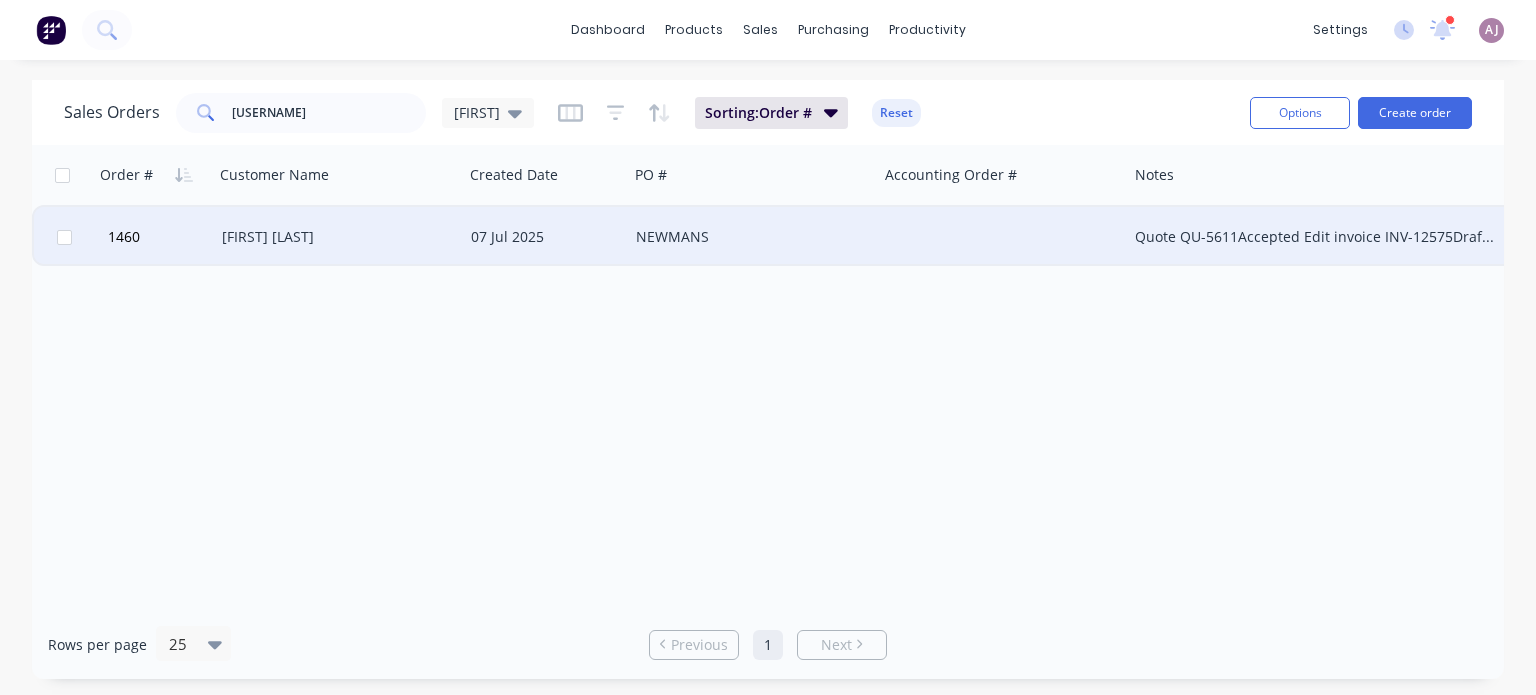 click on "[FIRST] [LAST]" at bounding box center [333, 237] 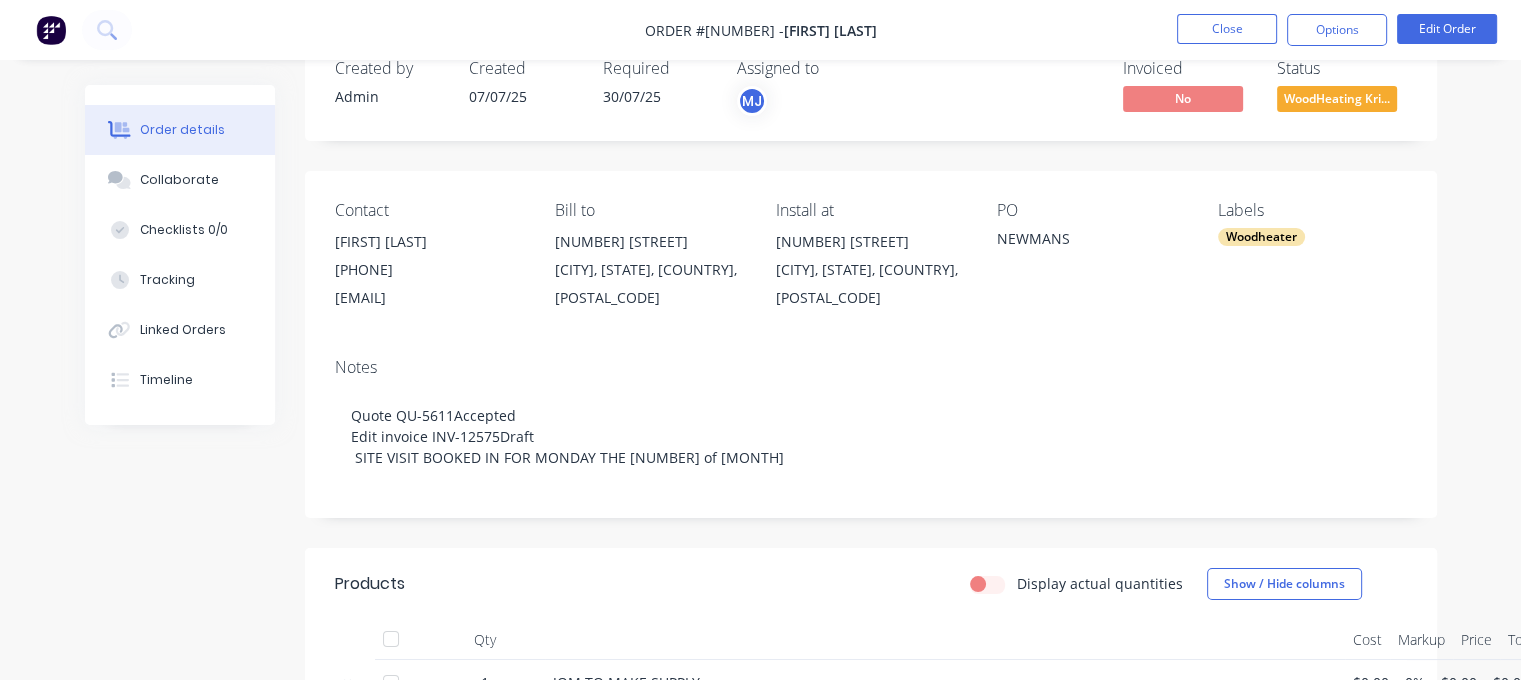 scroll, scrollTop: 0, scrollLeft: 0, axis: both 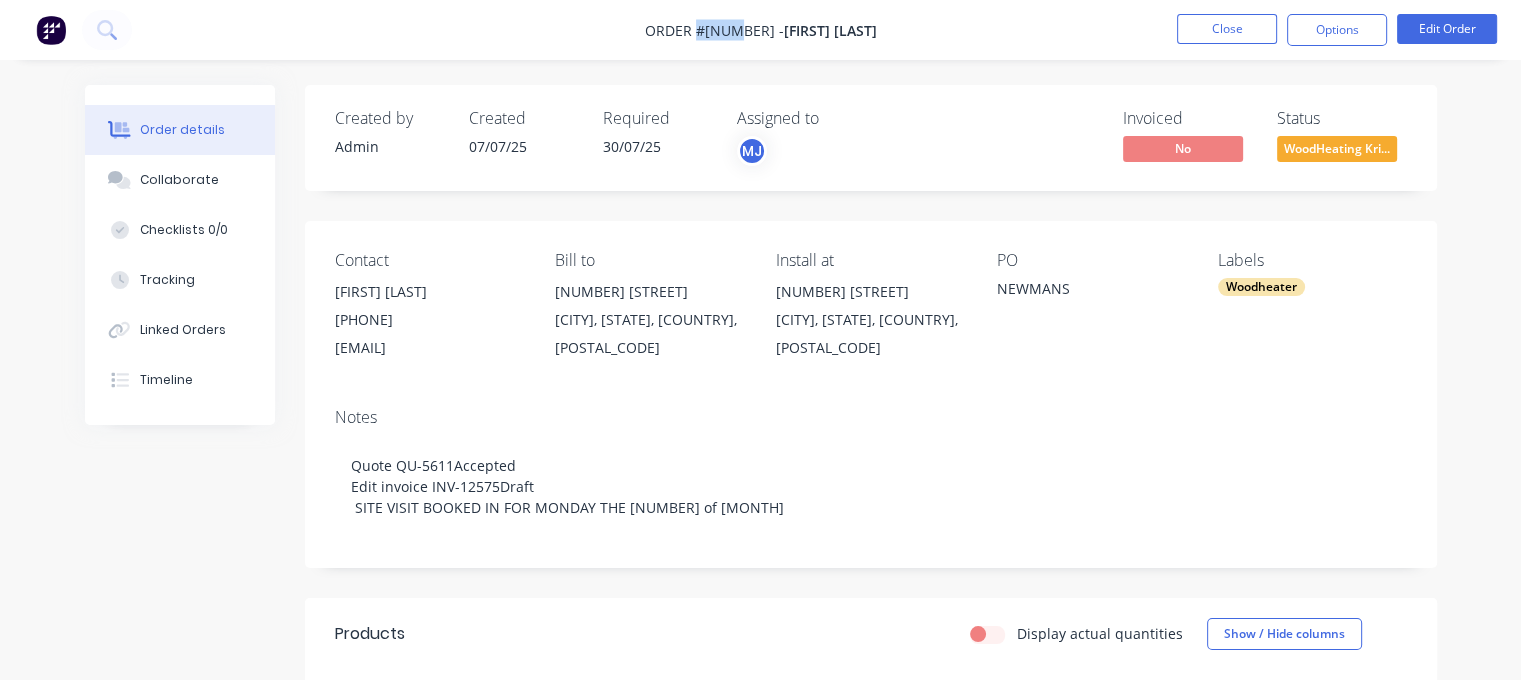 drag, startPoint x: 709, startPoint y: 31, endPoint x: 744, endPoint y: 34, distance: 35.128338 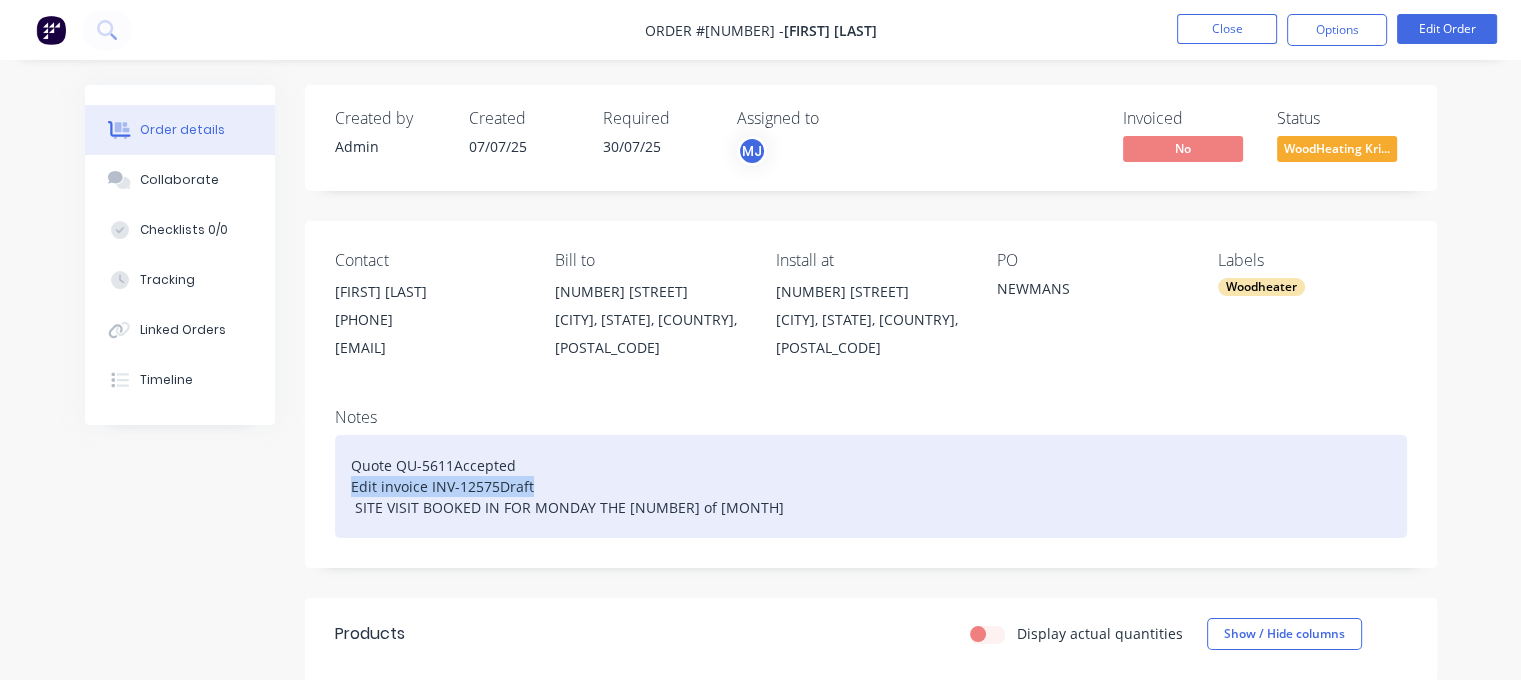 drag, startPoint x: 348, startPoint y: 491, endPoint x: 572, endPoint y: 489, distance: 224.00893 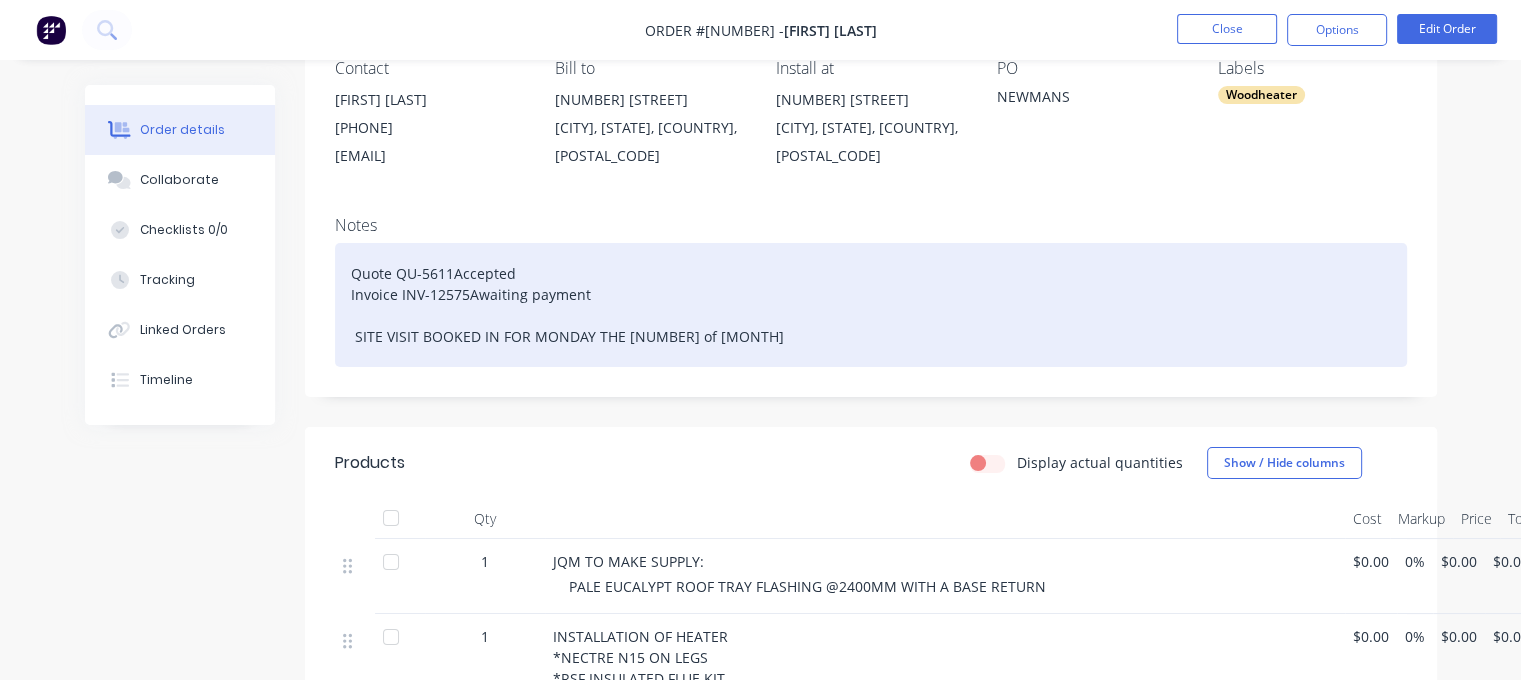 scroll, scrollTop: 0, scrollLeft: 0, axis: both 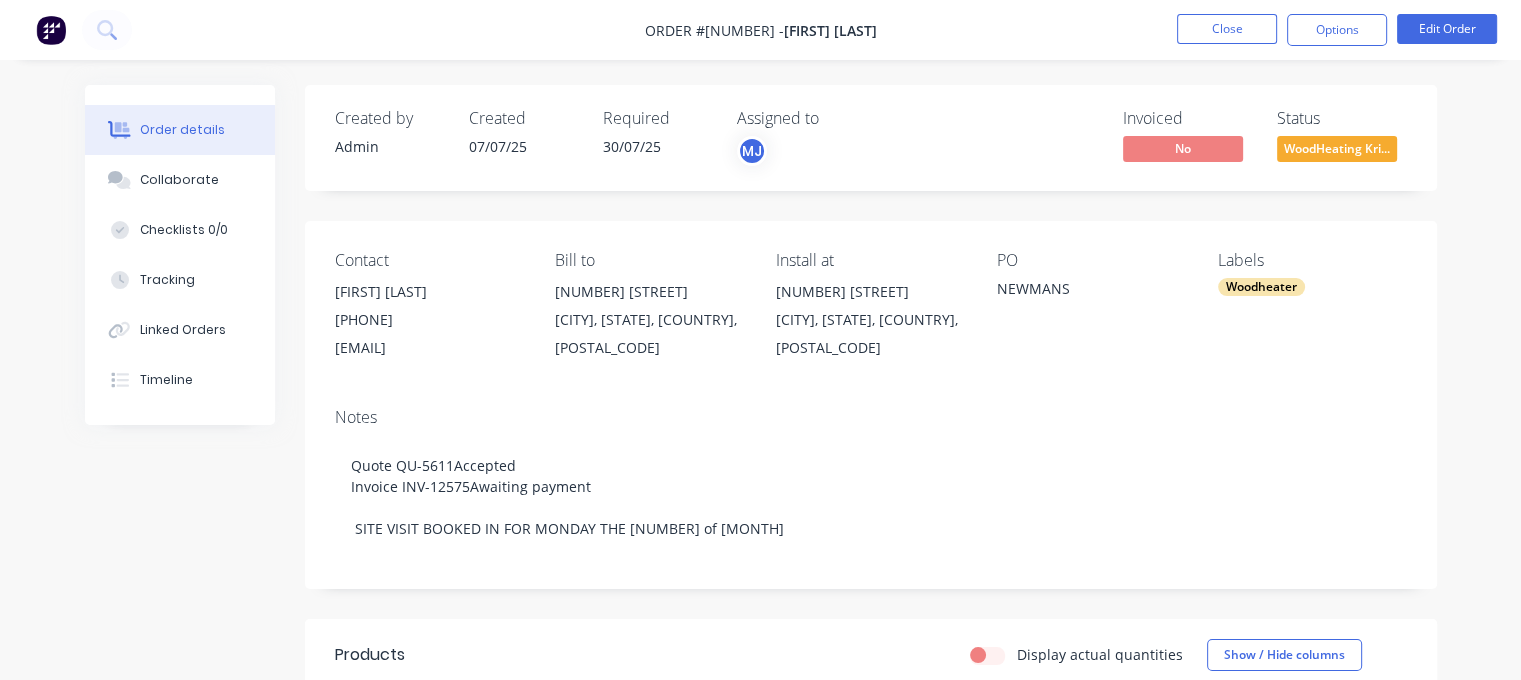 click on "WoodHeating Kri..." at bounding box center [1337, 148] 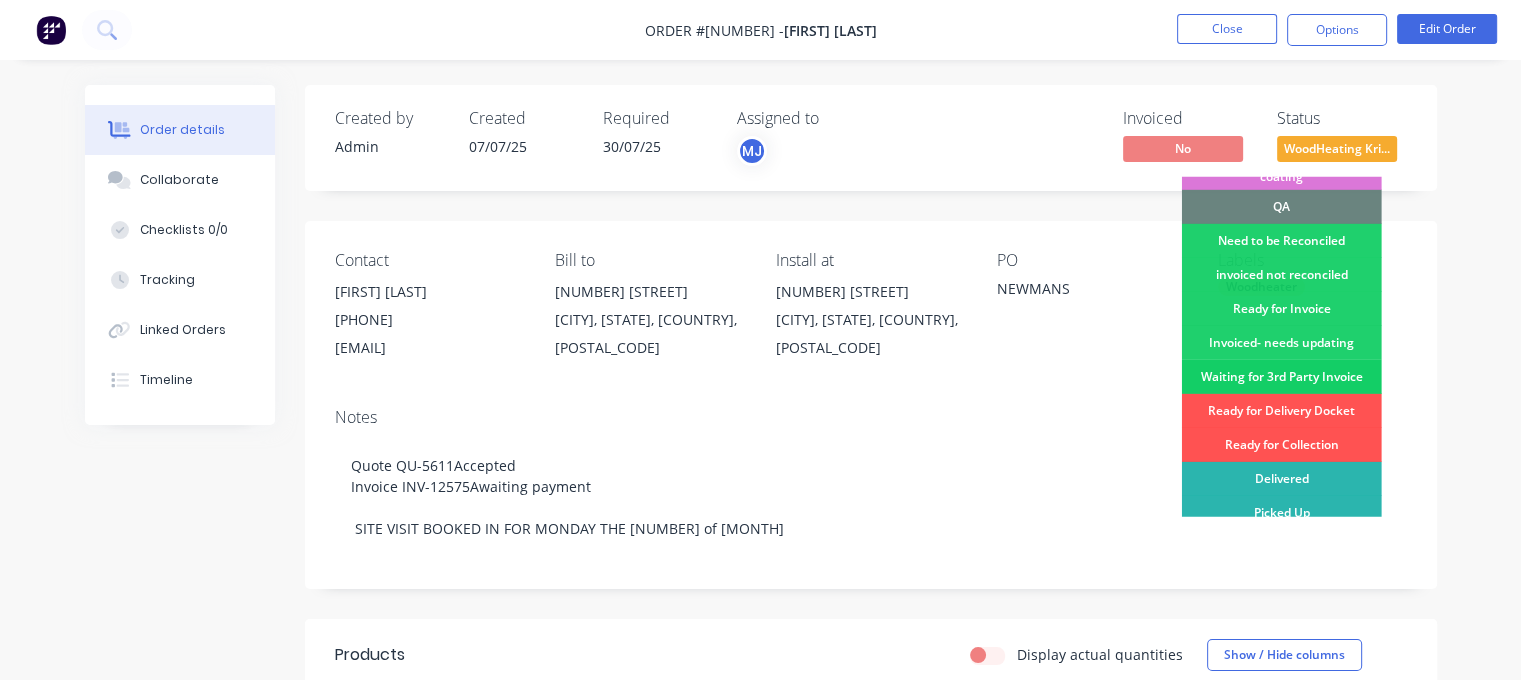 scroll, scrollTop: 614, scrollLeft: 0, axis: vertical 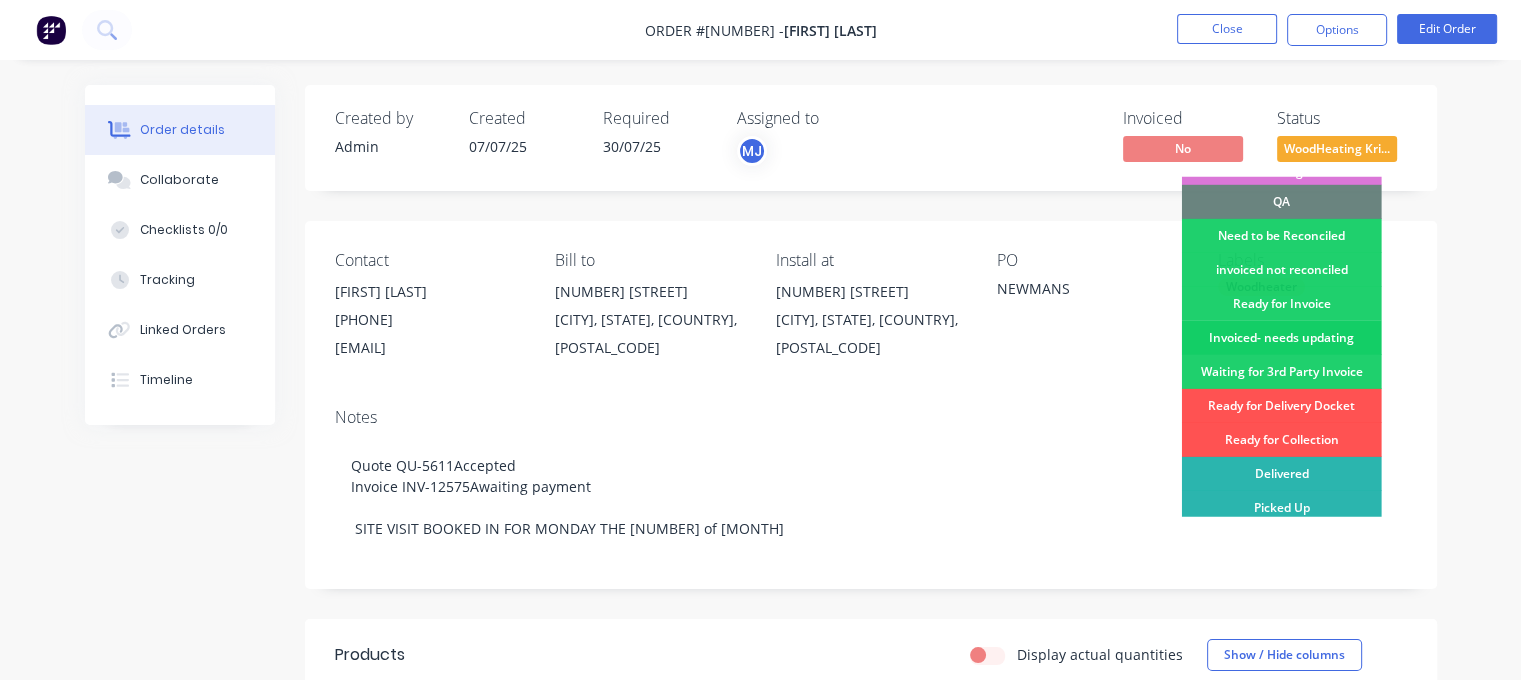 click on "Invoiced- needs updating" at bounding box center [1282, 338] 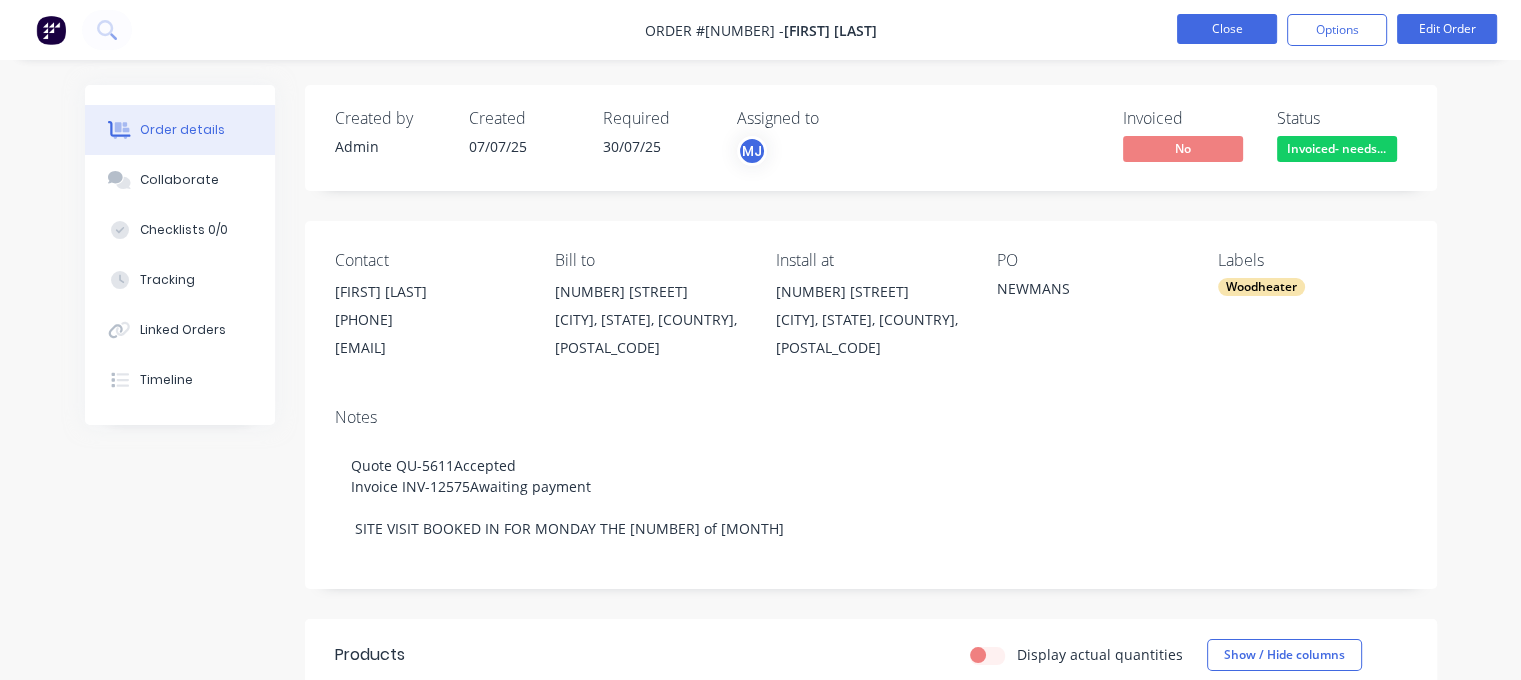 click on "Close" at bounding box center [1227, 29] 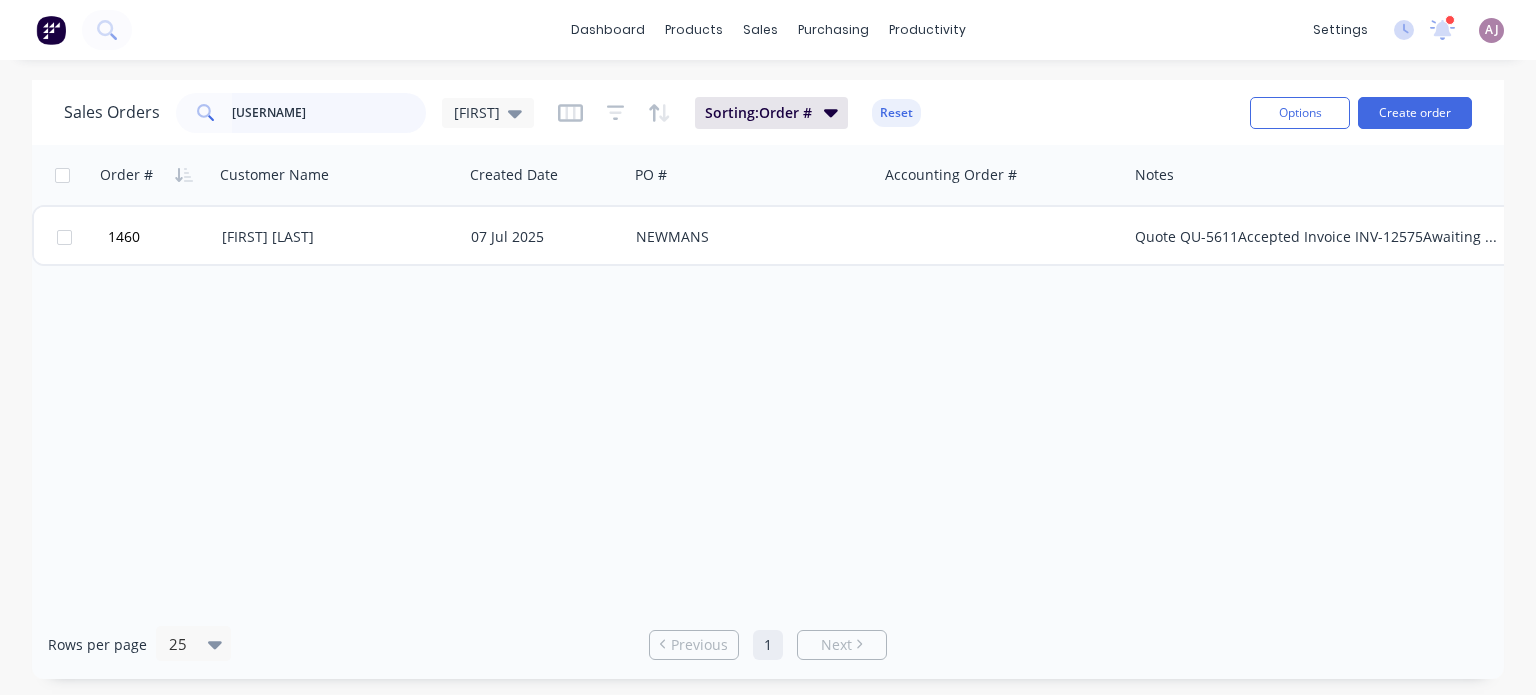 click on "[USERNAME]" at bounding box center (329, 113) 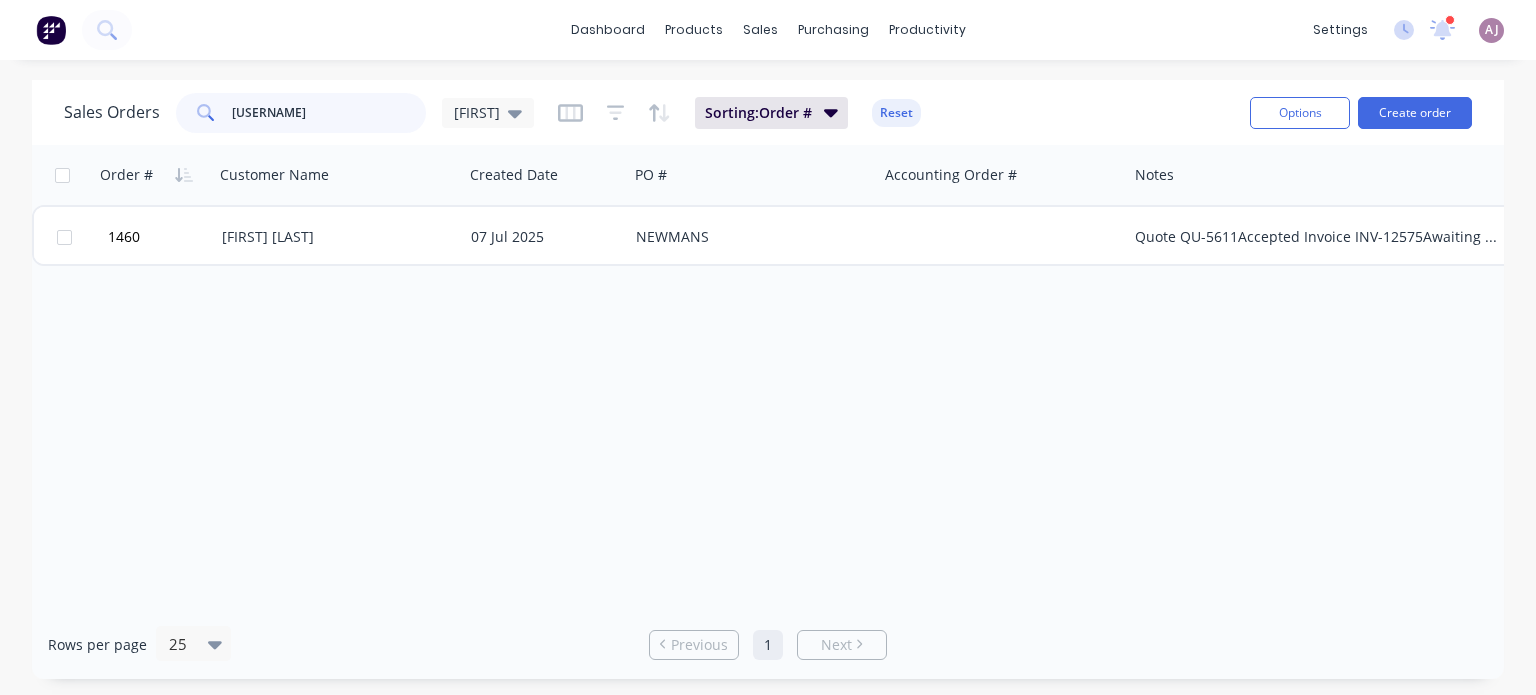 click on "[USERNAME]" at bounding box center (329, 113) 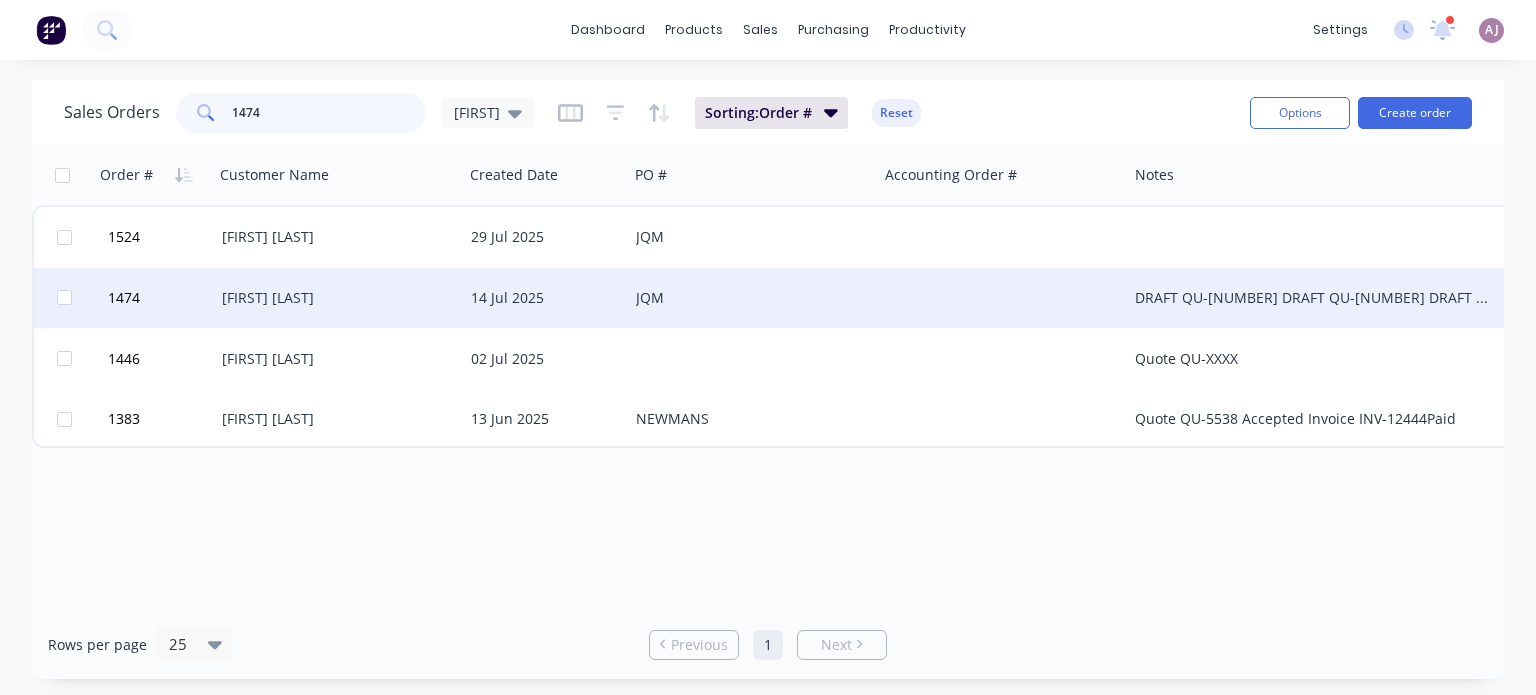 type on "1474" 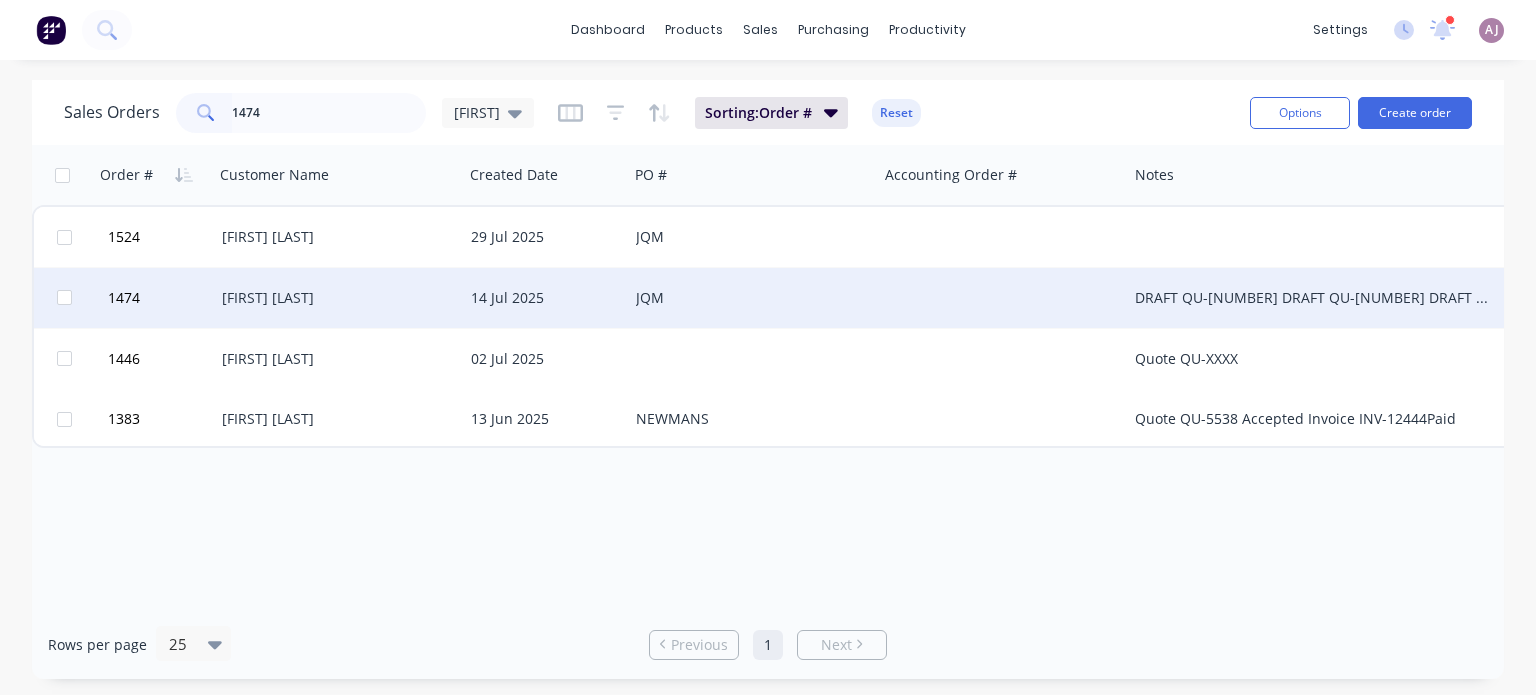 click on "[FIRST] [LAST]" at bounding box center [333, 298] 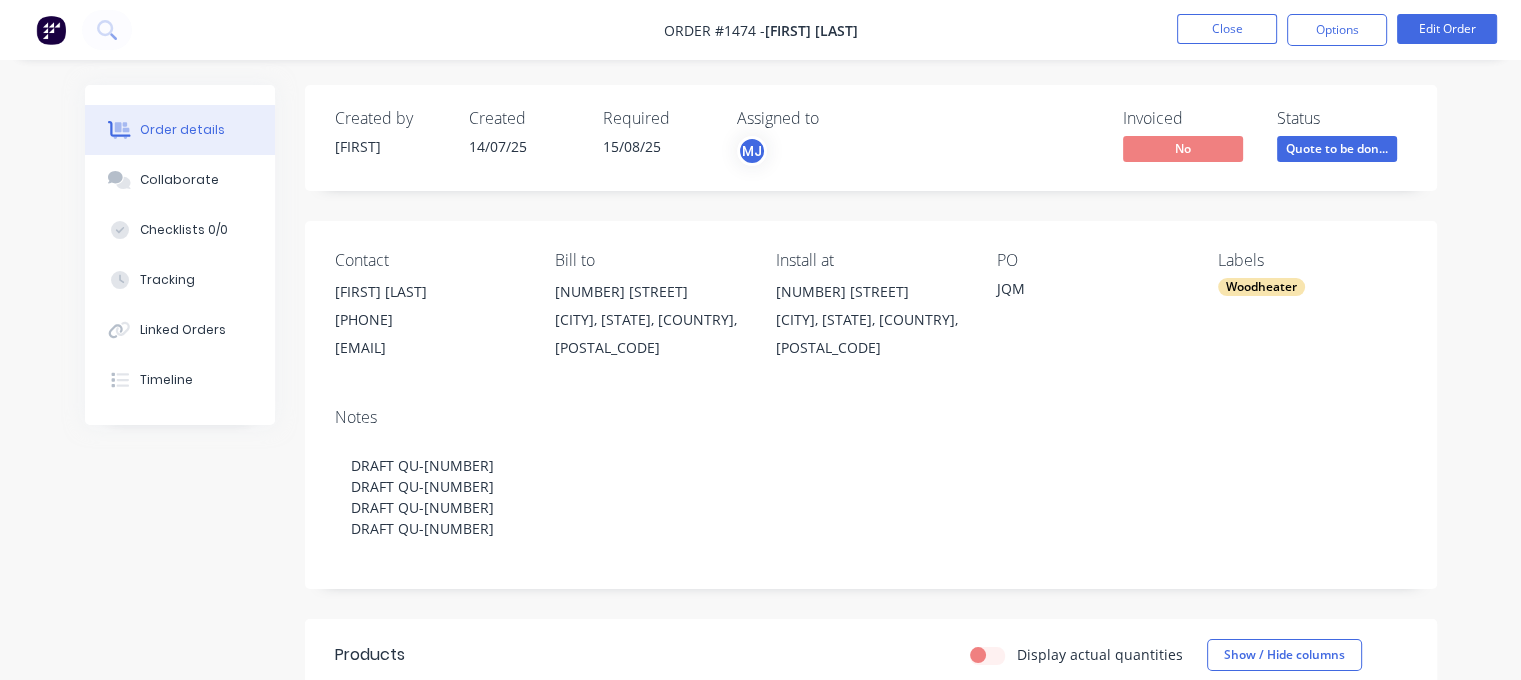 click on "[EMAIL]" at bounding box center [429, 348] 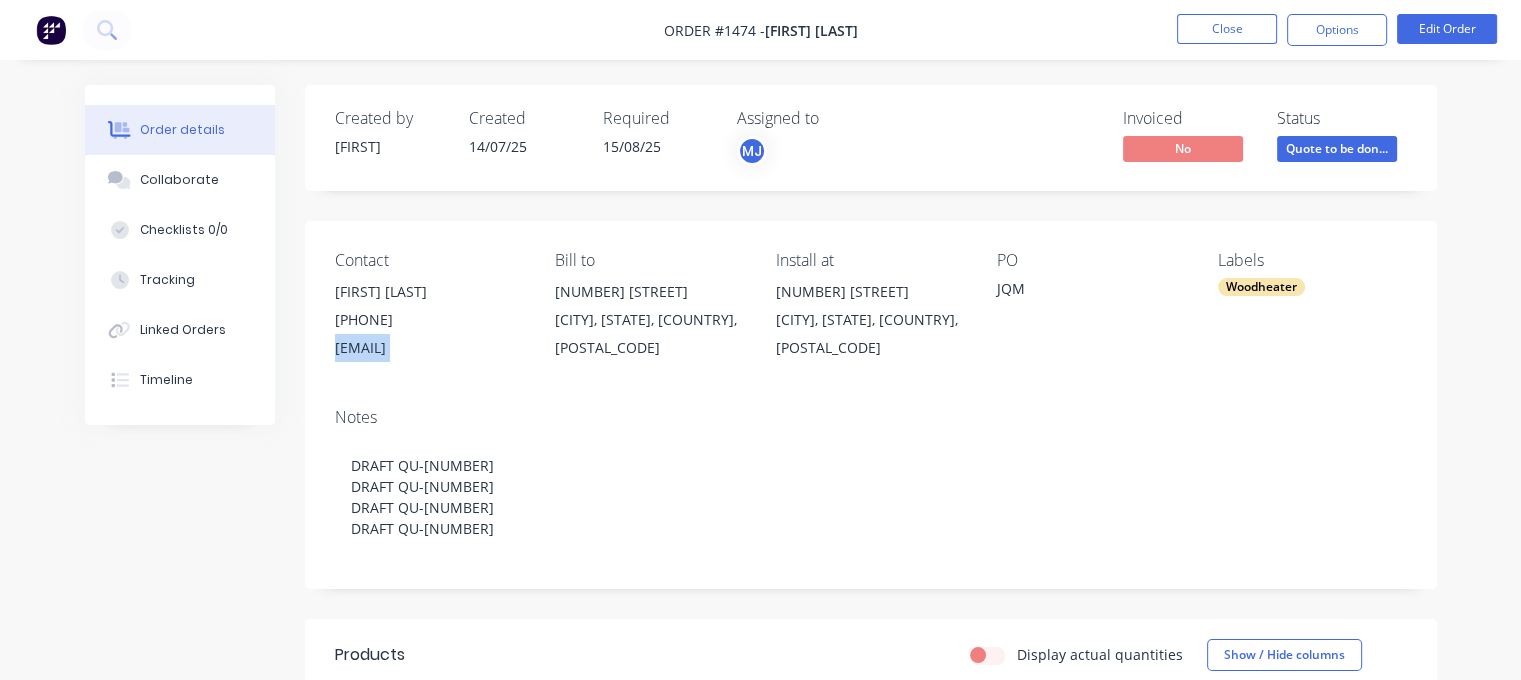 click on "[EMAIL]" at bounding box center [429, 348] 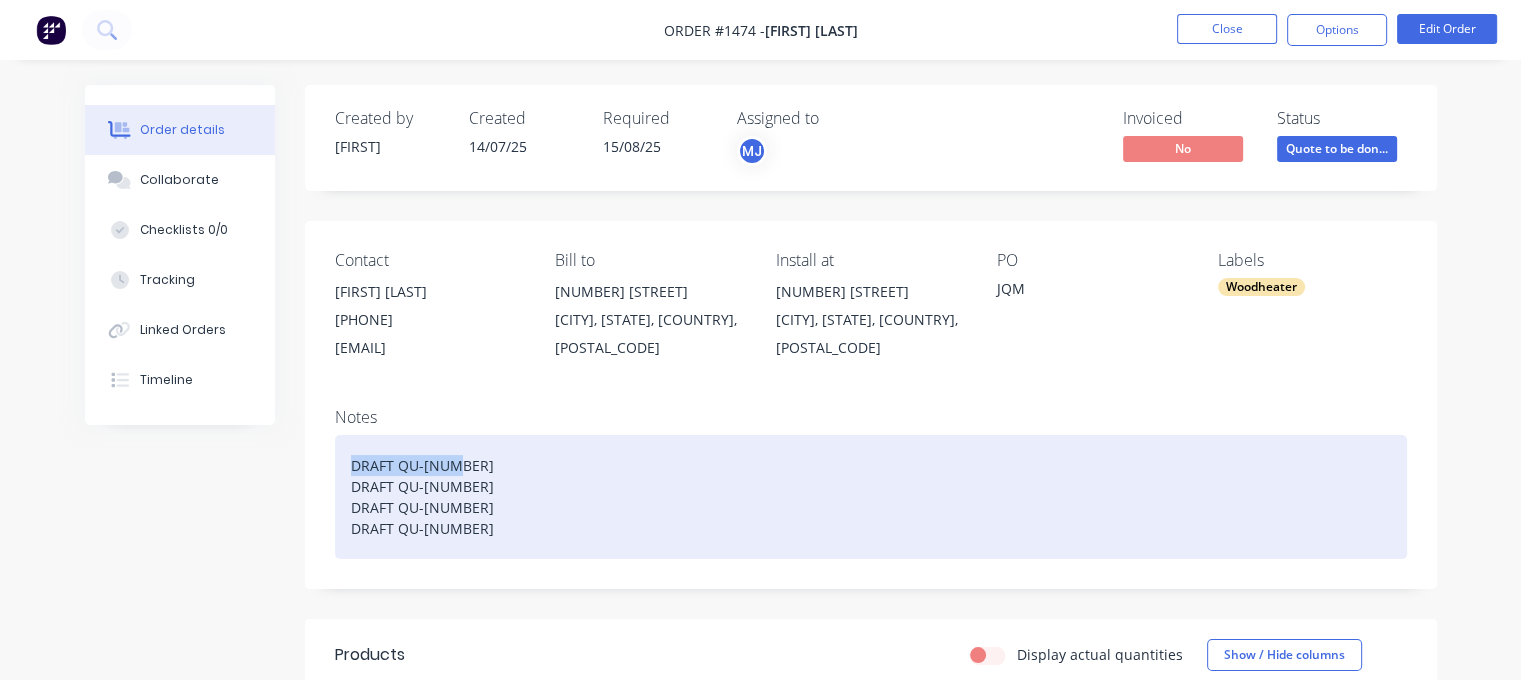 drag, startPoint x: 348, startPoint y: 466, endPoint x: 524, endPoint y: 470, distance: 176.04546 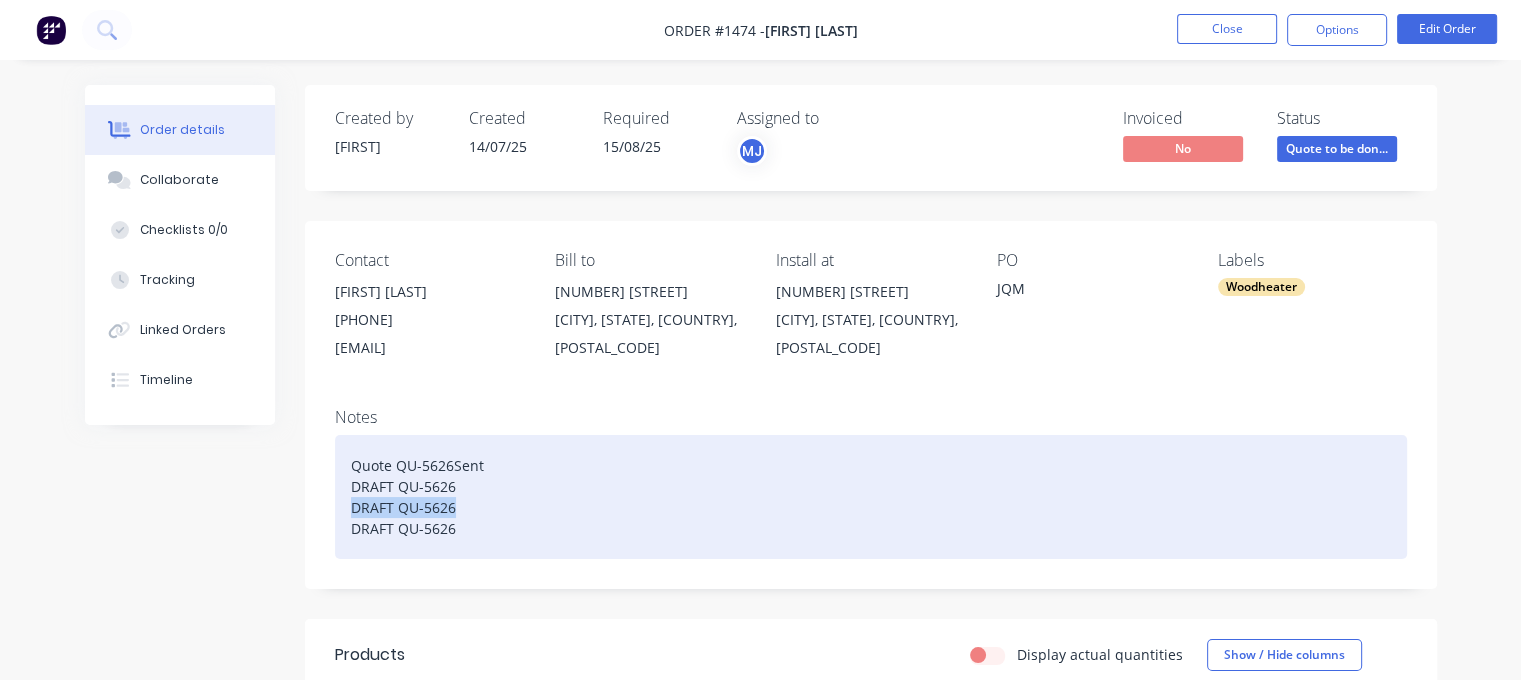 drag, startPoint x: 352, startPoint y: 504, endPoint x: 472, endPoint y: 513, distance: 120.33703 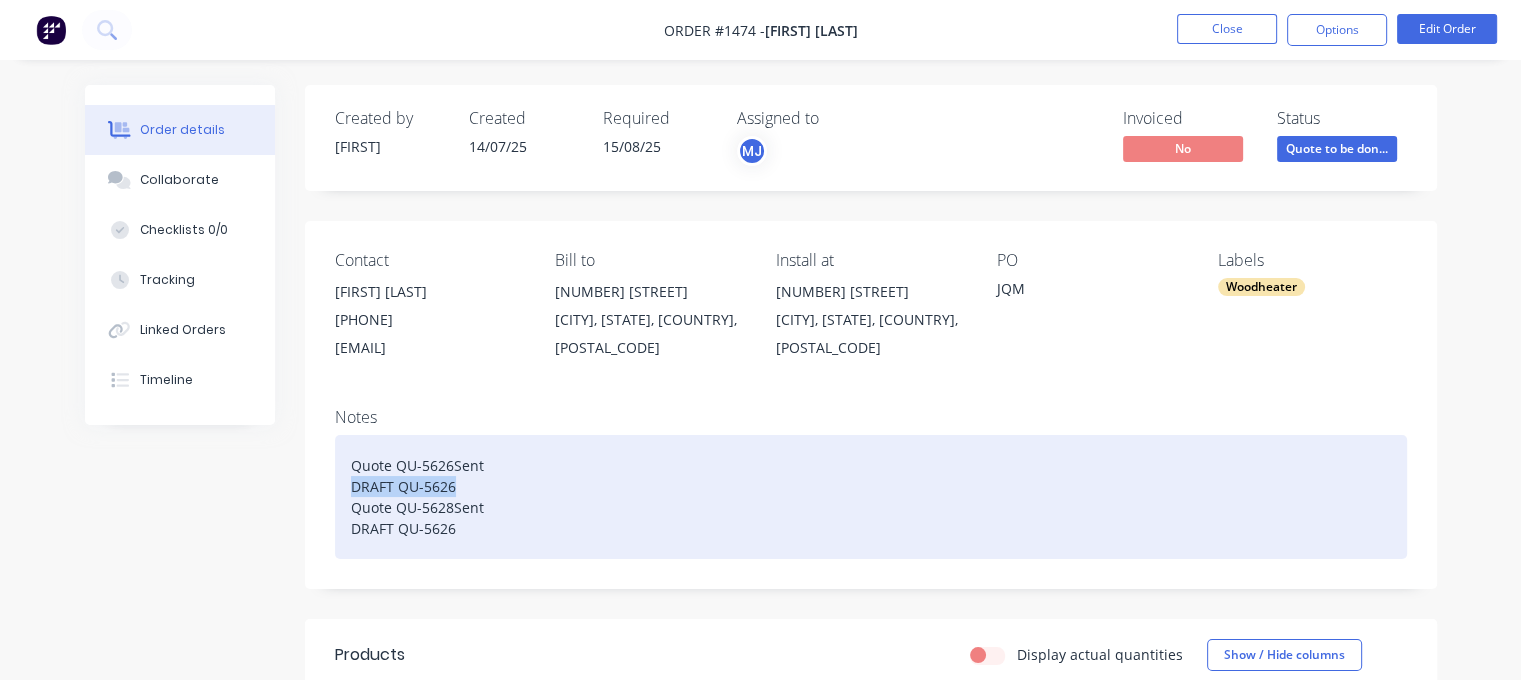 drag, startPoint x: 350, startPoint y: 480, endPoint x: 491, endPoint y: 496, distance: 141.90489 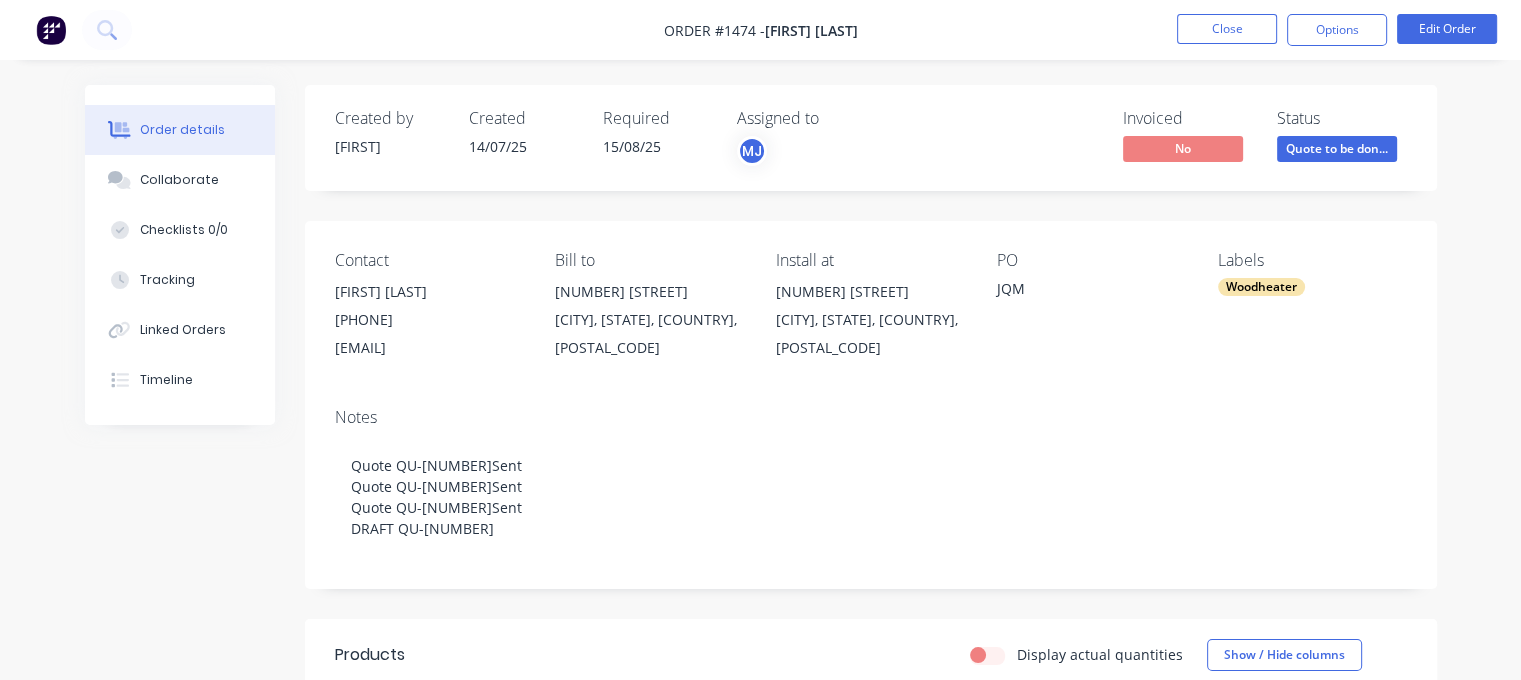 click on "Quote to be don..." at bounding box center [1337, 148] 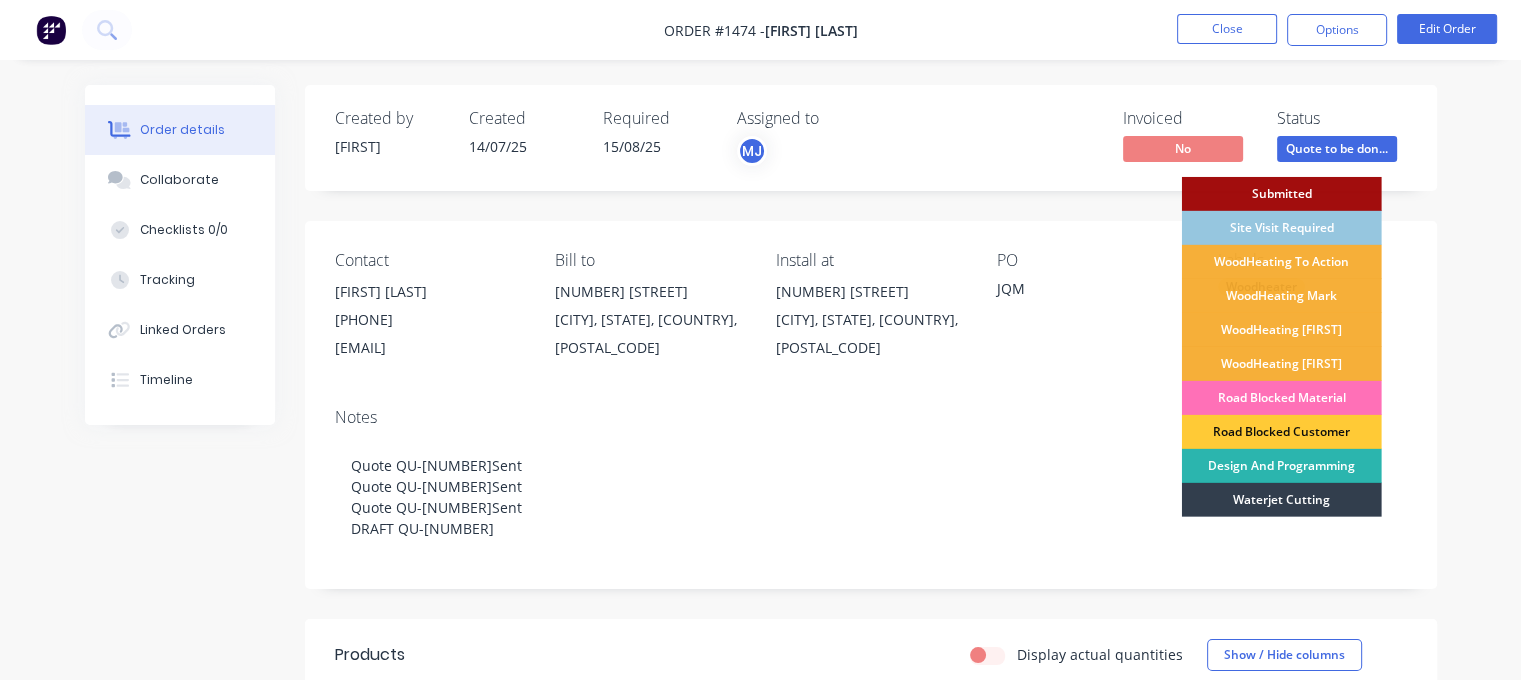 click on "Road Blocked Customer" at bounding box center [1282, 432] 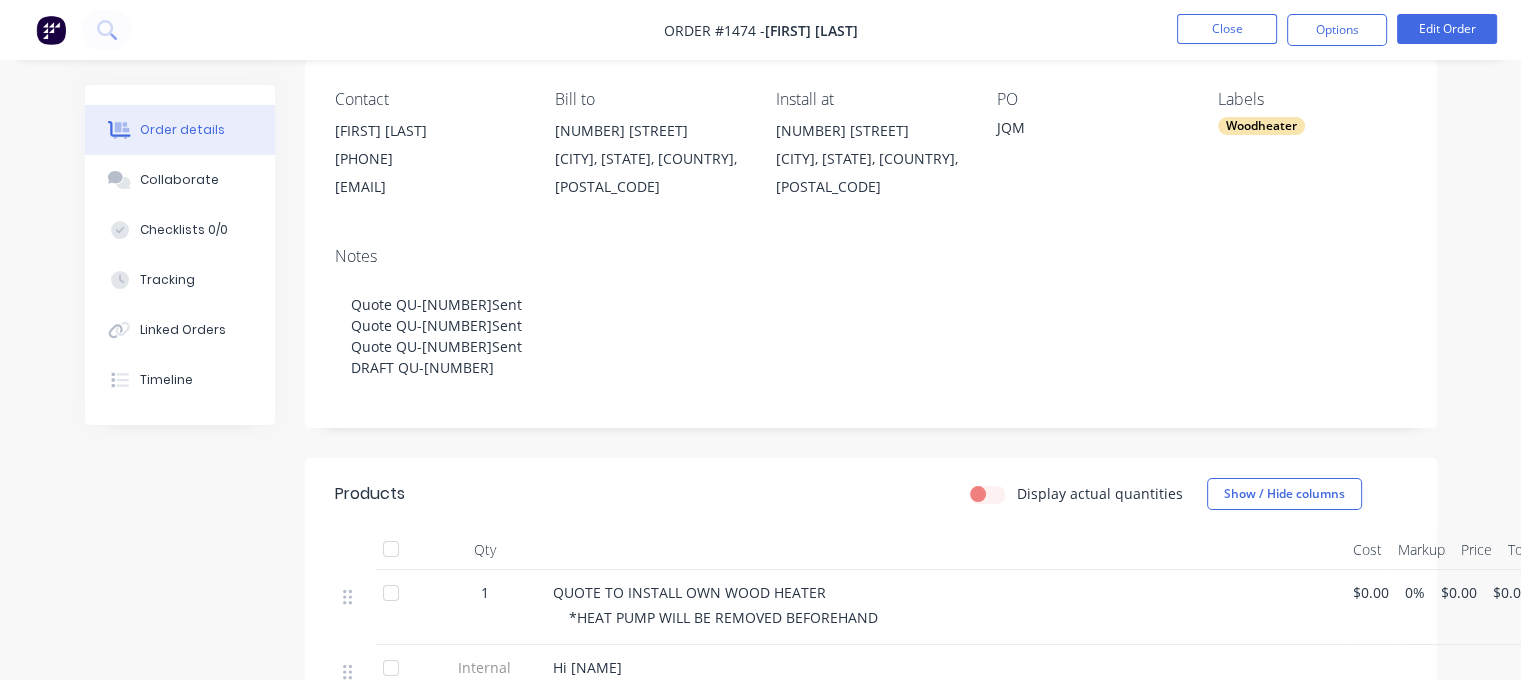 scroll, scrollTop: 200, scrollLeft: 0, axis: vertical 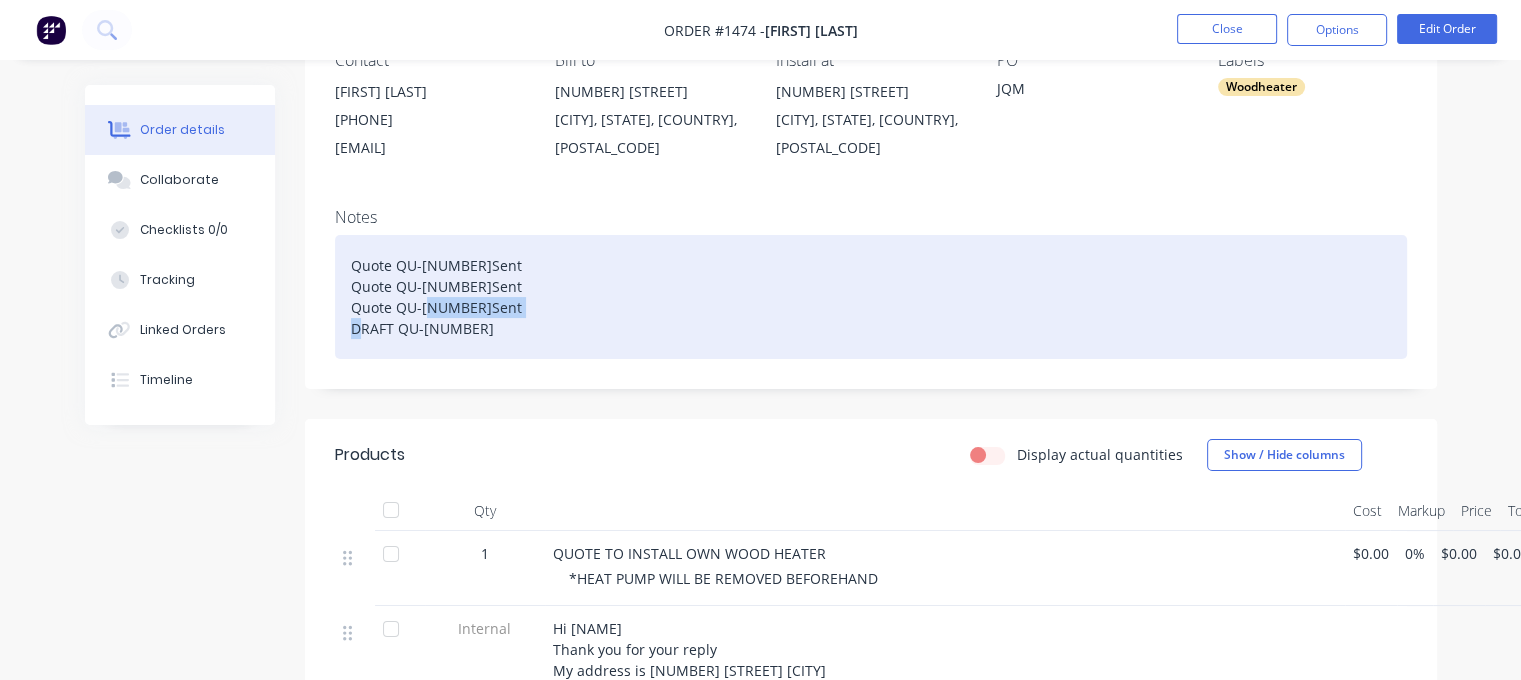 drag, startPoint x: 486, startPoint y: 337, endPoint x: 335, endPoint y: 346, distance: 151.26797 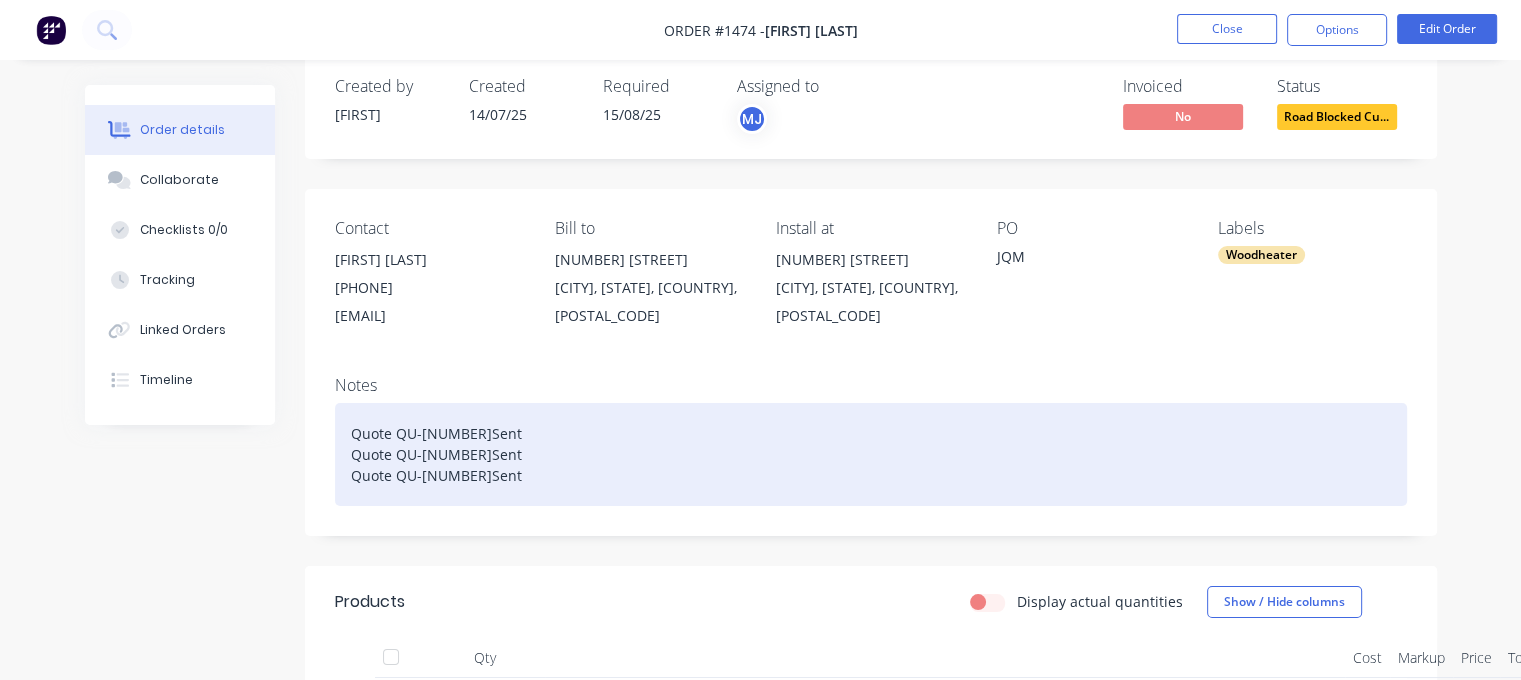 scroll, scrollTop: 0, scrollLeft: 0, axis: both 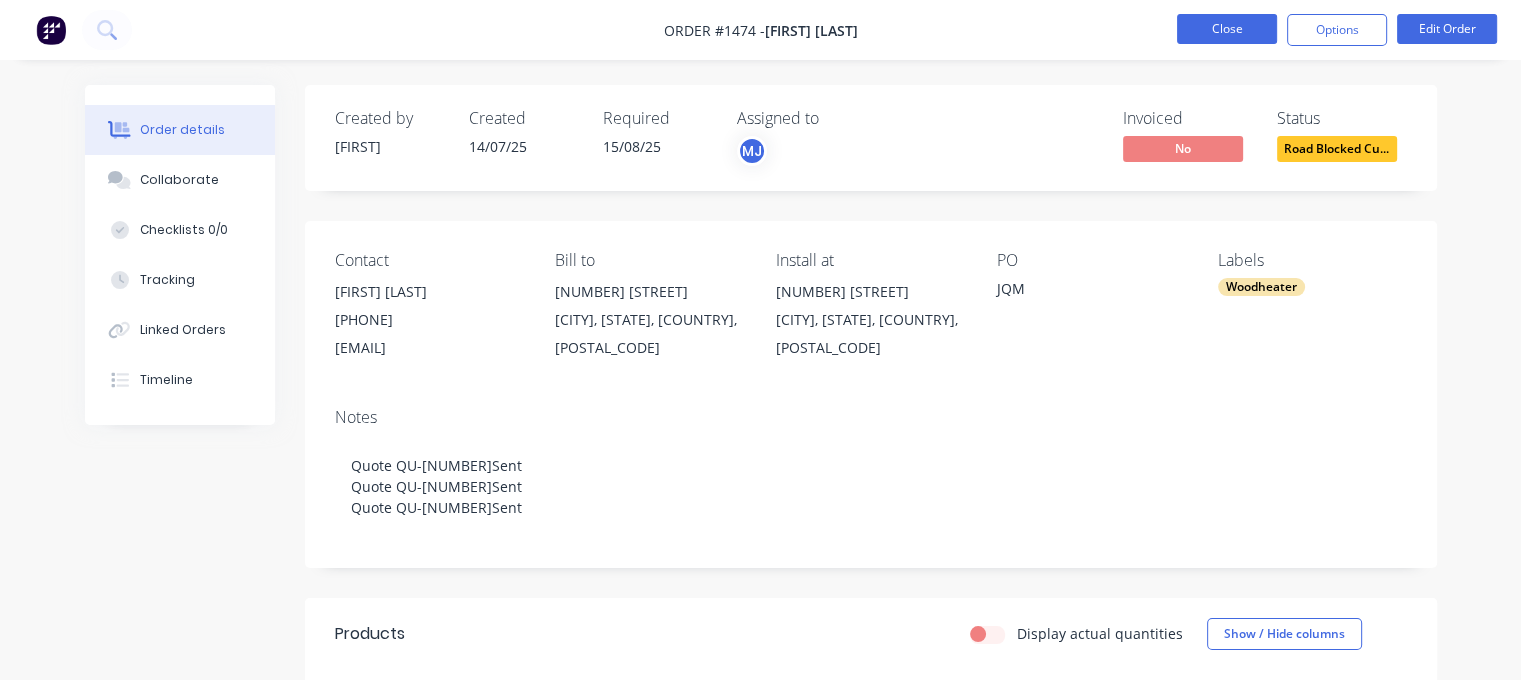 click on "Close" at bounding box center (1227, 29) 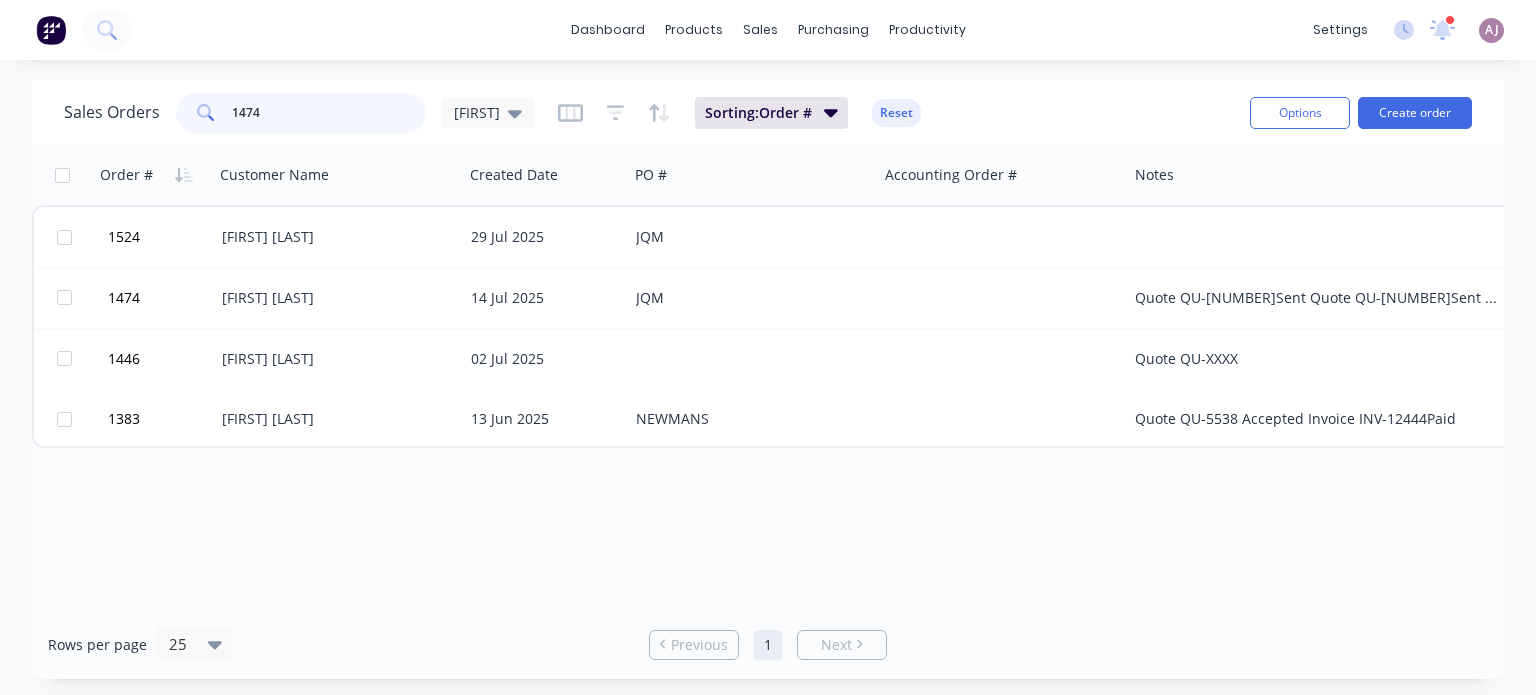 click on "1474" at bounding box center [329, 113] 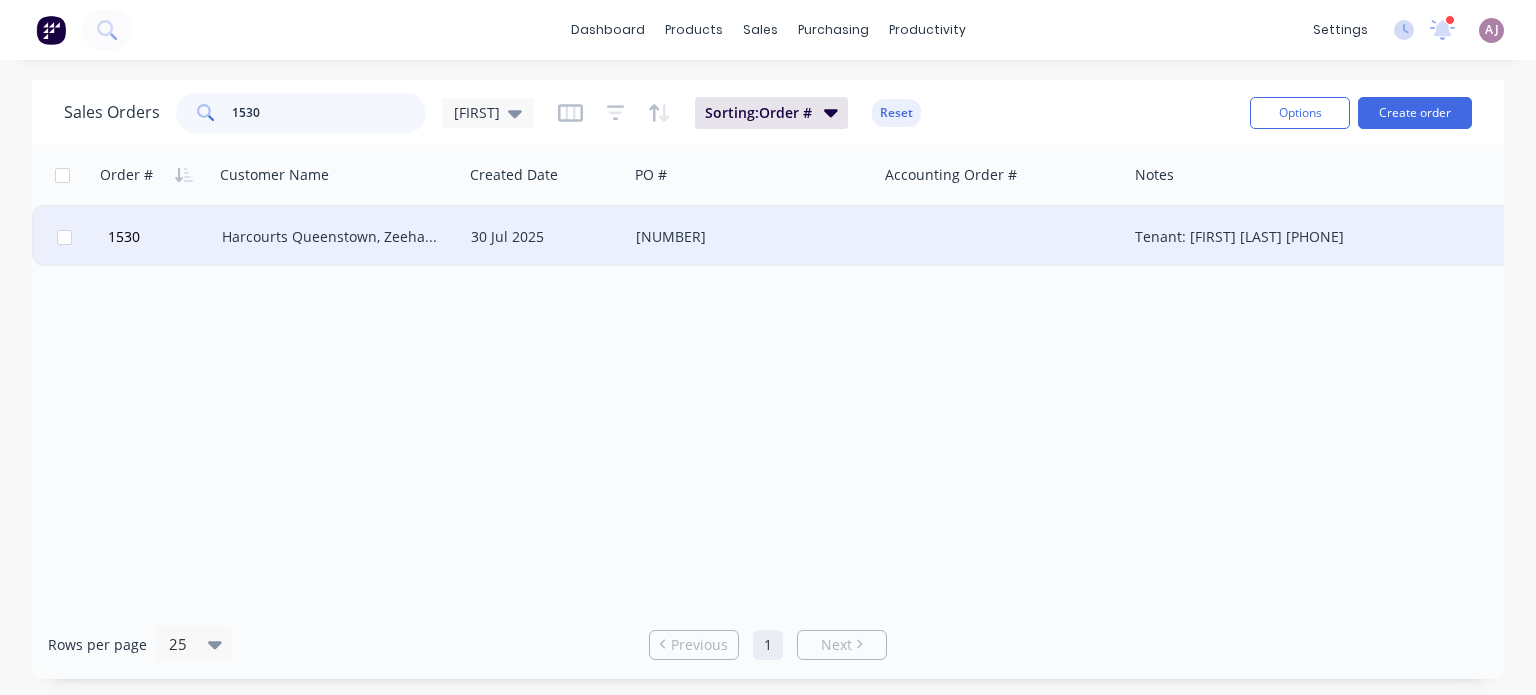 type on "1530" 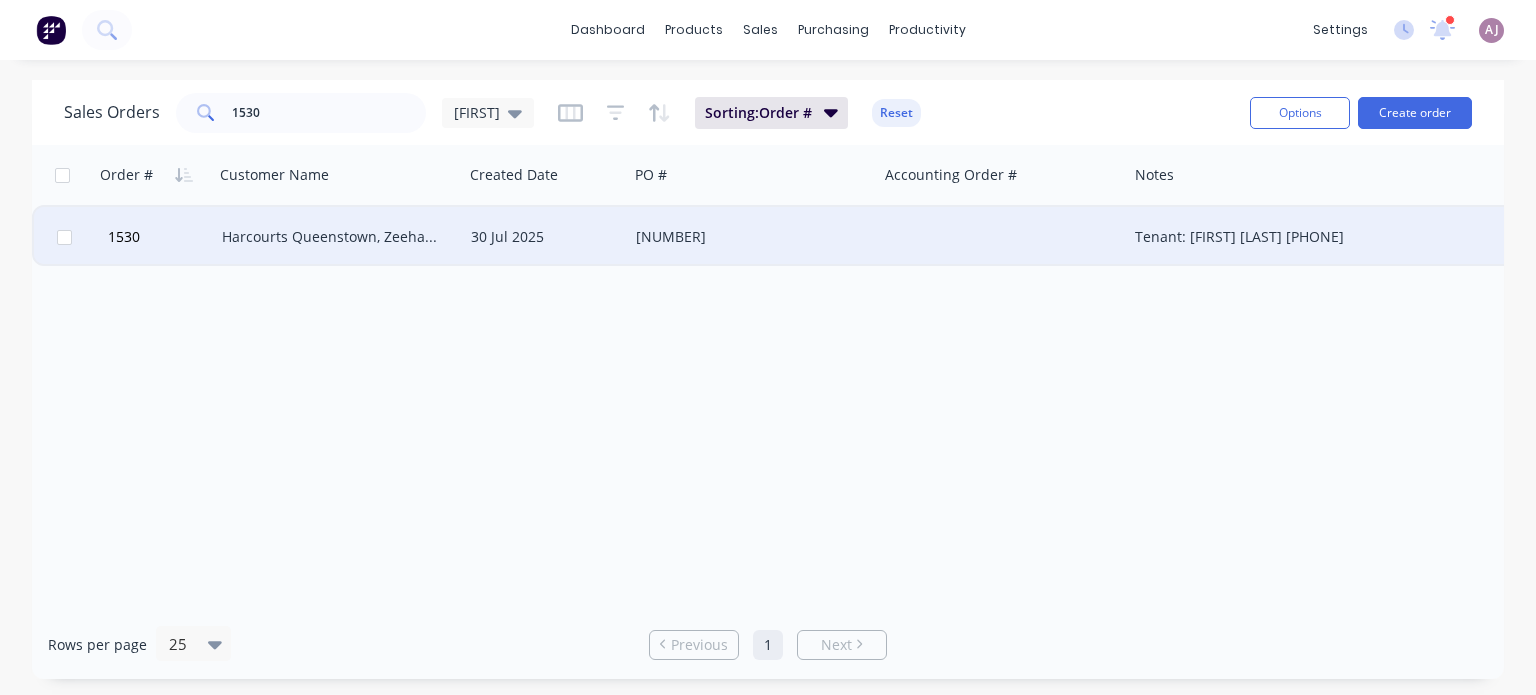 click on "Harcourts Queenstown, Zeehan & Strahan" at bounding box center (333, 237) 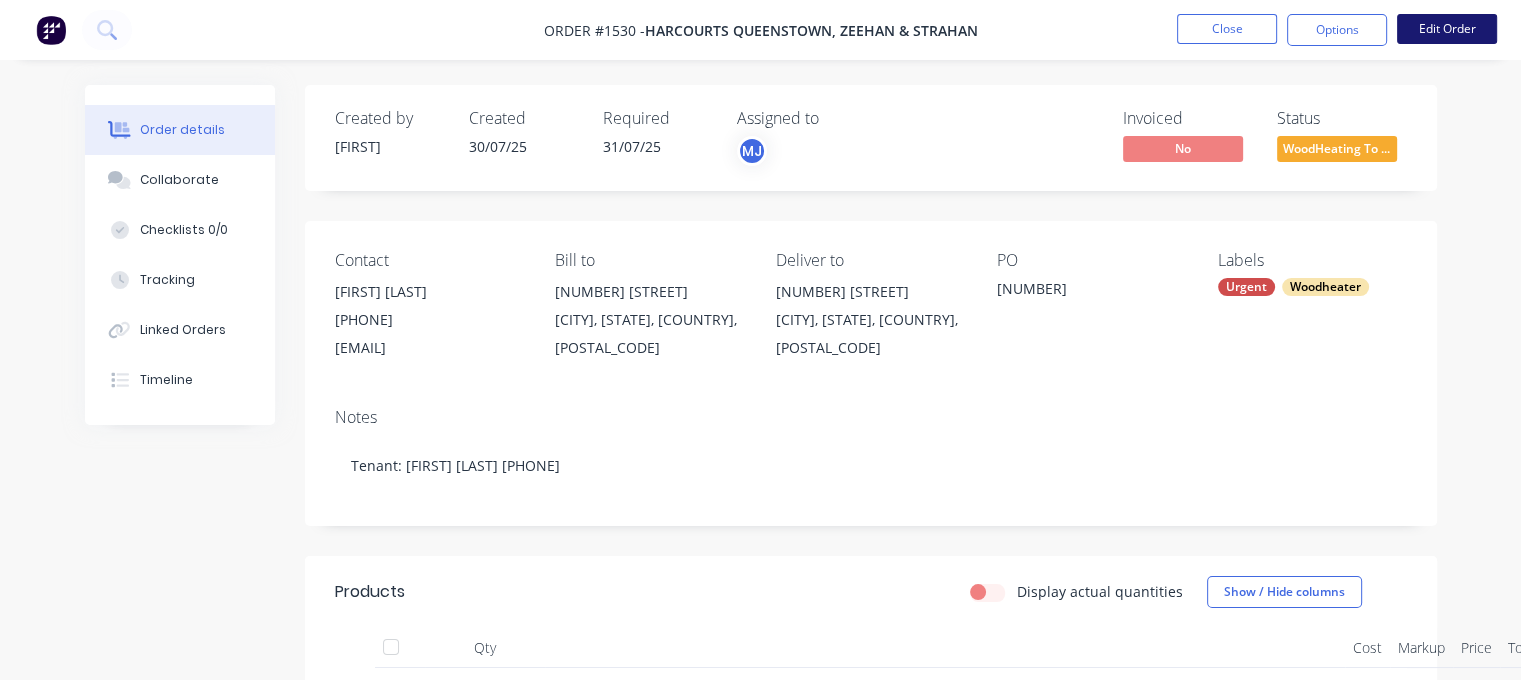 click on "Edit Order" at bounding box center (1447, 29) 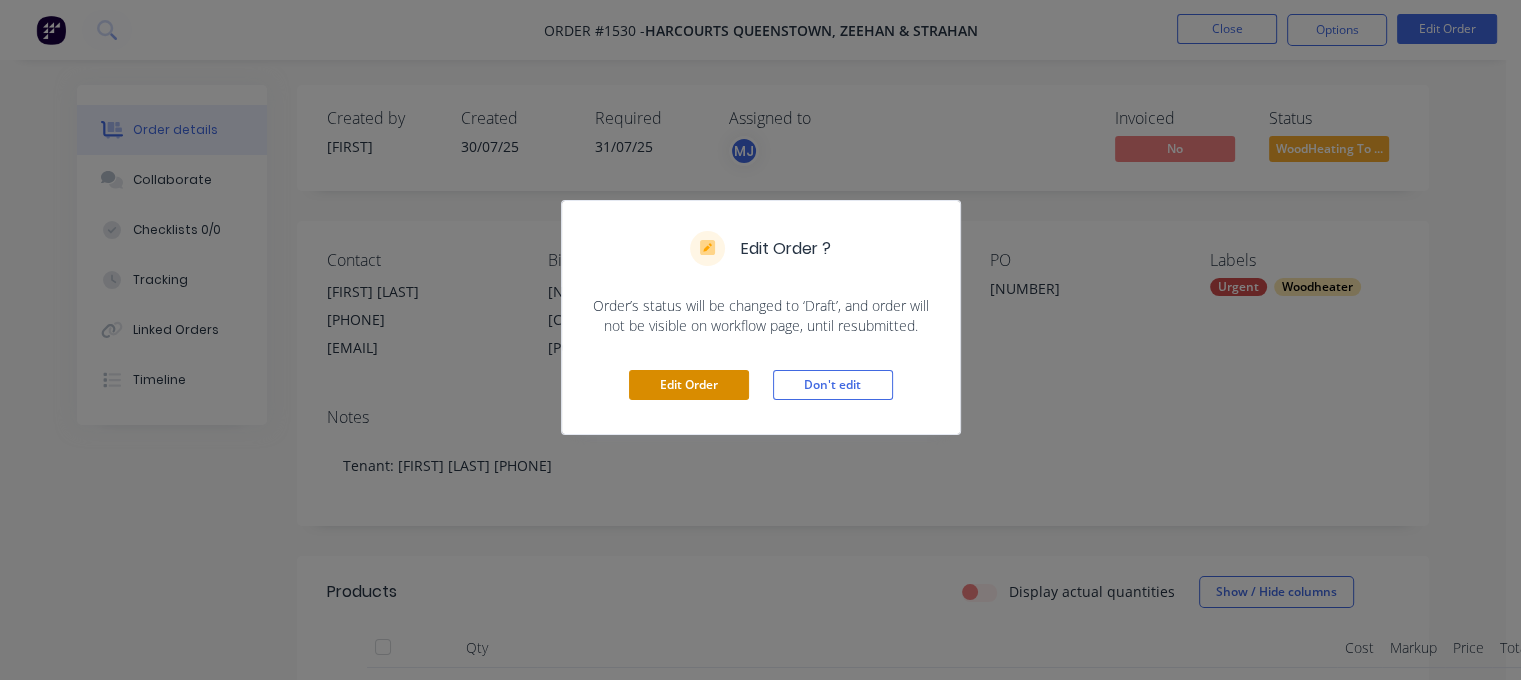 click on "Edit Order" at bounding box center [689, 385] 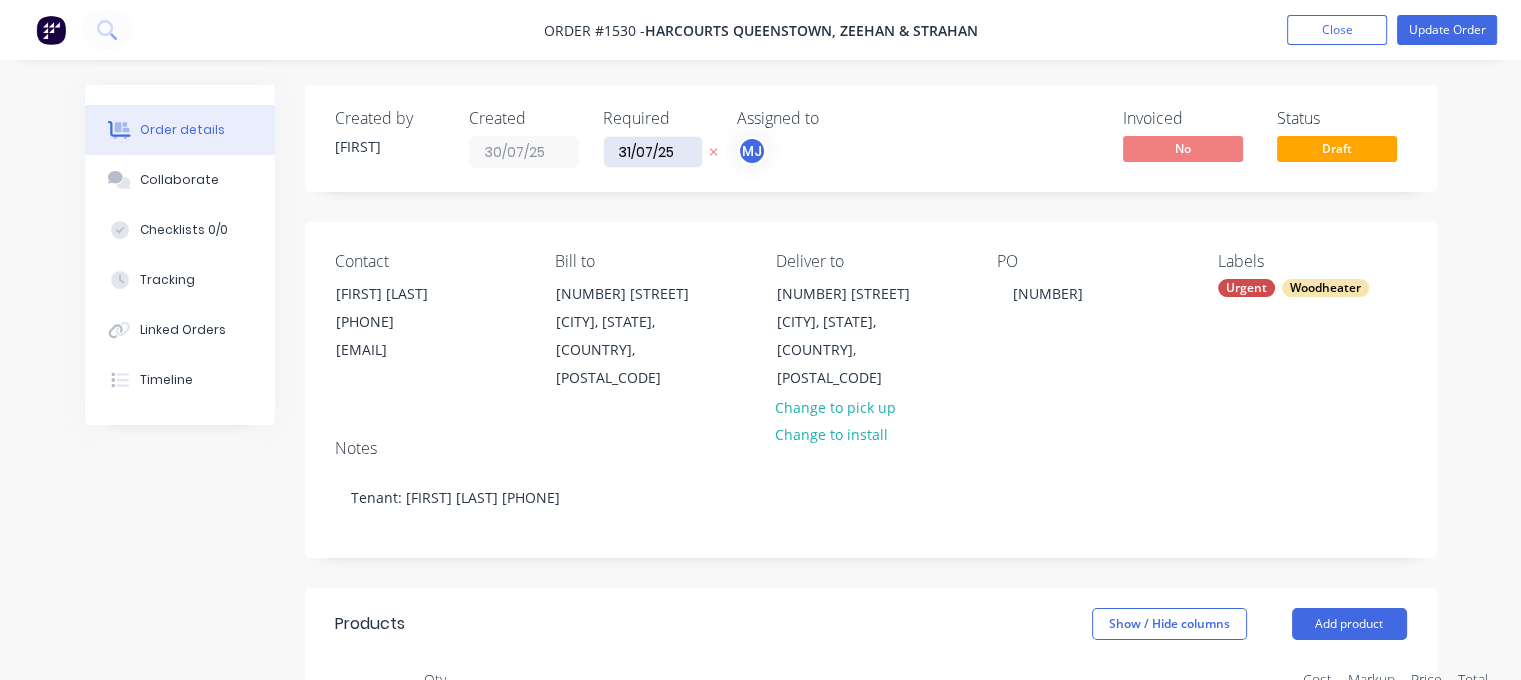 click on "31/07/25" at bounding box center [653, 152] 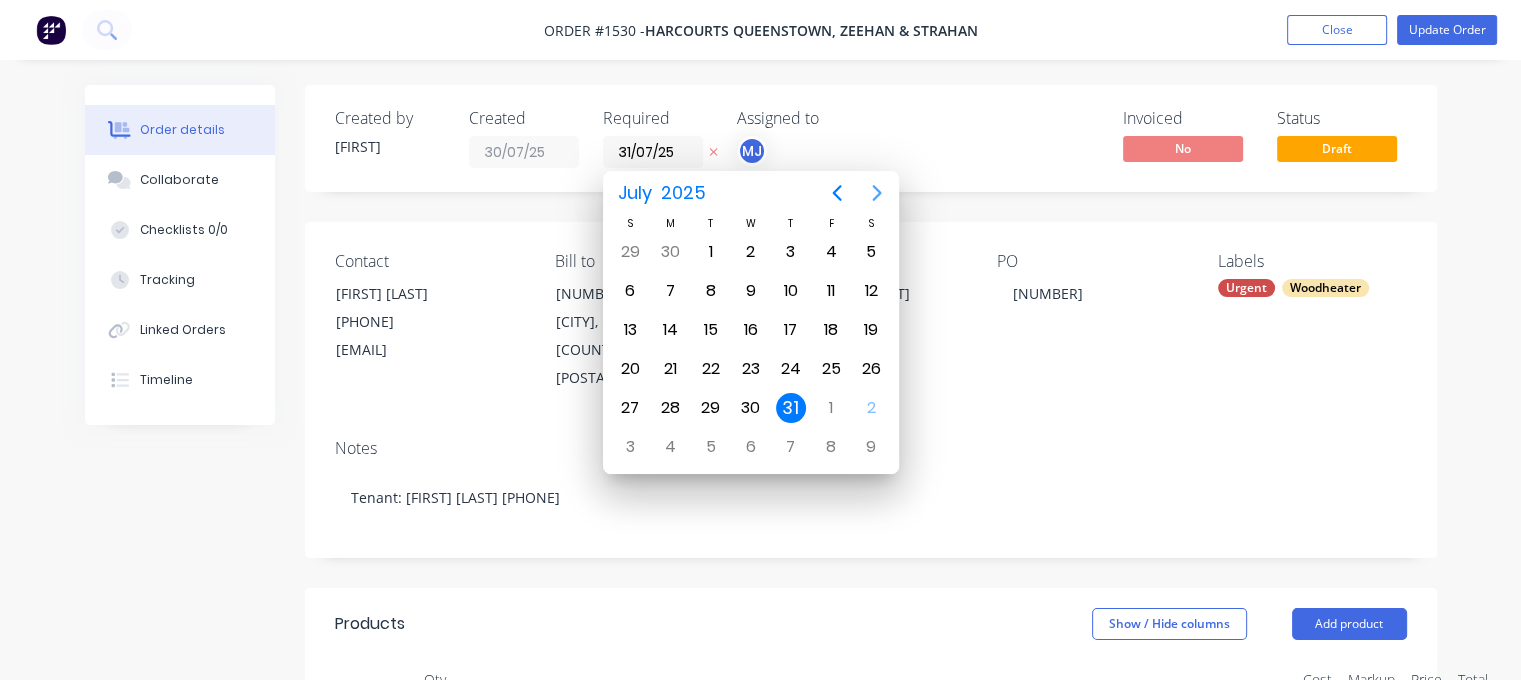 click 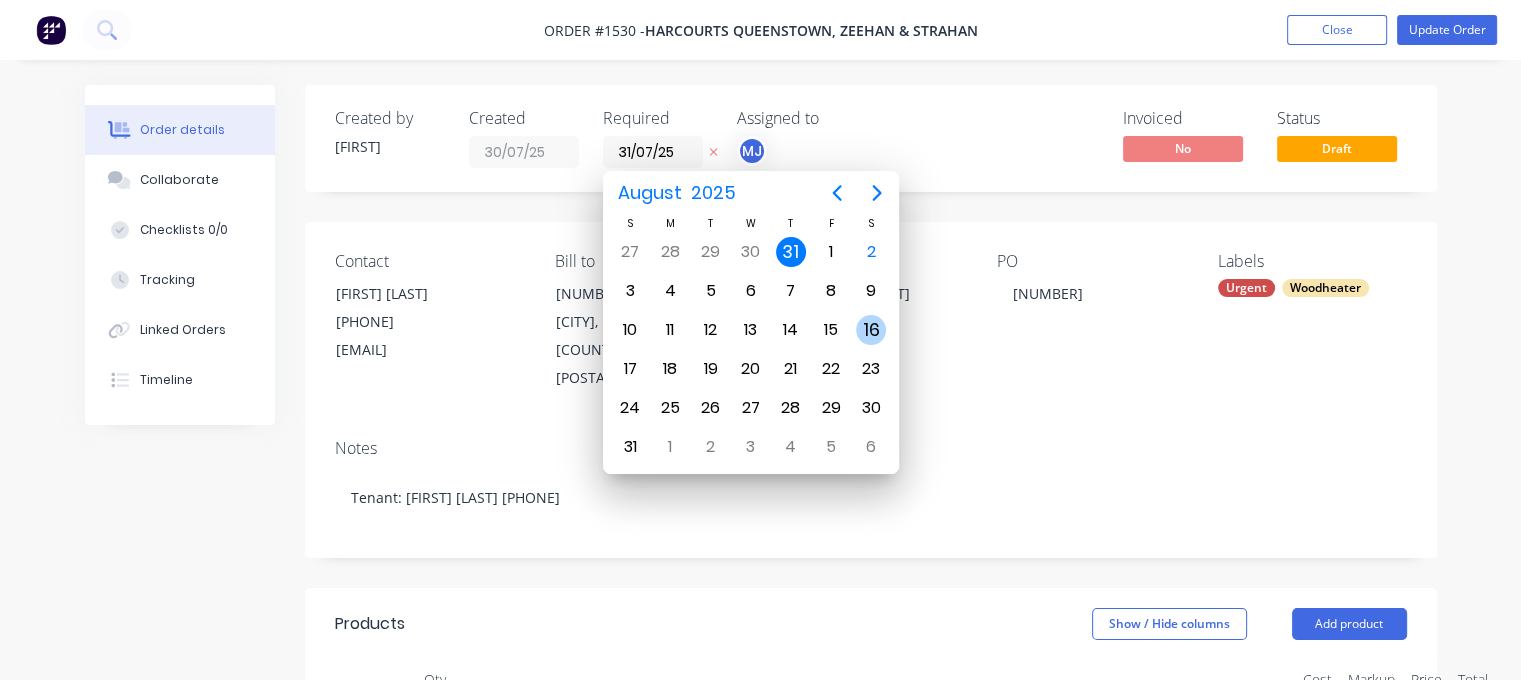 click on "16" at bounding box center (871, 330) 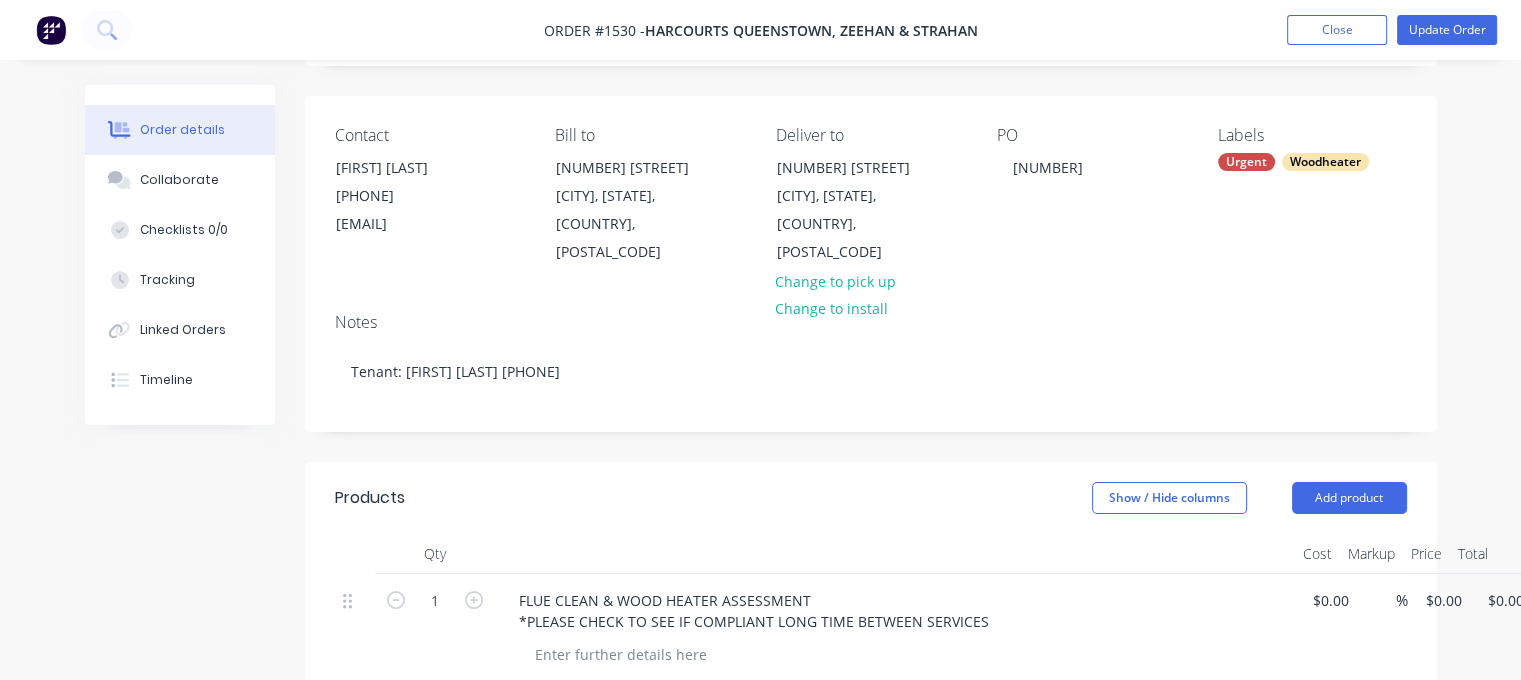 scroll, scrollTop: 0, scrollLeft: 0, axis: both 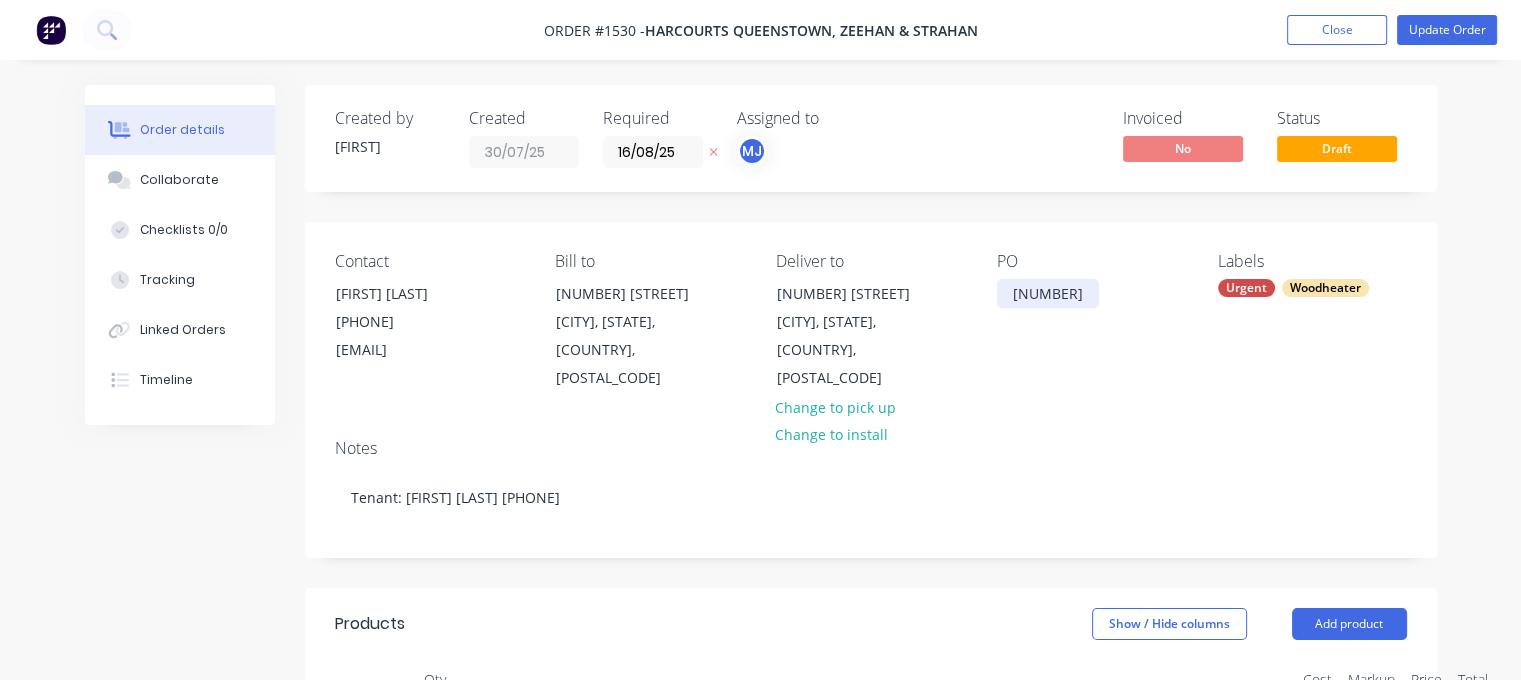 click on "[NUMBER]" at bounding box center (1048, 293) 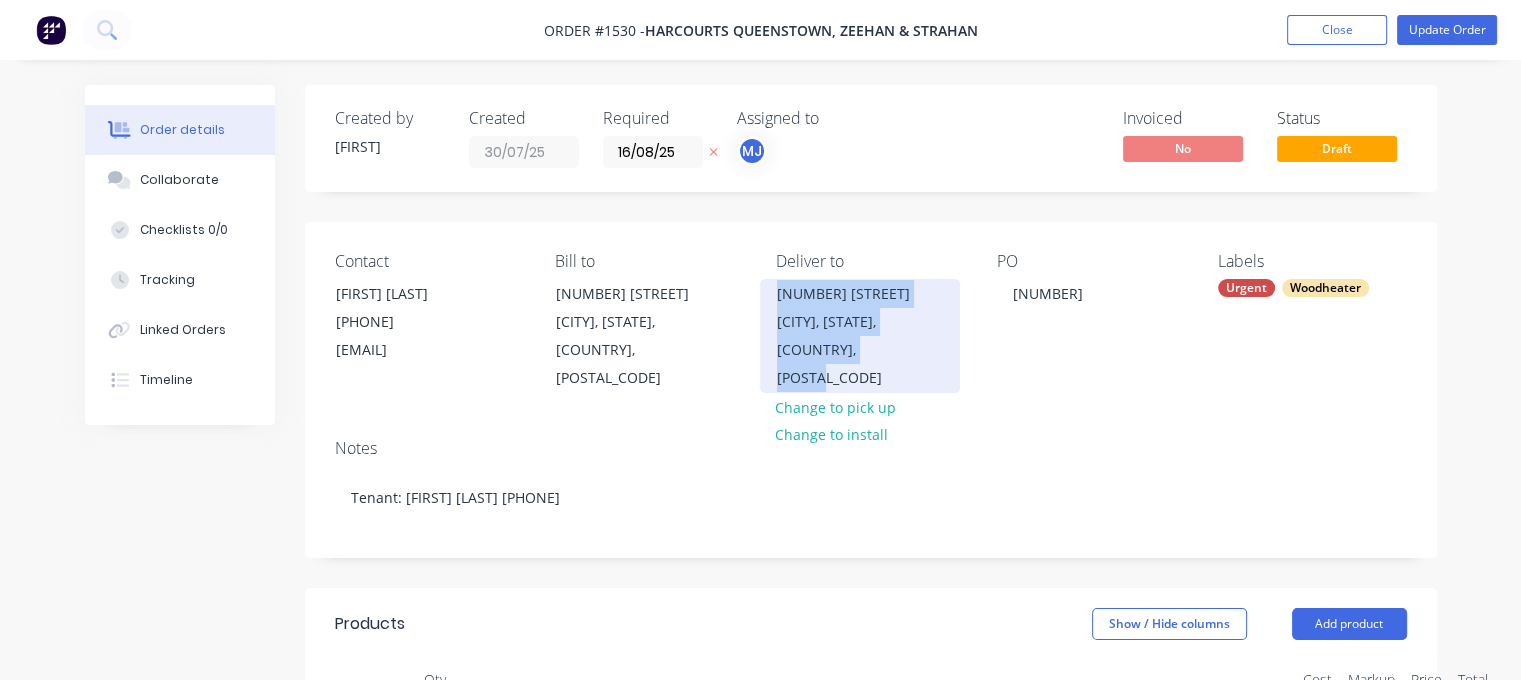 drag, startPoint x: 774, startPoint y: 293, endPoint x: 896, endPoint y: 344, distance: 132.23087 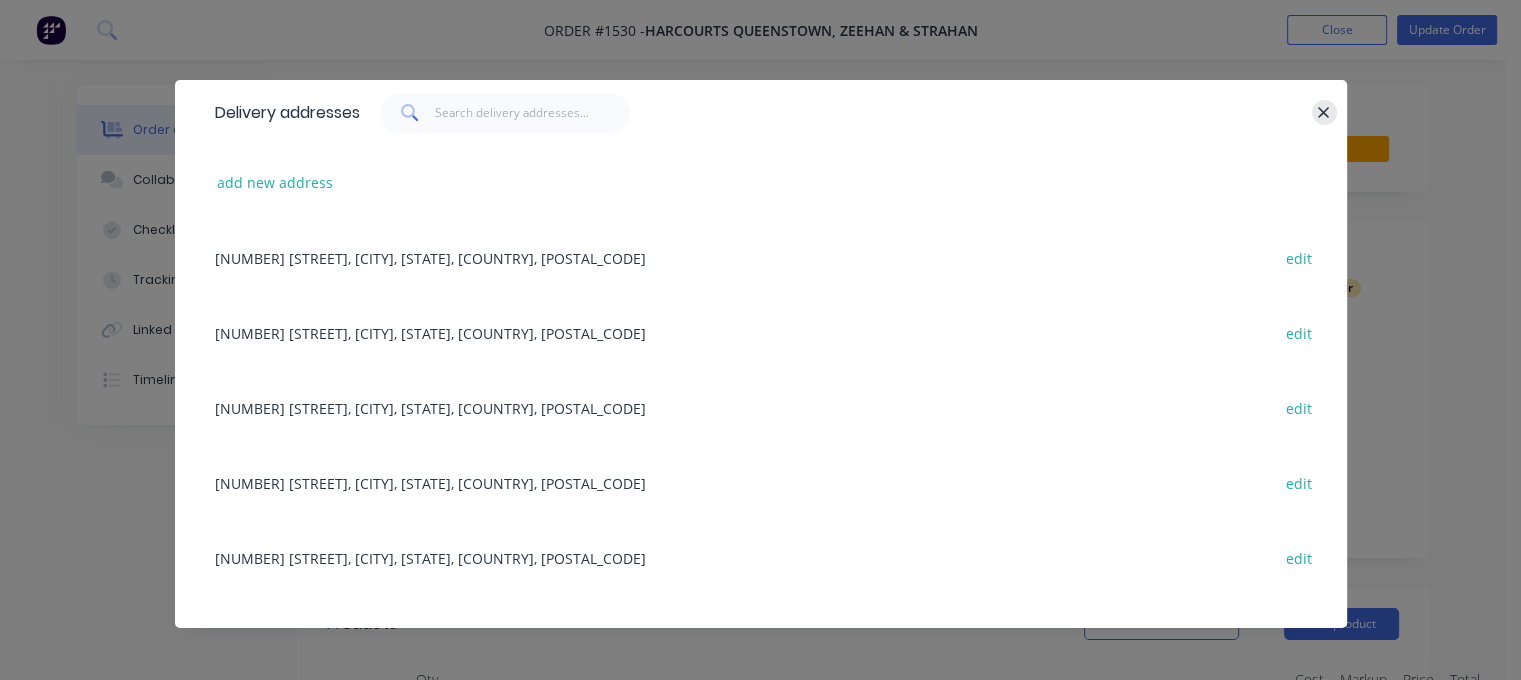 click 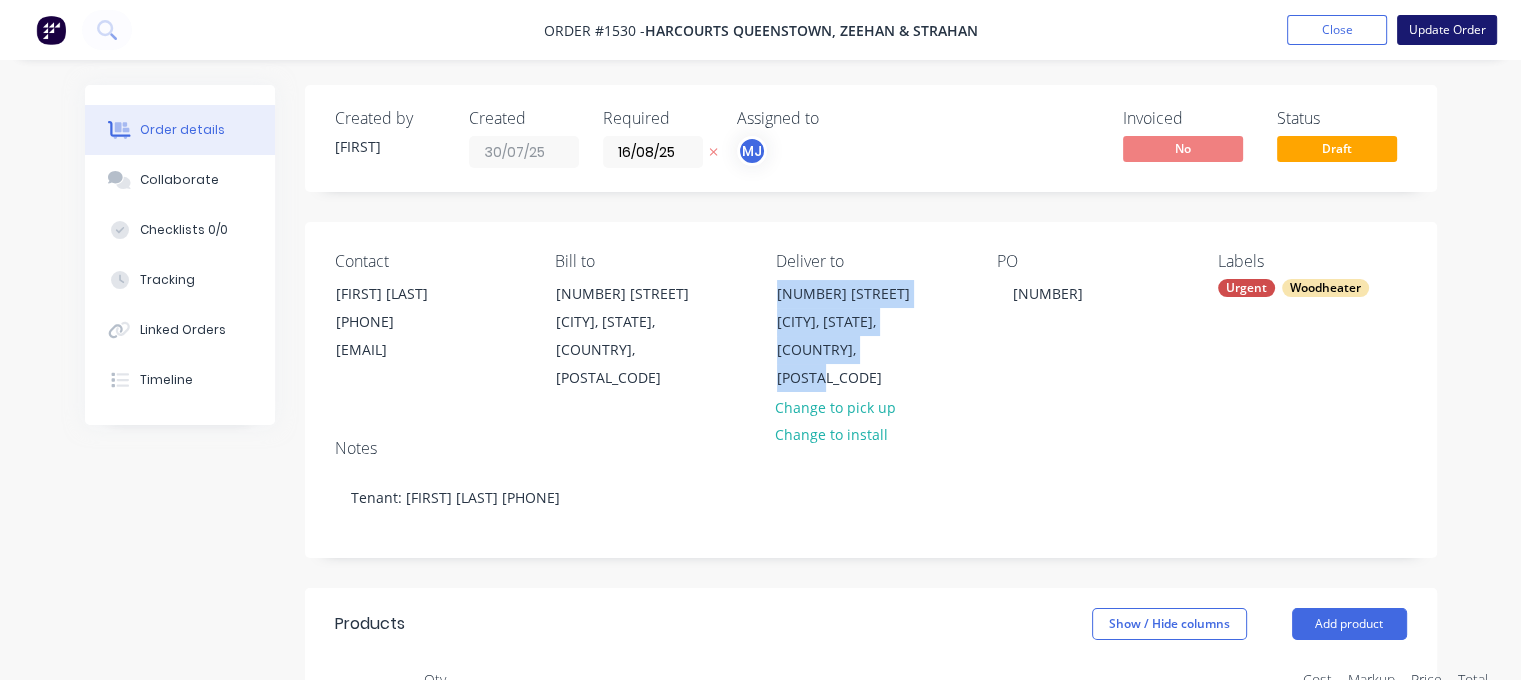 click on "Update Order" at bounding box center [1447, 30] 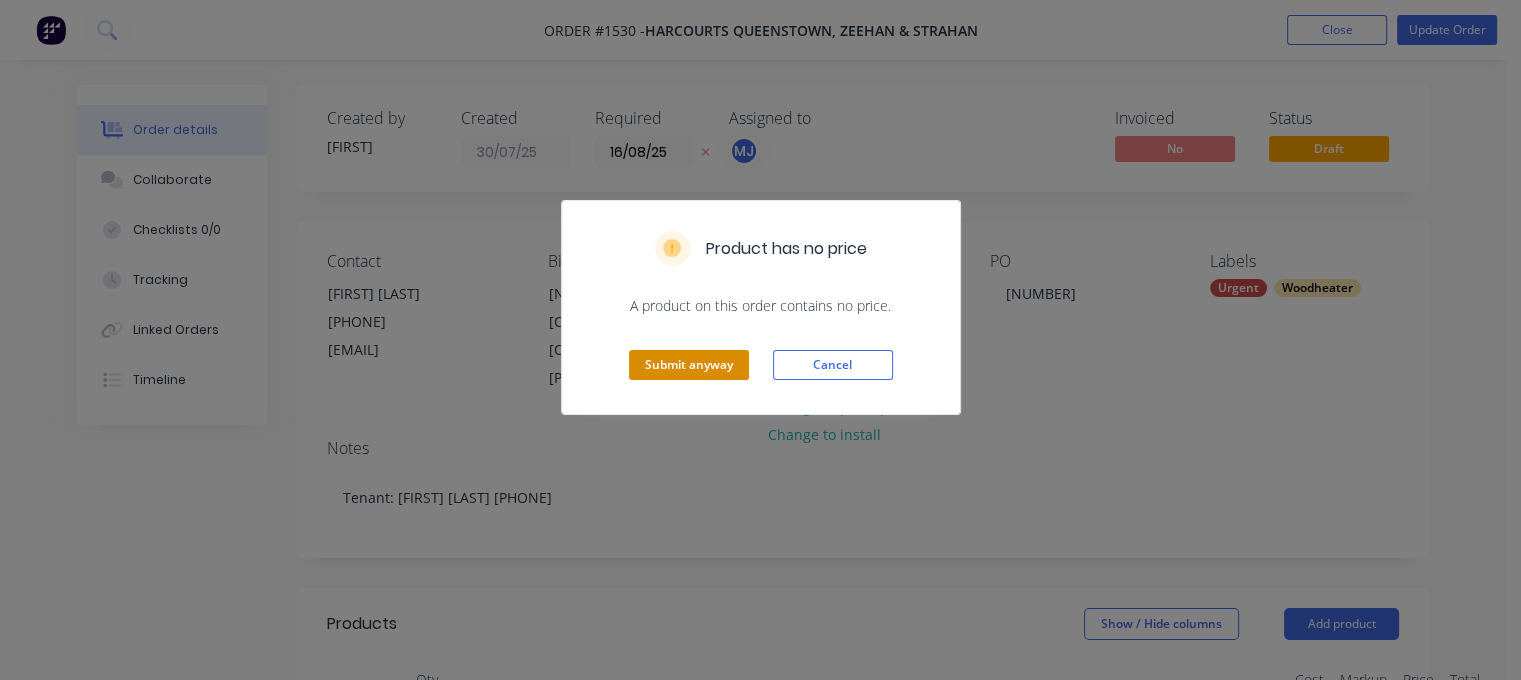 click on "Submit anyway" at bounding box center [689, 365] 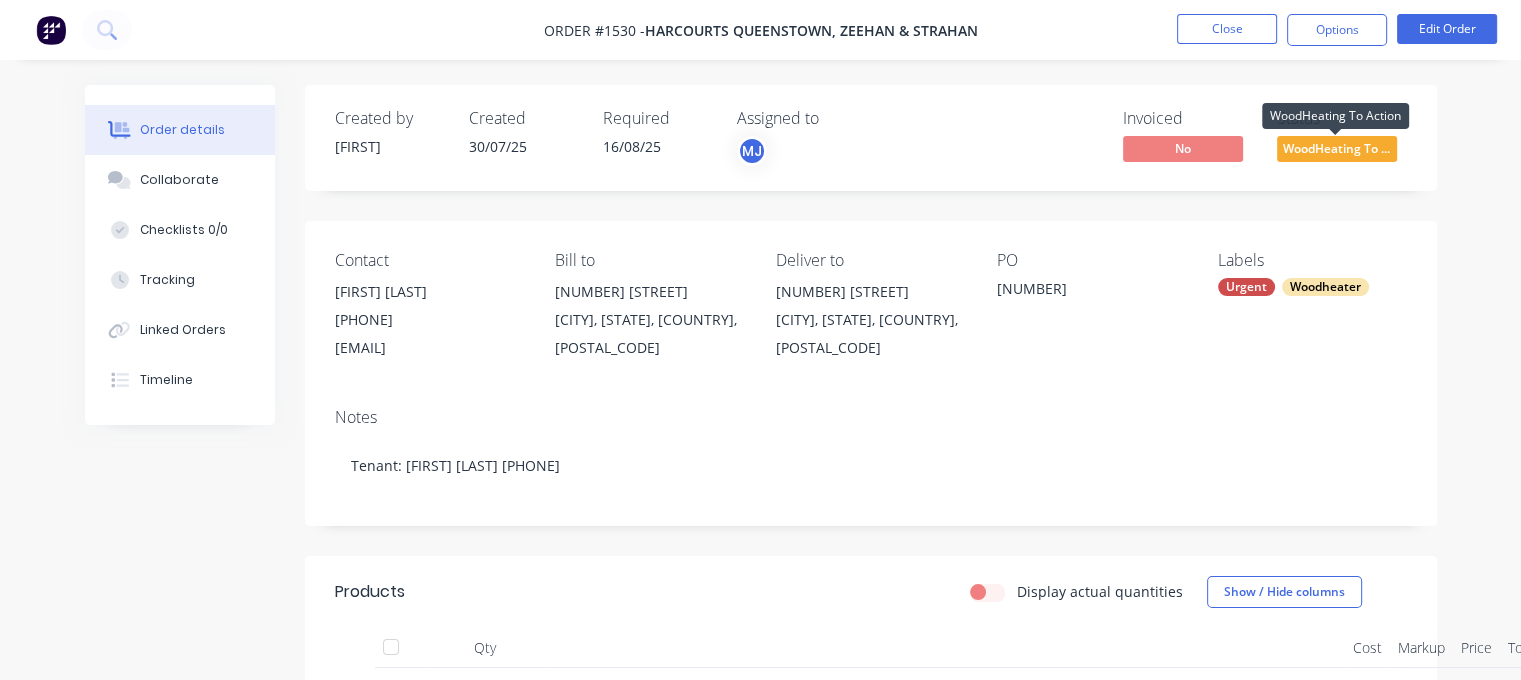 click on "WoodHeating To ..." at bounding box center [1337, 148] 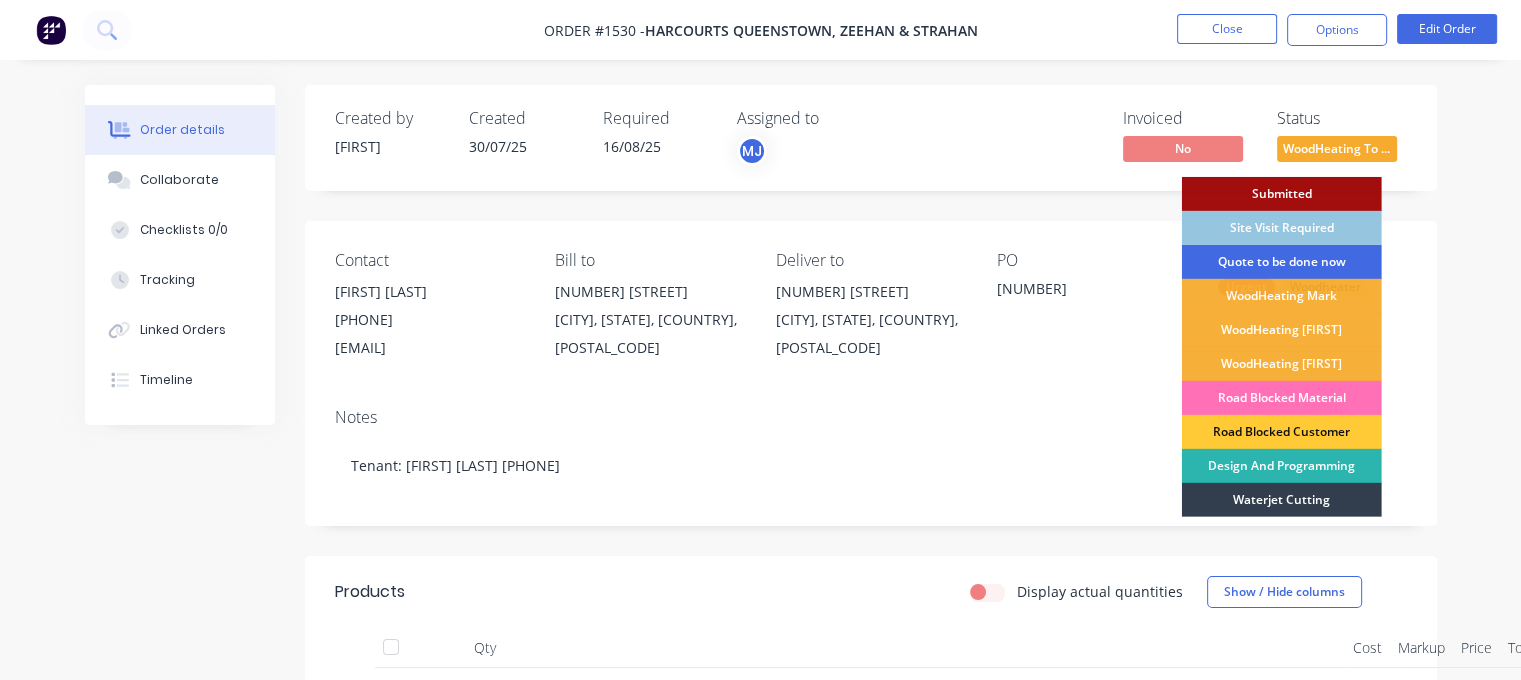 click on "Quote to be done now" at bounding box center [1282, 262] 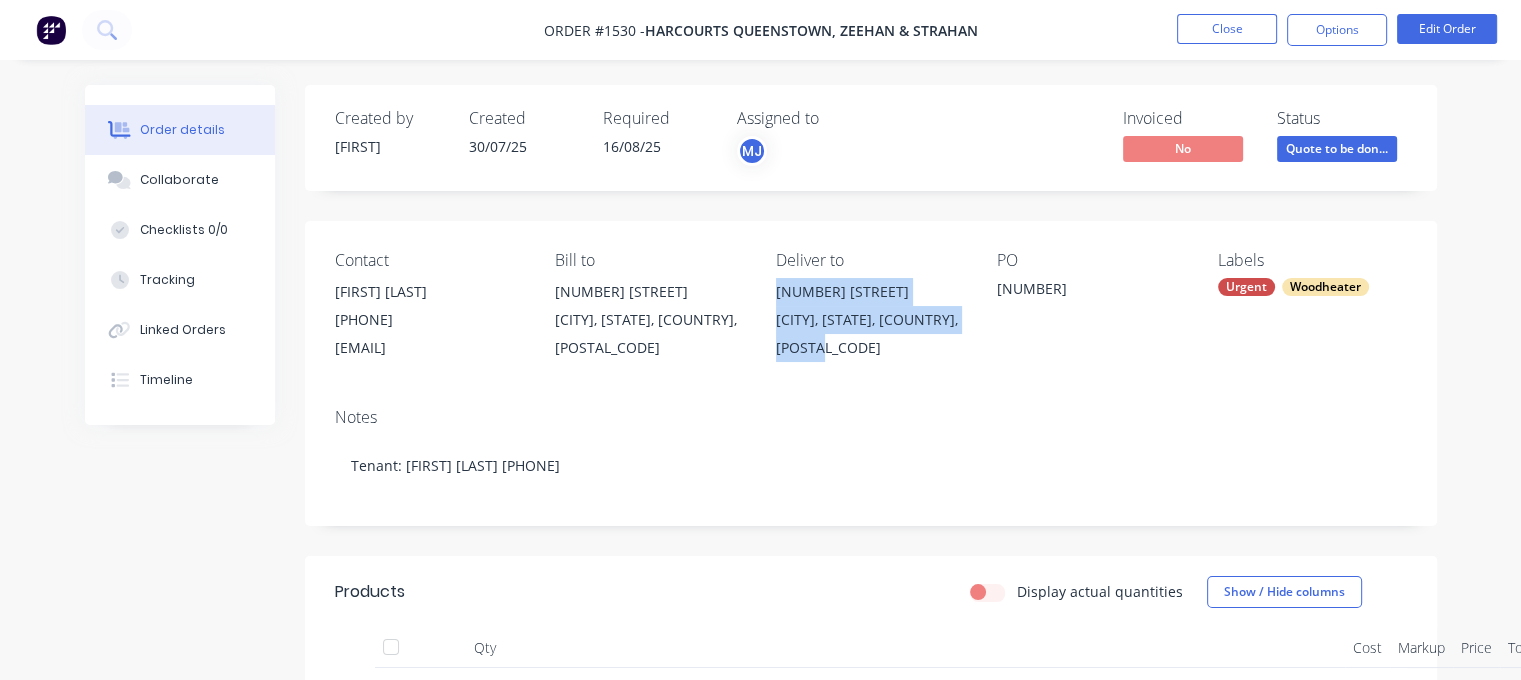 drag, startPoint x: 794, startPoint y: 296, endPoint x: 988, endPoint y: 362, distance: 204.9195 